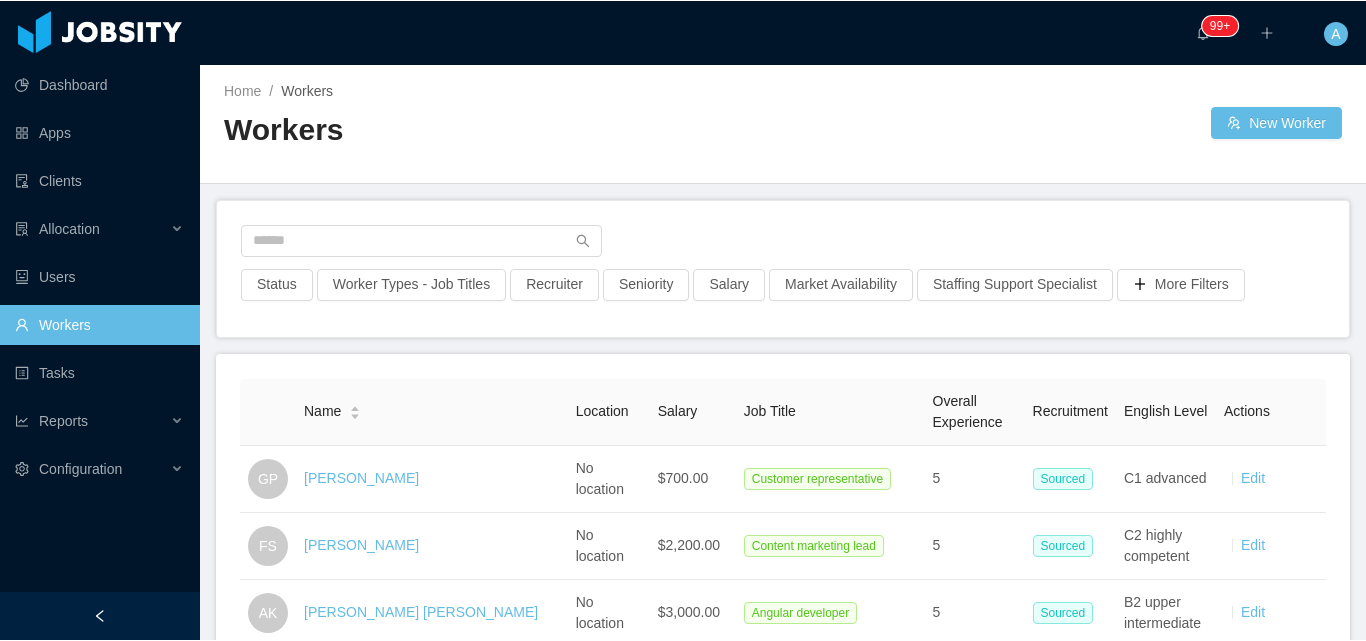 scroll, scrollTop: 0, scrollLeft: 0, axis: both 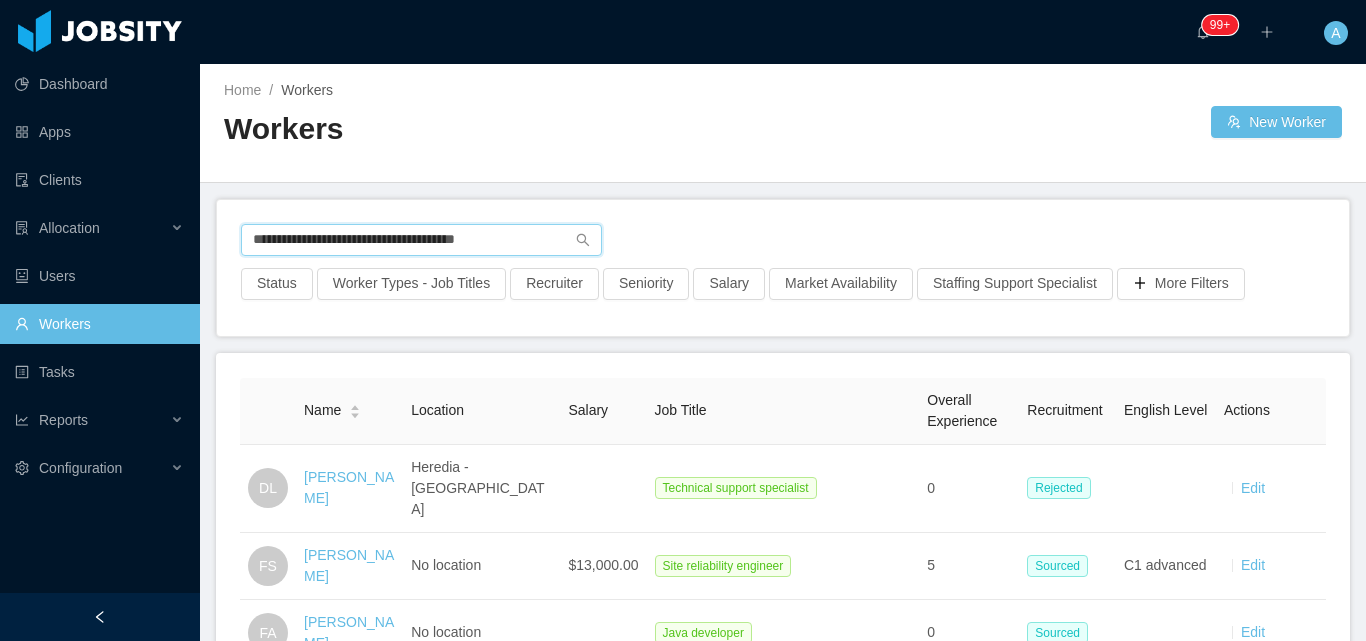 drag, startPoint x: 531, startPoint y: 240, endPoint x: 0, endPoint y: 253, distance: 531.1591 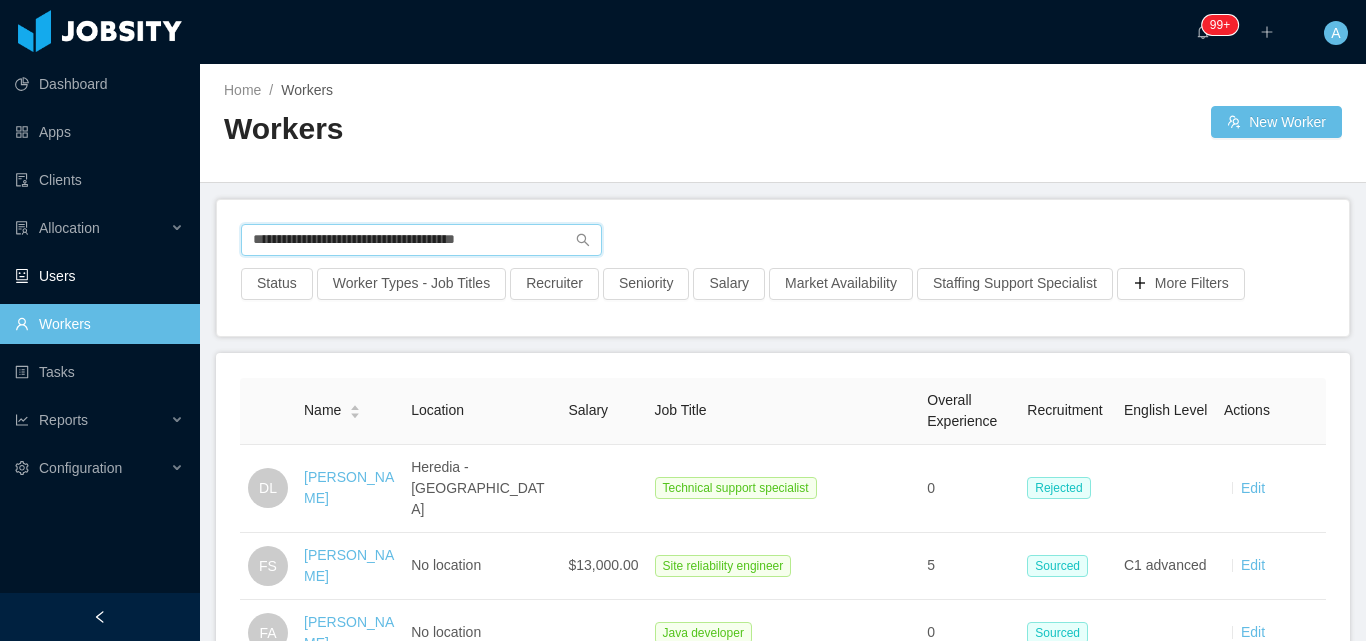 paste on "*" 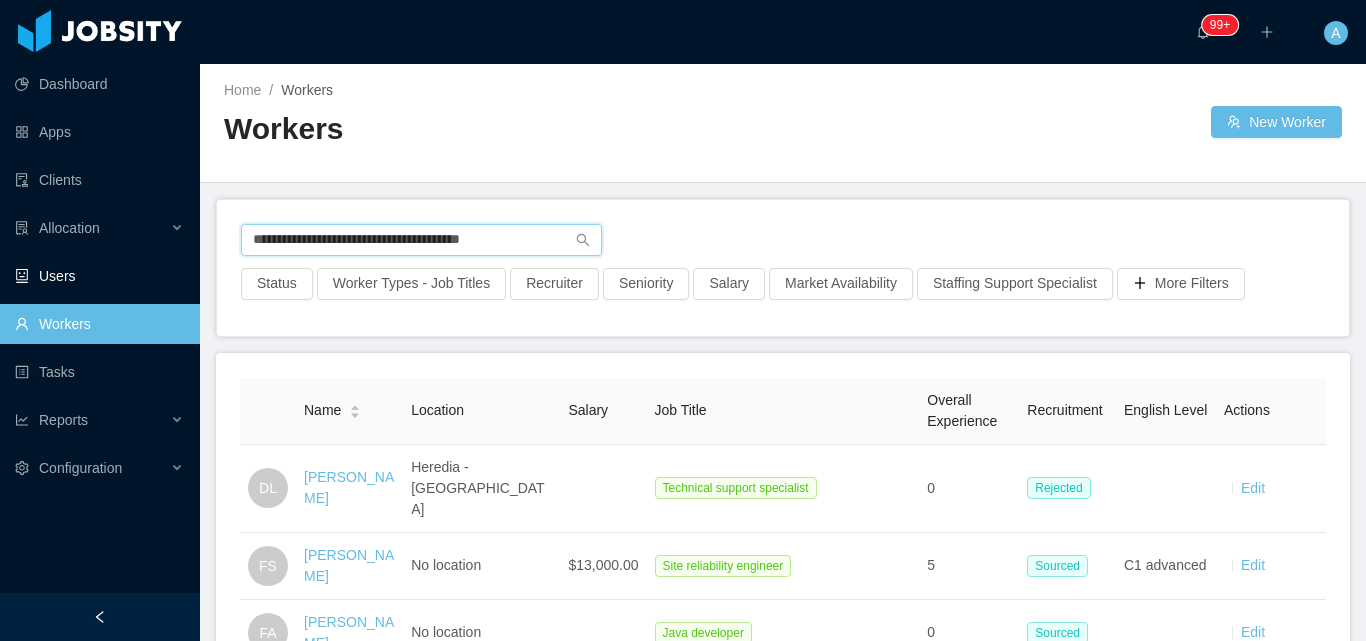 type on "**********" 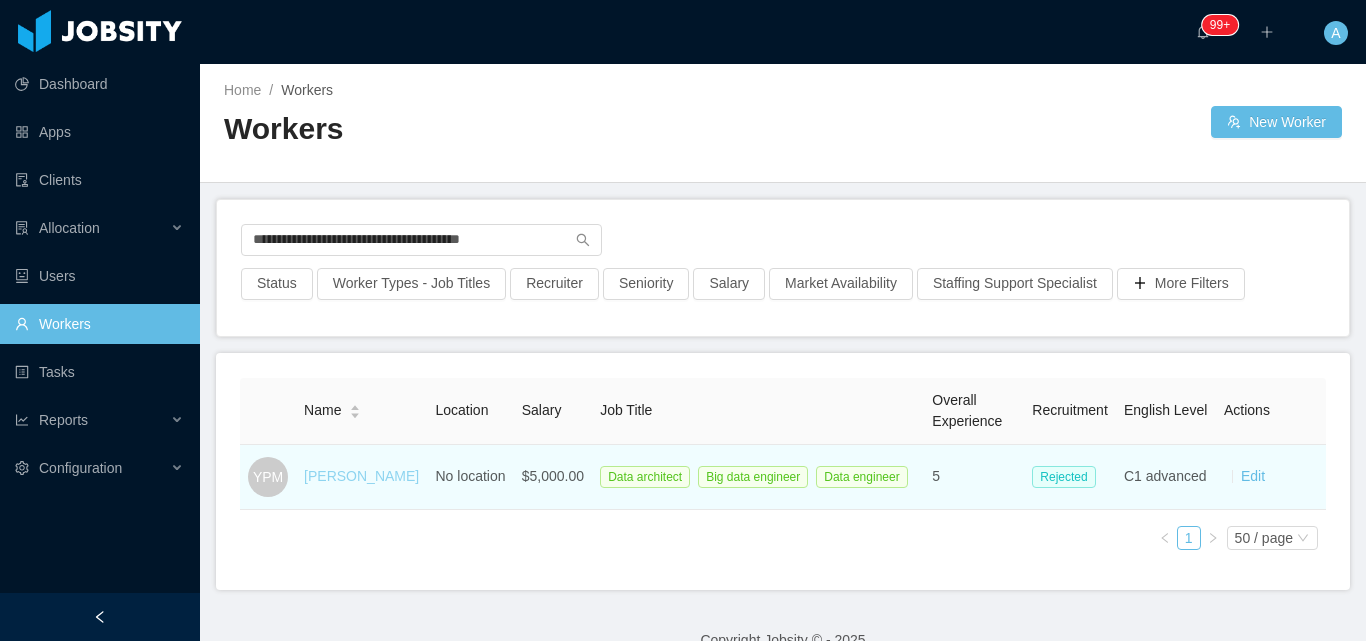 click on "[PERSON_NAME]" at bounding box center (361, 476) 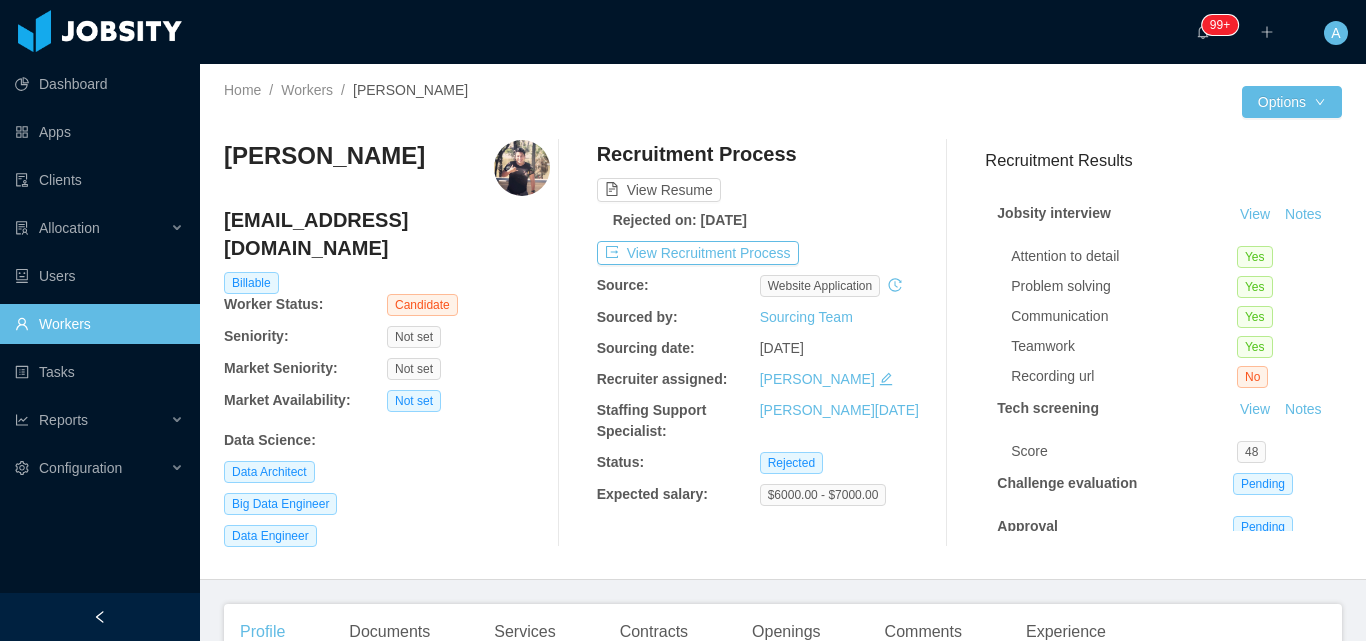 click on "Recruitment Process View Resume Rejected on: [DATE] View Recruitment Process  Source: website application Sourced by: Sourcing Team Sourcing date: [DATE] Recruiter assigned: [PERSON_NAME]   Staffing Support Specialist: [PERSON_NAME][DATE] Status: Rejected Expected salary: $6000.00 - $7000.00" at bounding box center (760, 343) 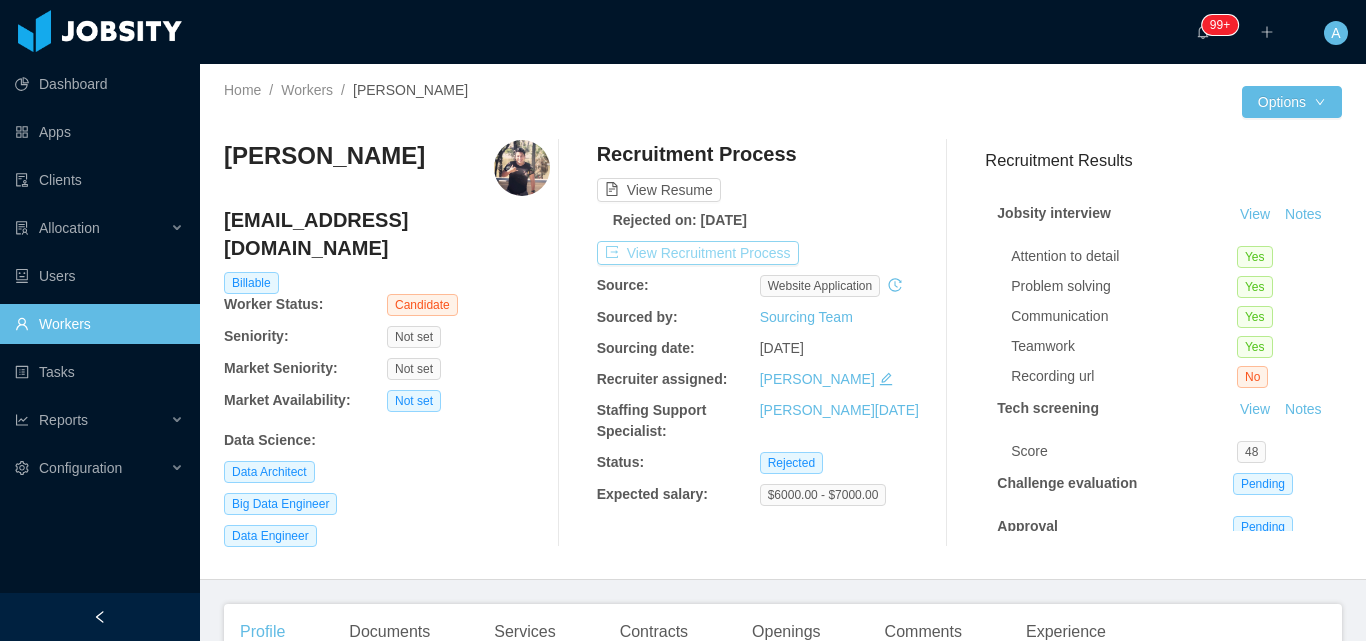 click on "View Recruitment Process" at bounding box center (698, 253) 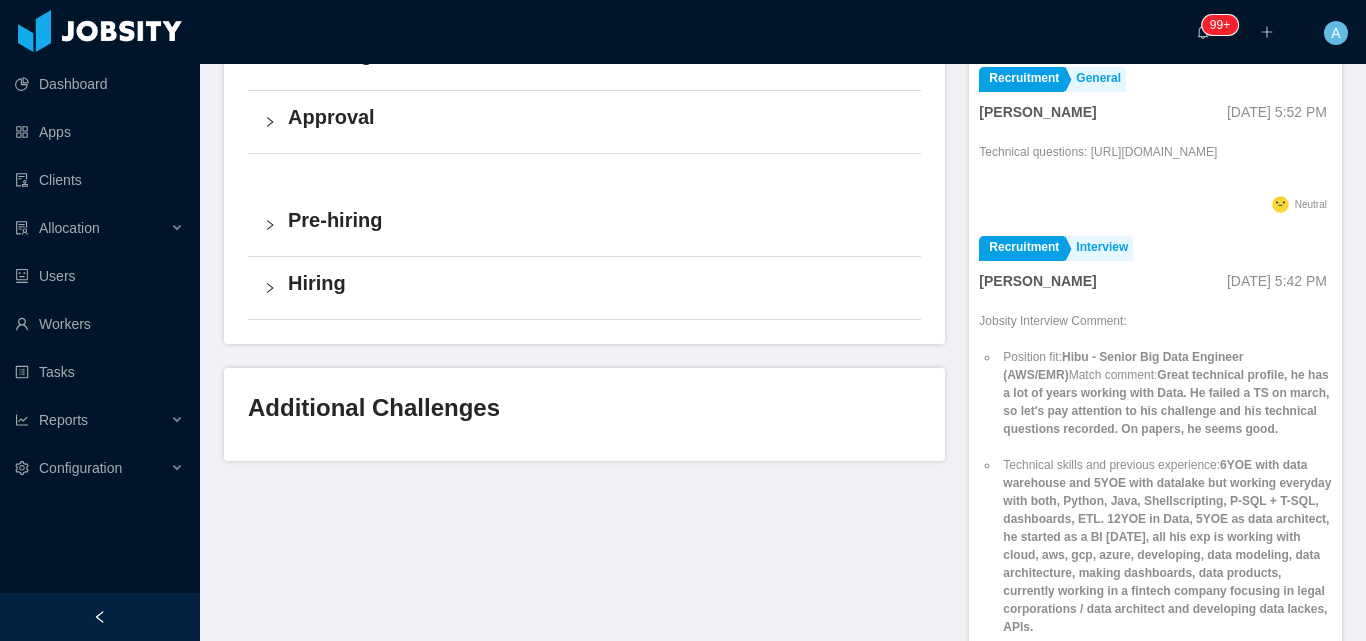 scroll, scrollTop: 700, scrollLeft: 0, axis: vertical 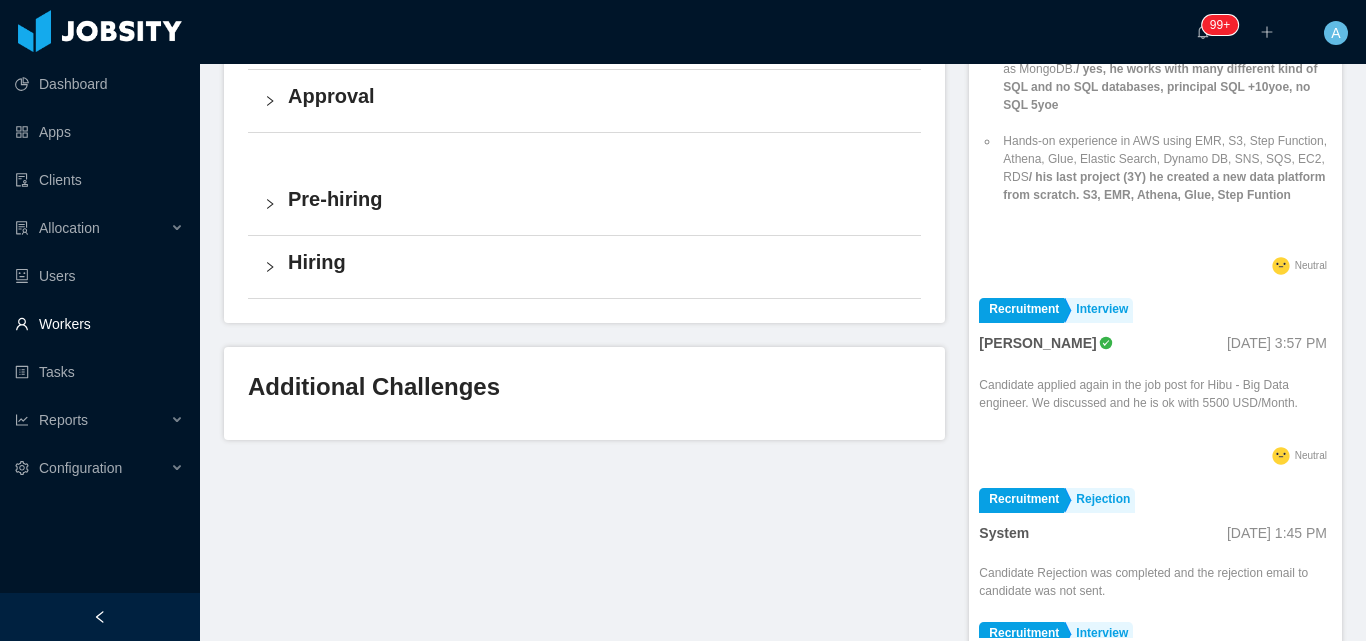 click on "Workers" at bounding box center (99, 324) 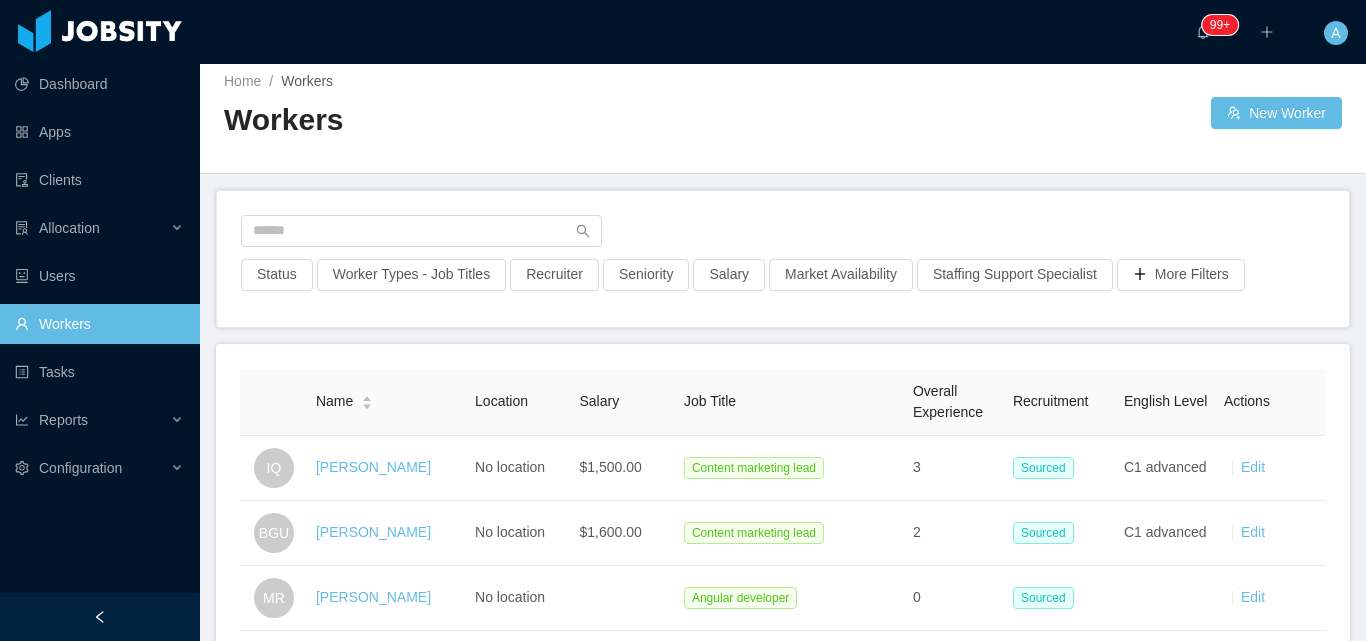 scroll, scrollTop: 710, scrollLeft: 0, axis: vertical 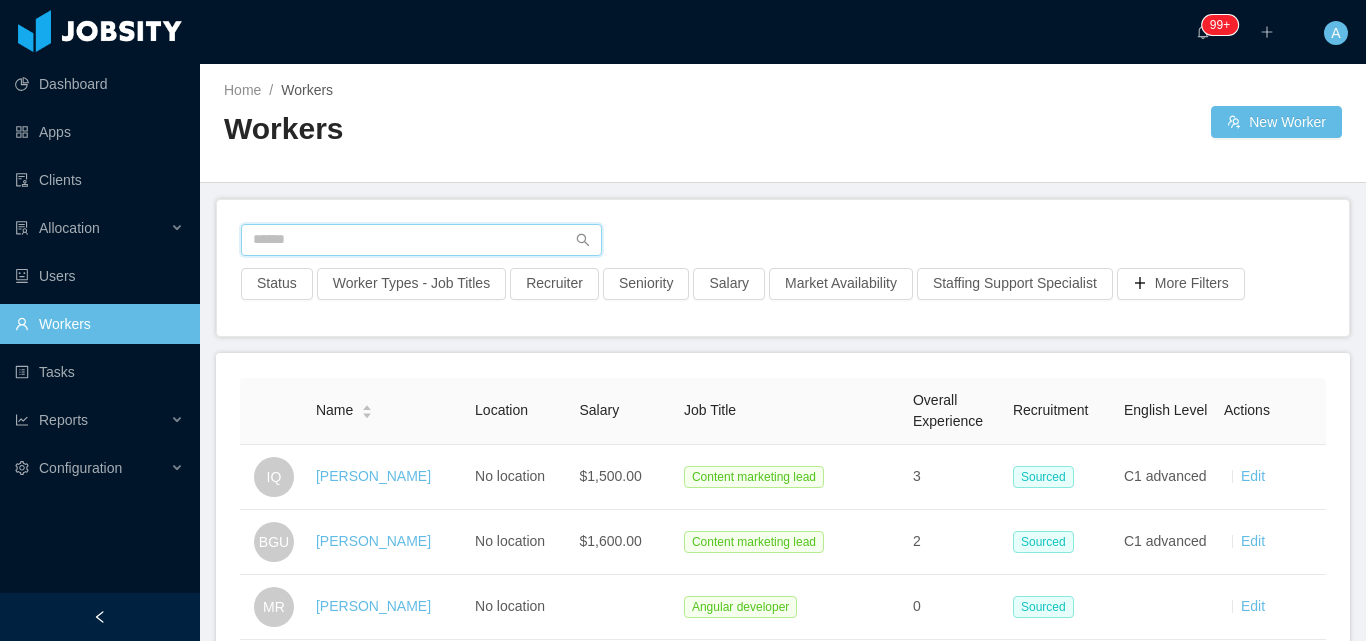 click at bounding box center (421, 240) 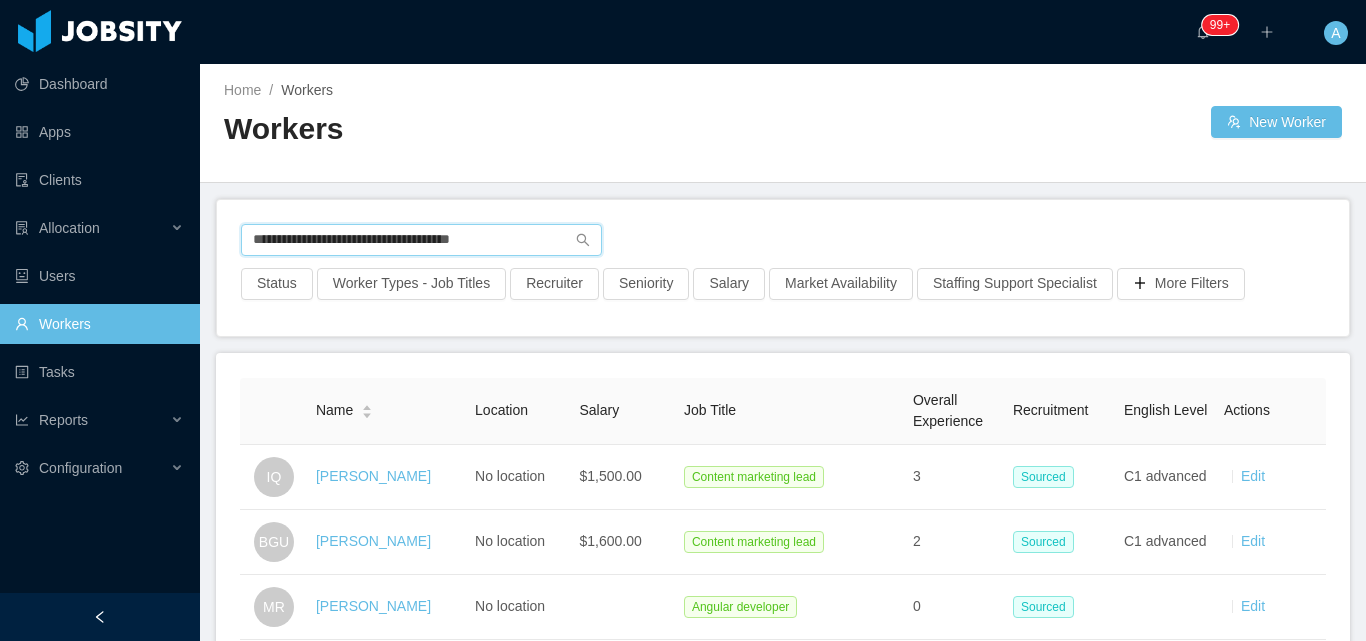 type on "**********" 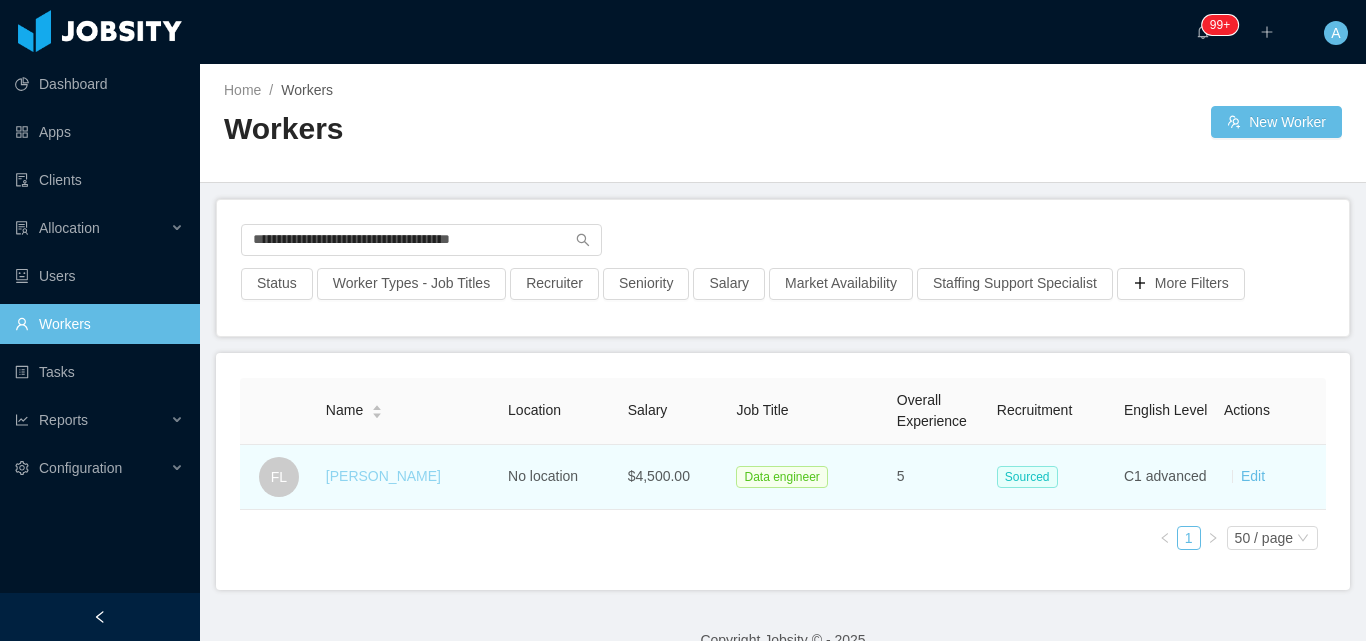 click on "[PERSON_NAME]" at bounding box center [383, 476] 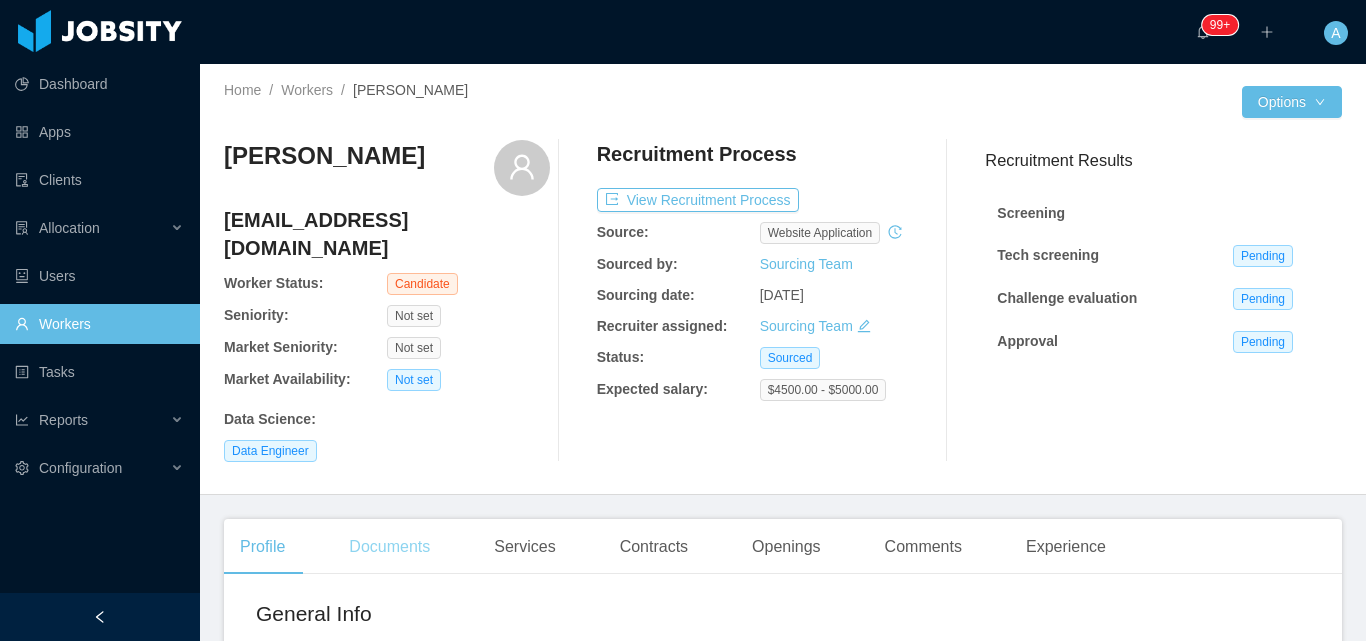 click on "Documents" at bounding box center [389, 547] 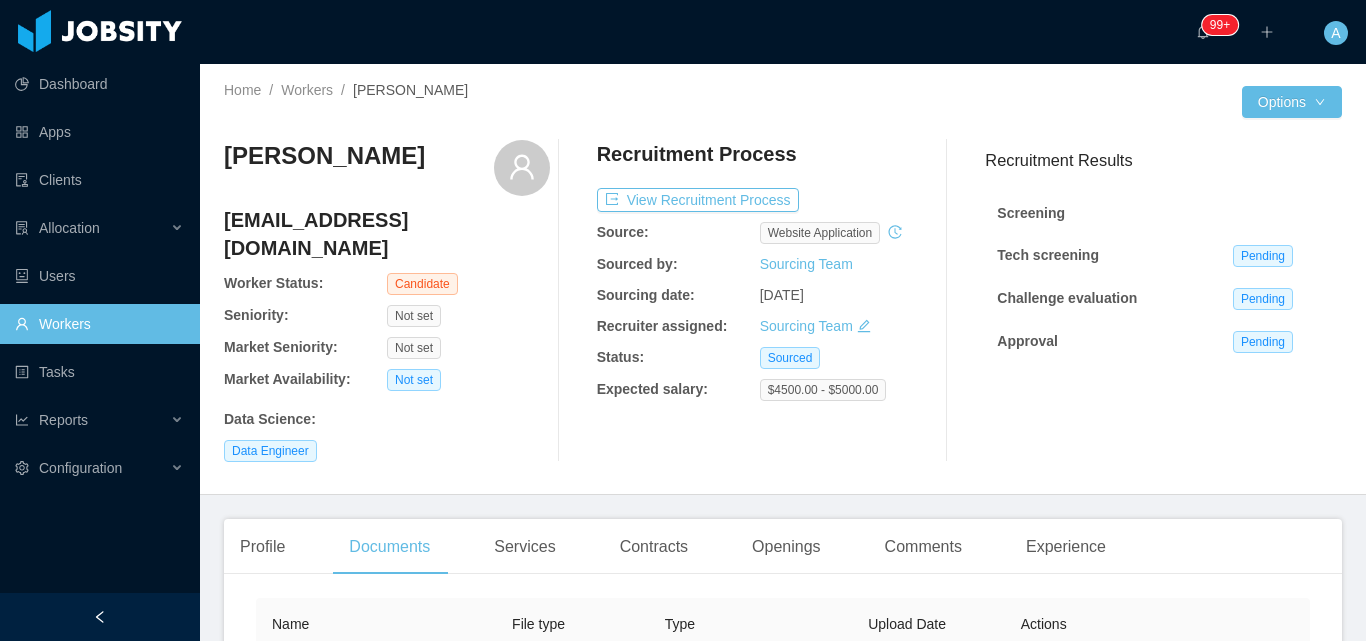 scroll, scrollTop: 300, scrollLeft: 0, axis: vertical 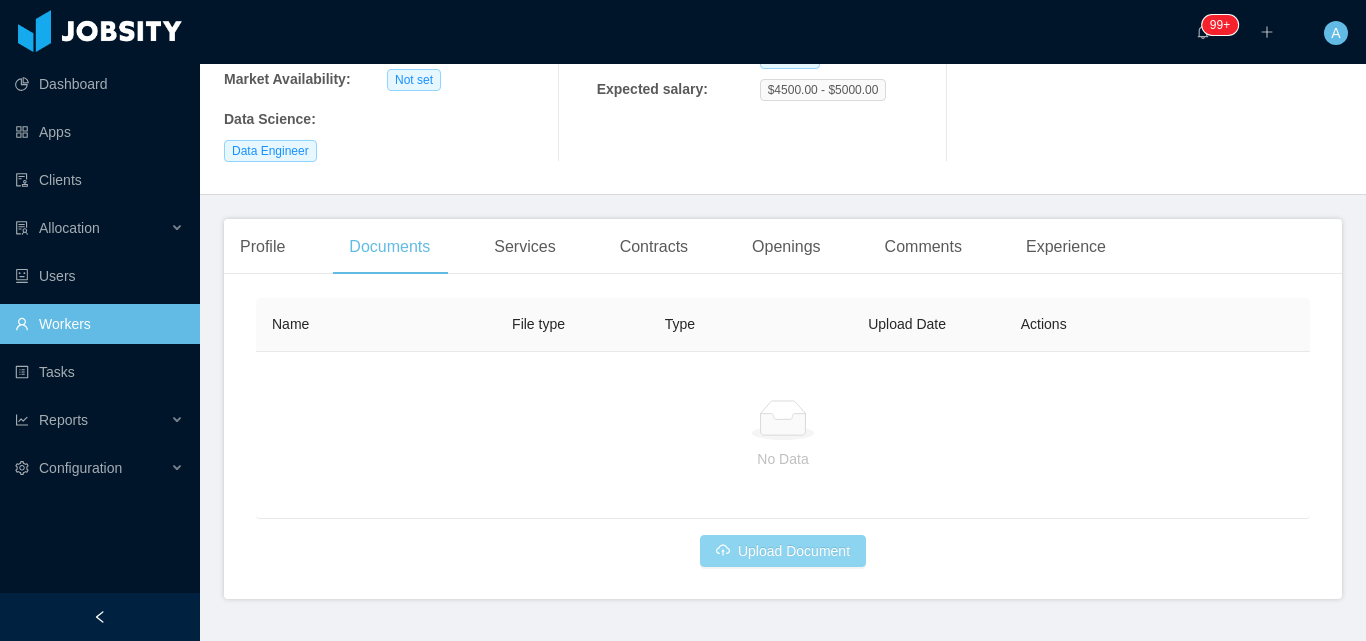 click on "Upload Document" at bounding box center (783, 551) 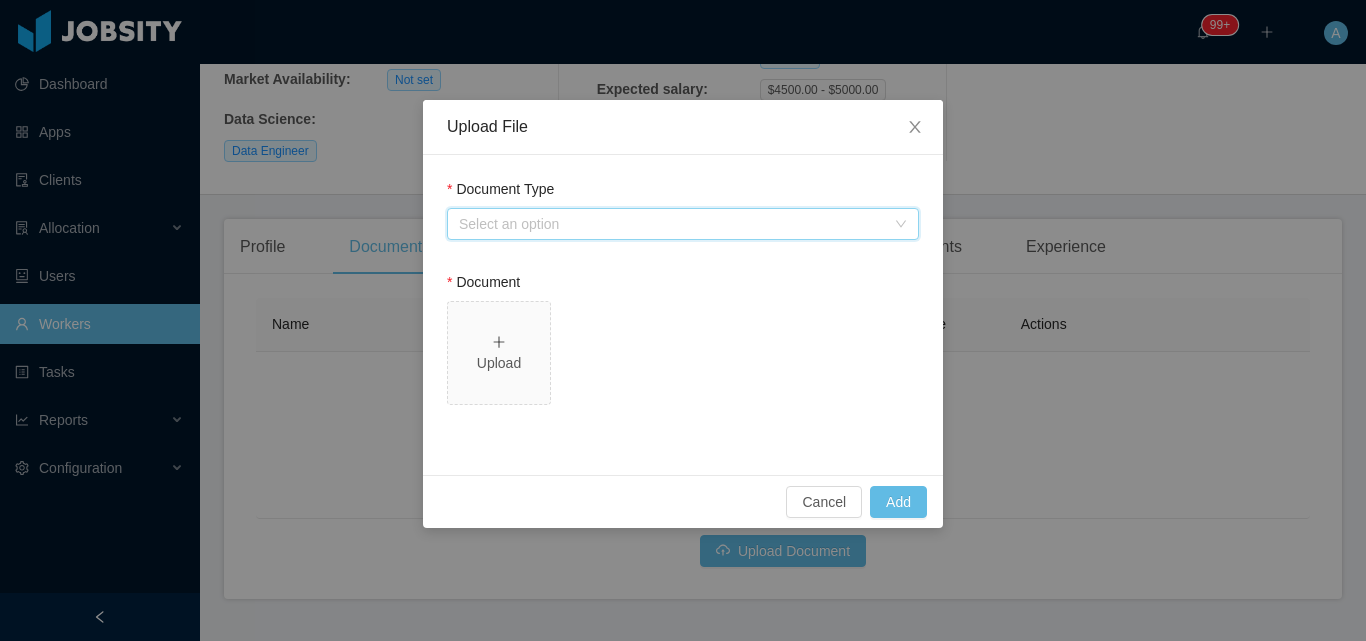 click on "Select an option" at bounding box center (676, 224) 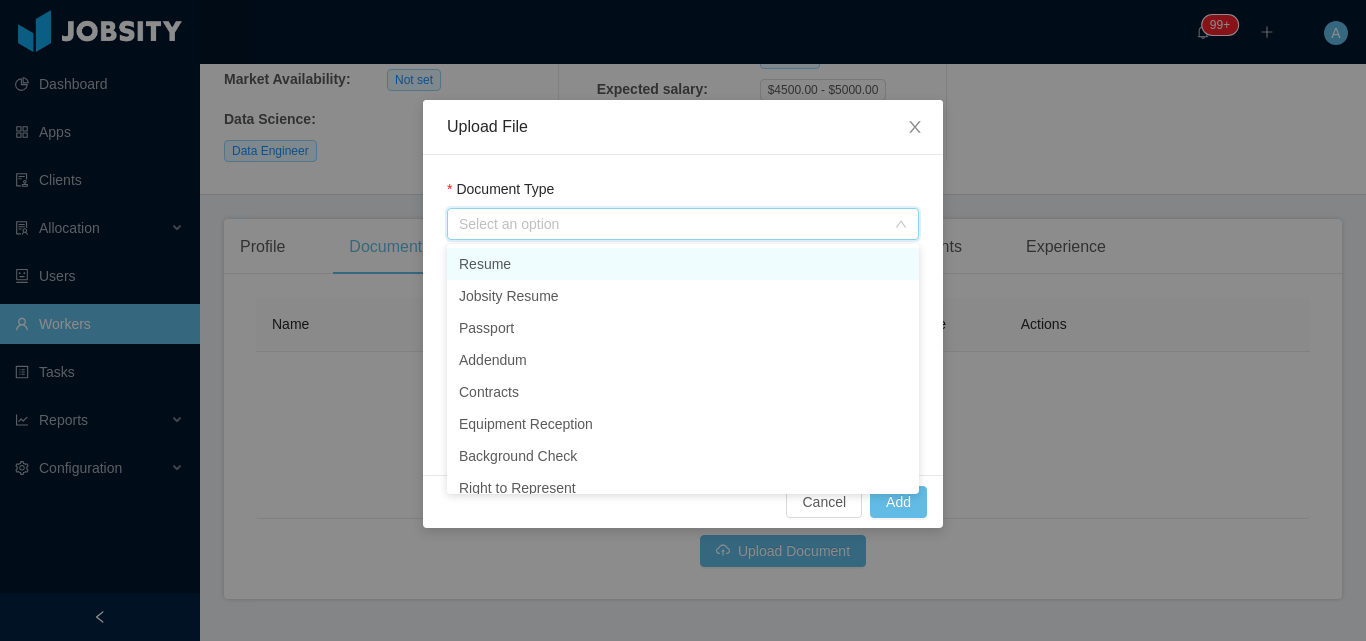 click on "Resume" at bounding box center (683, 264) 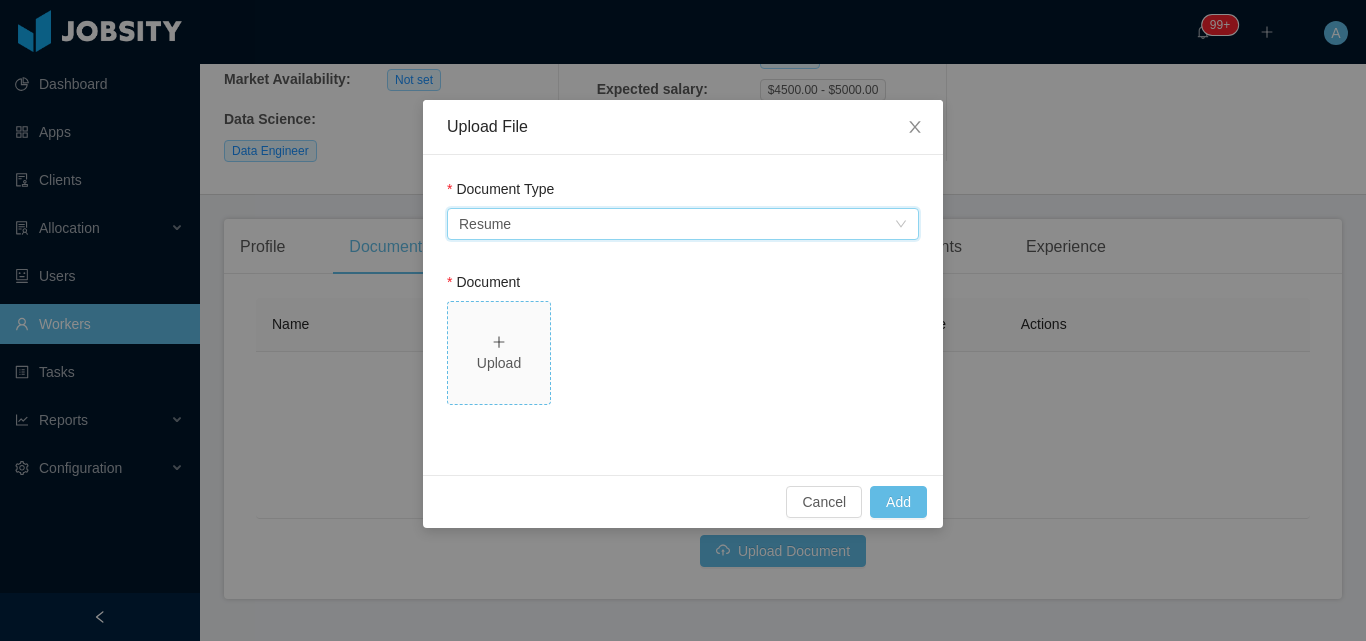 click on "Upload" at bounding box center [499, 363] 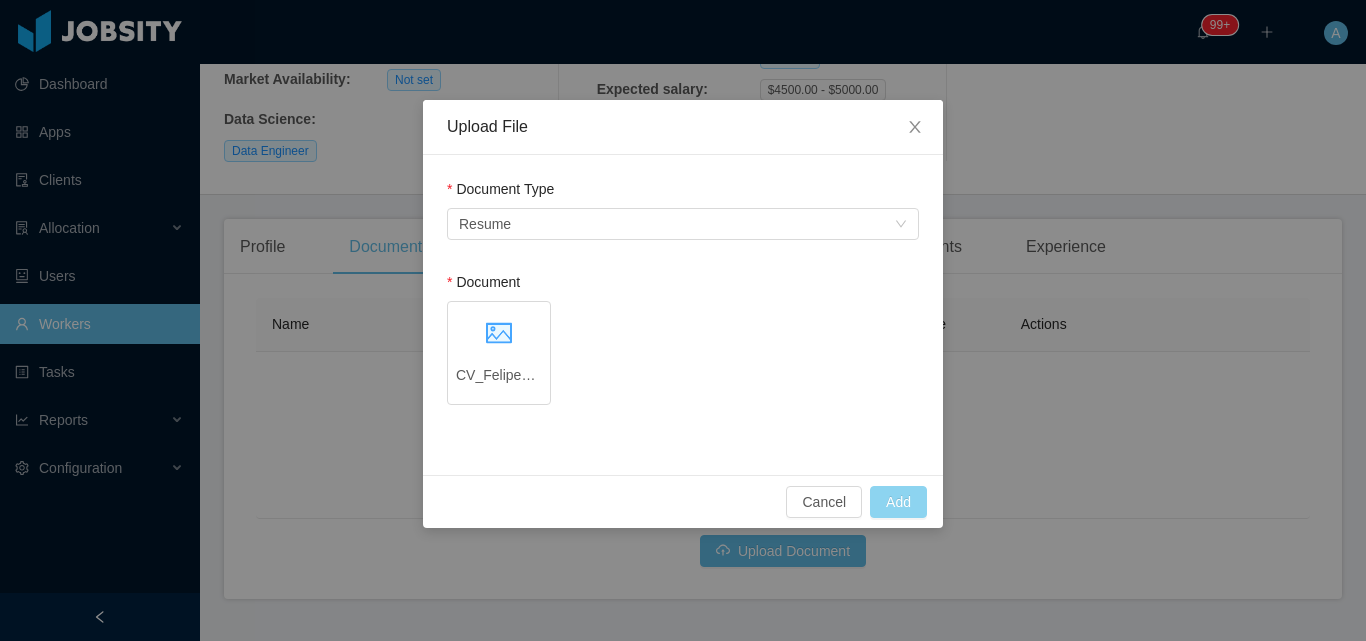 click on "Add" at bounding box center [898, 502] 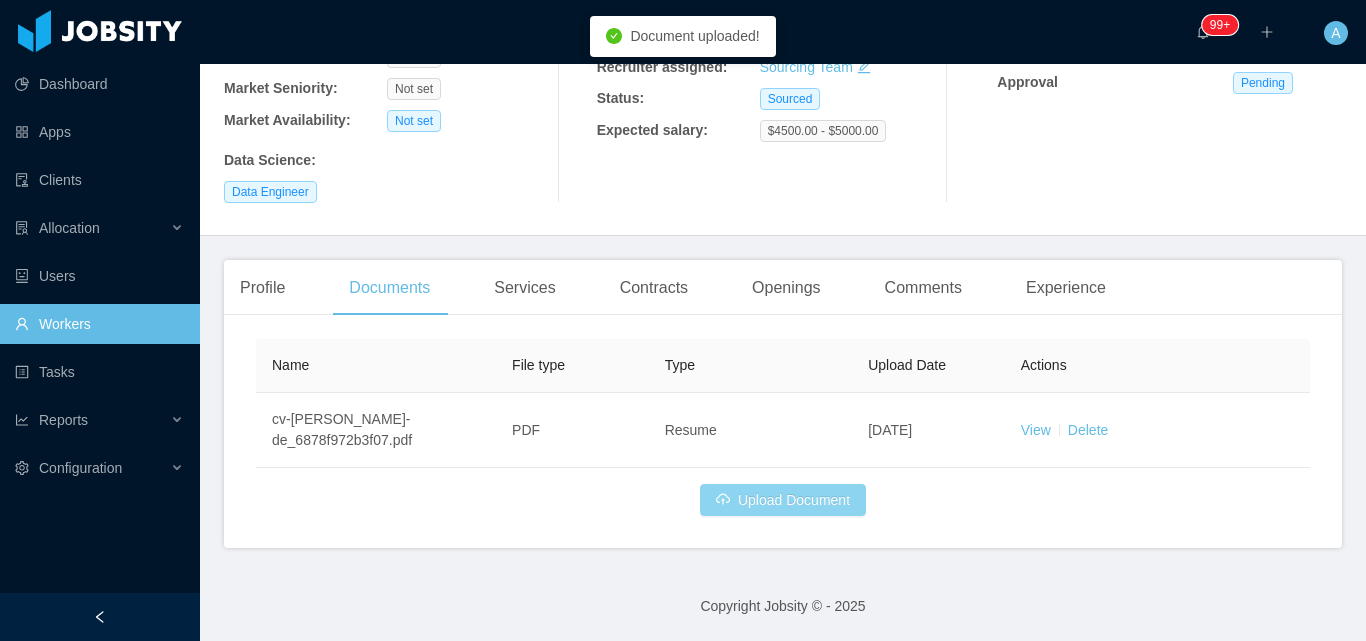 scroll, scrollTop: 231, scrollLeft: 0, axis: vertical 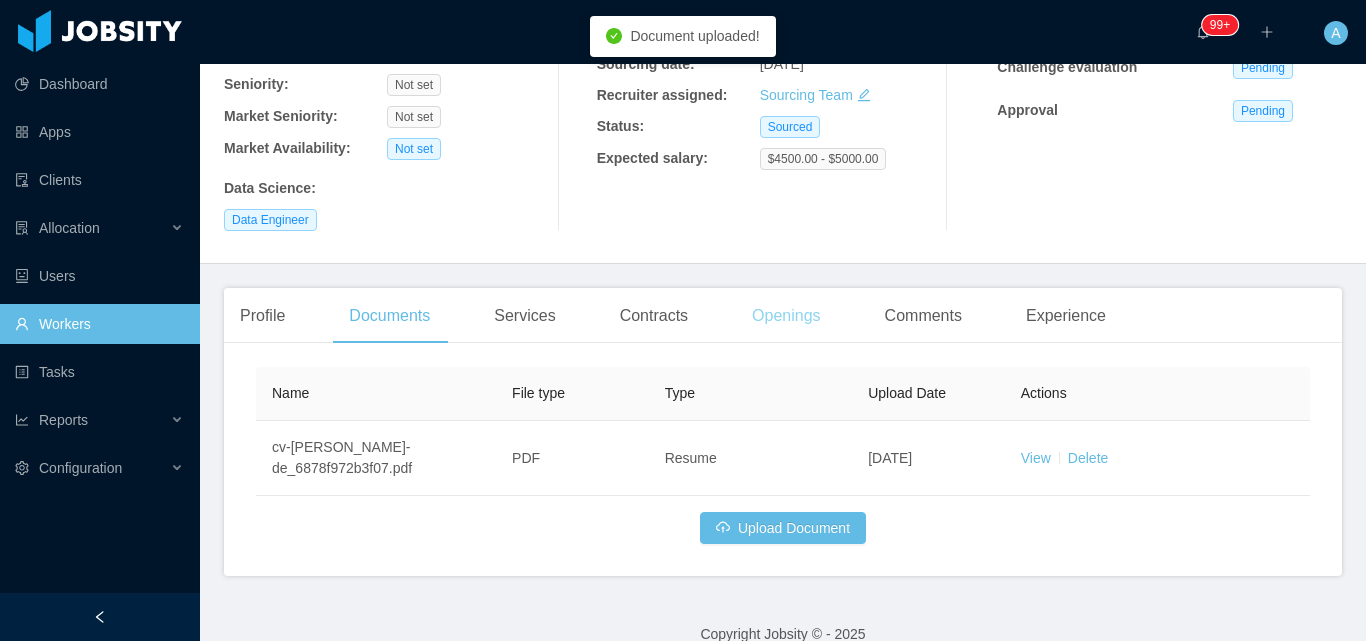 click on "Openings" at bounding box center [786, 316] 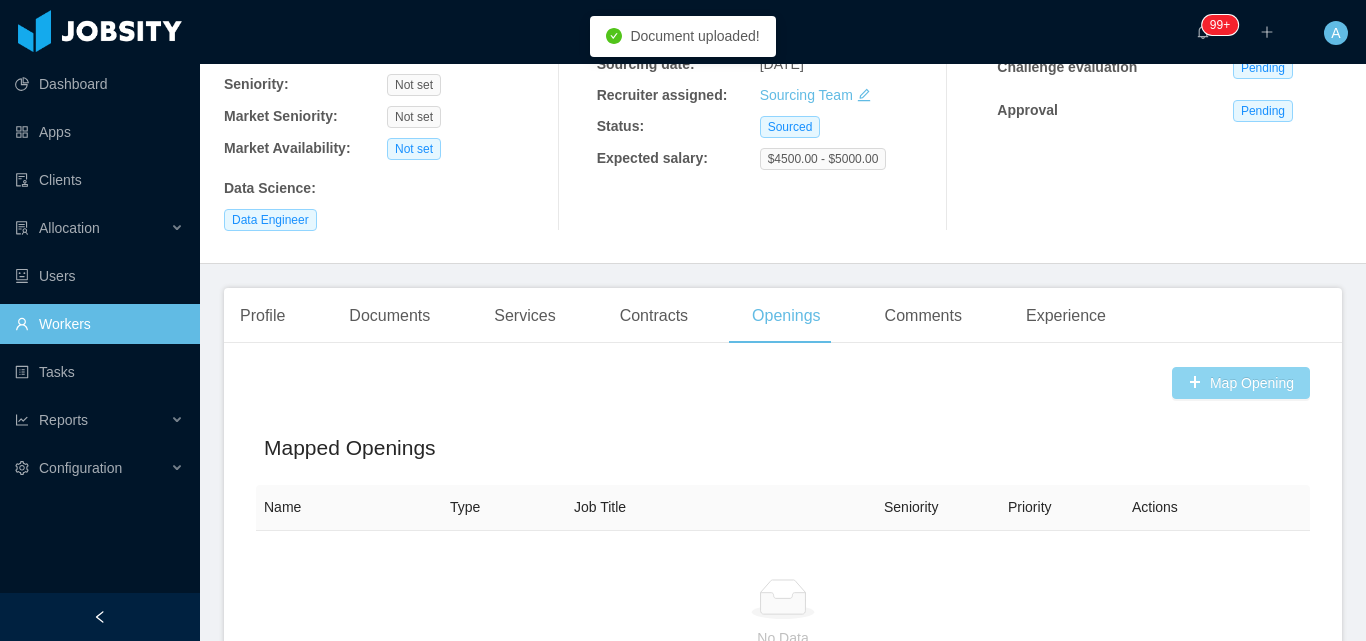 click on "Map Opening" at bounding box center (1241, 383) 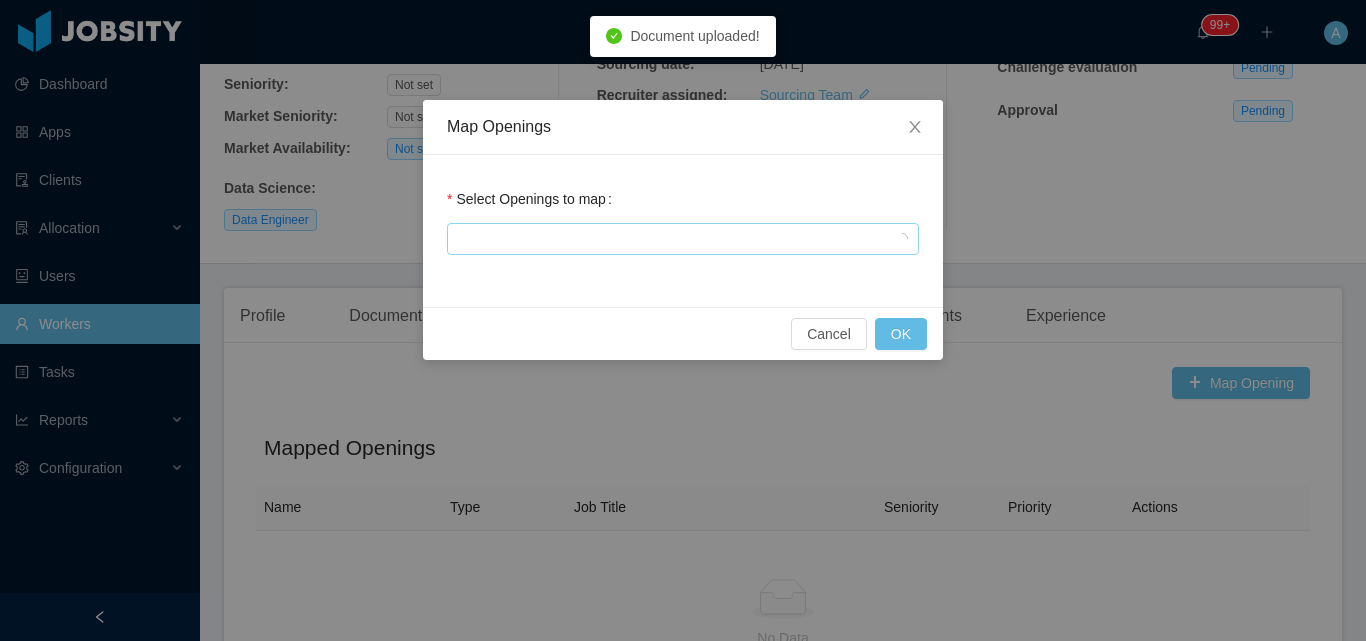click at bounding box center (680, 239) 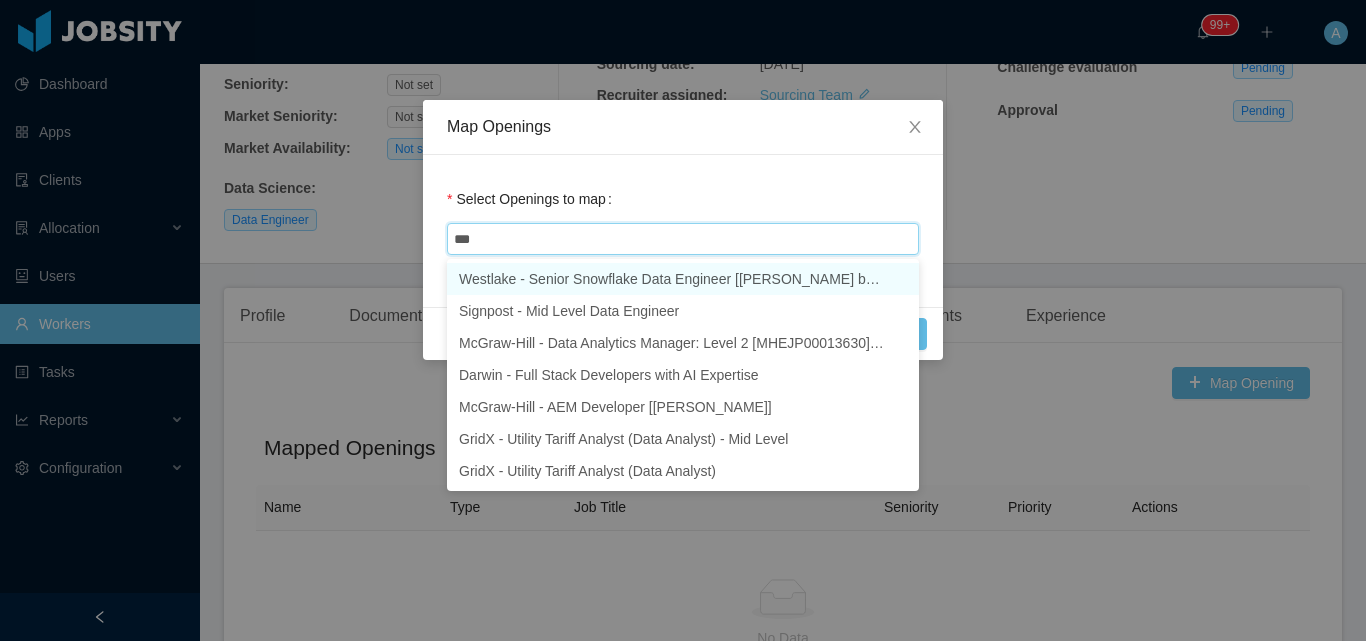 type on "****" 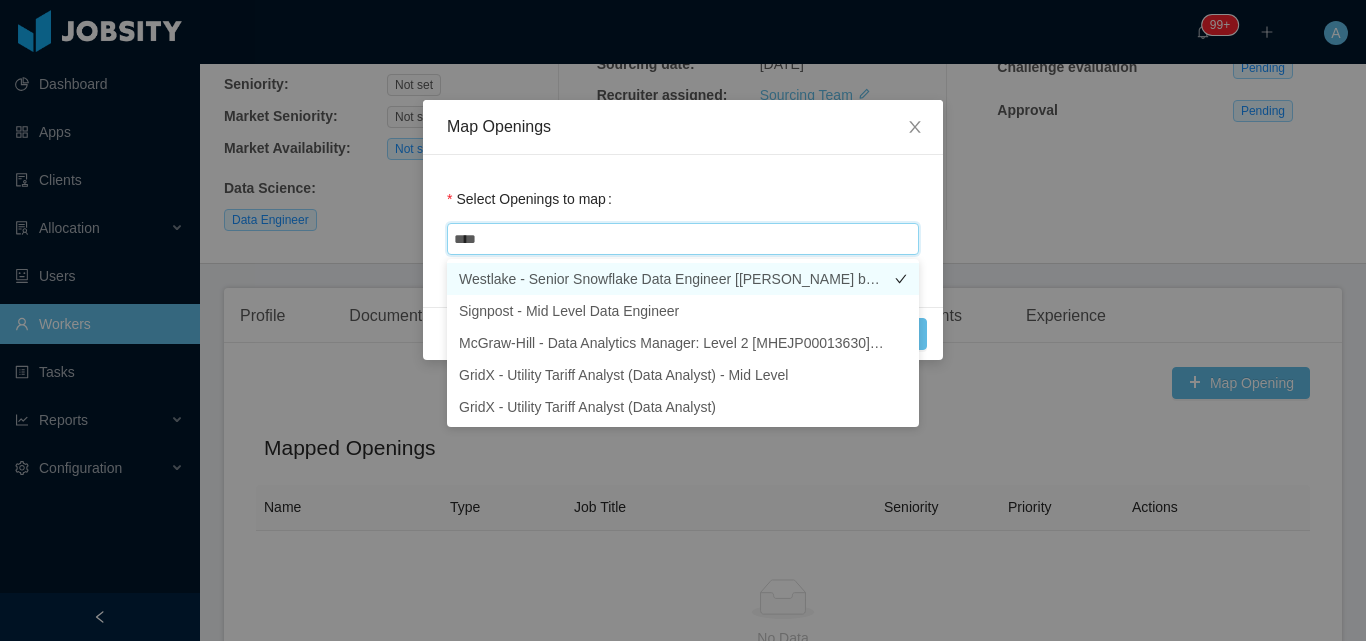 click on "Westlake - Senior Snowflake Data Engineer [[PERSON_NAME] backfill]" at bounding box center [683, 279] 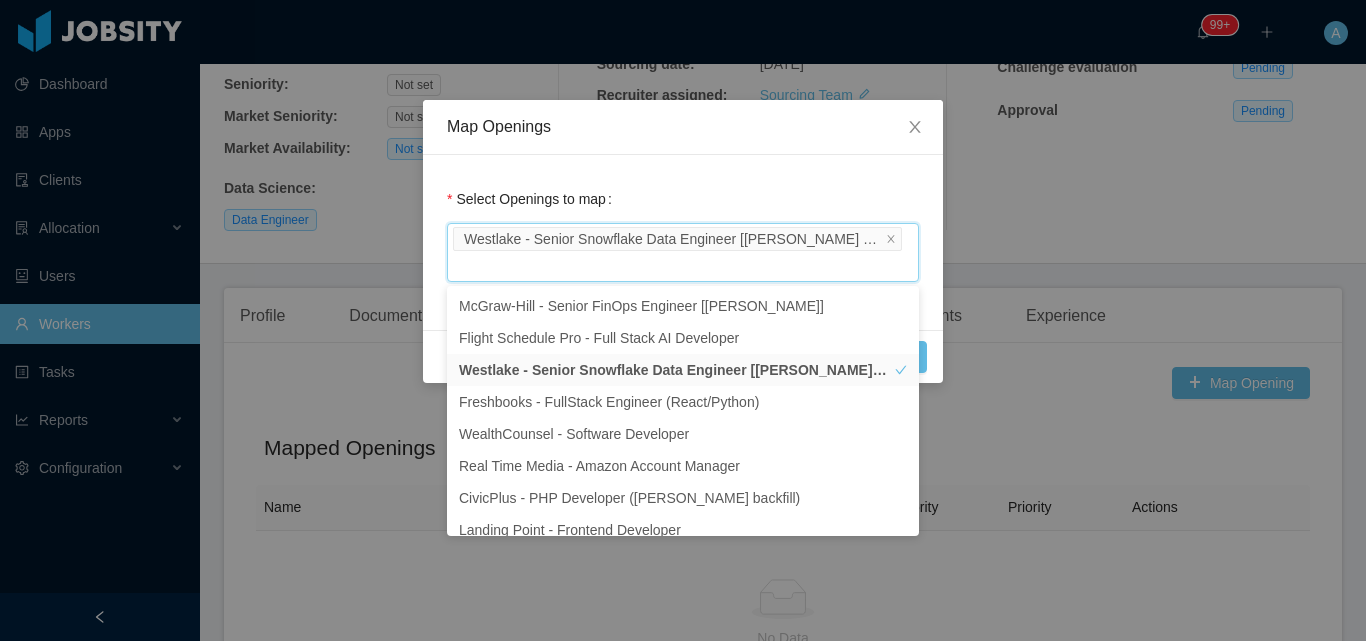 click on "Select Openings to map [GEOGRAPHIC_DATA] - Senior Snowflake Data Engineer [[PERSON_NAME] backfill]" at bounding box center (683, 242) 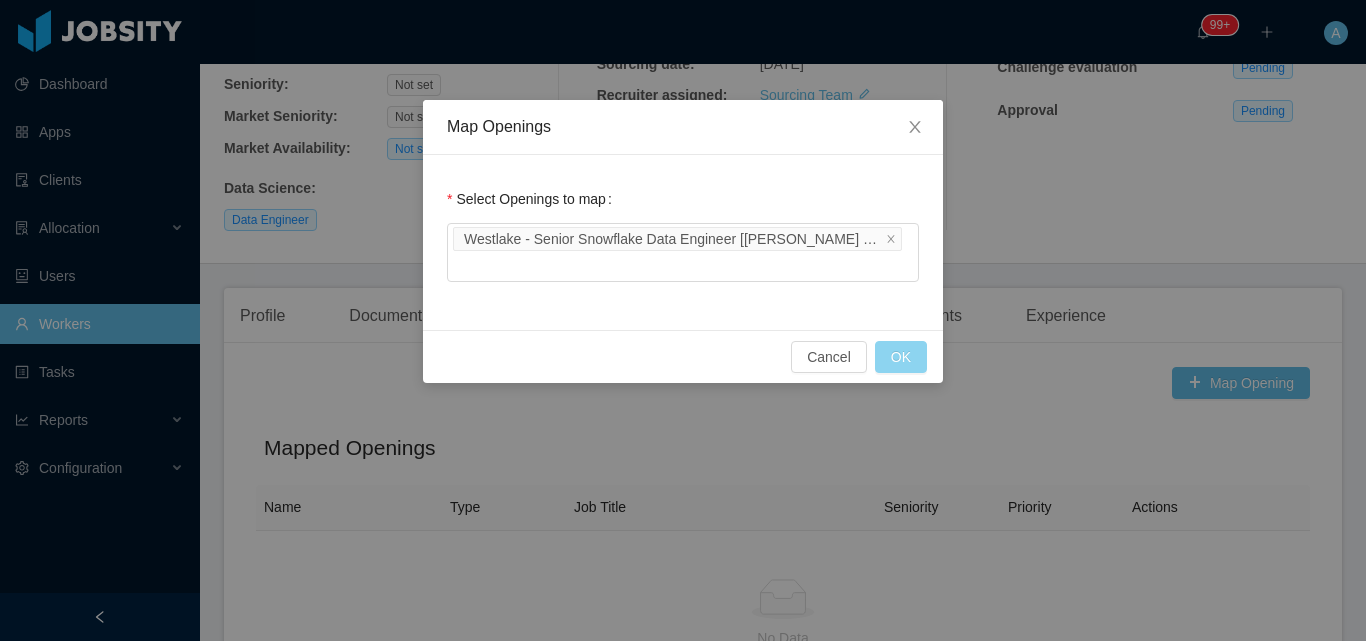 click on "OK" at bounding box center (901, 357) 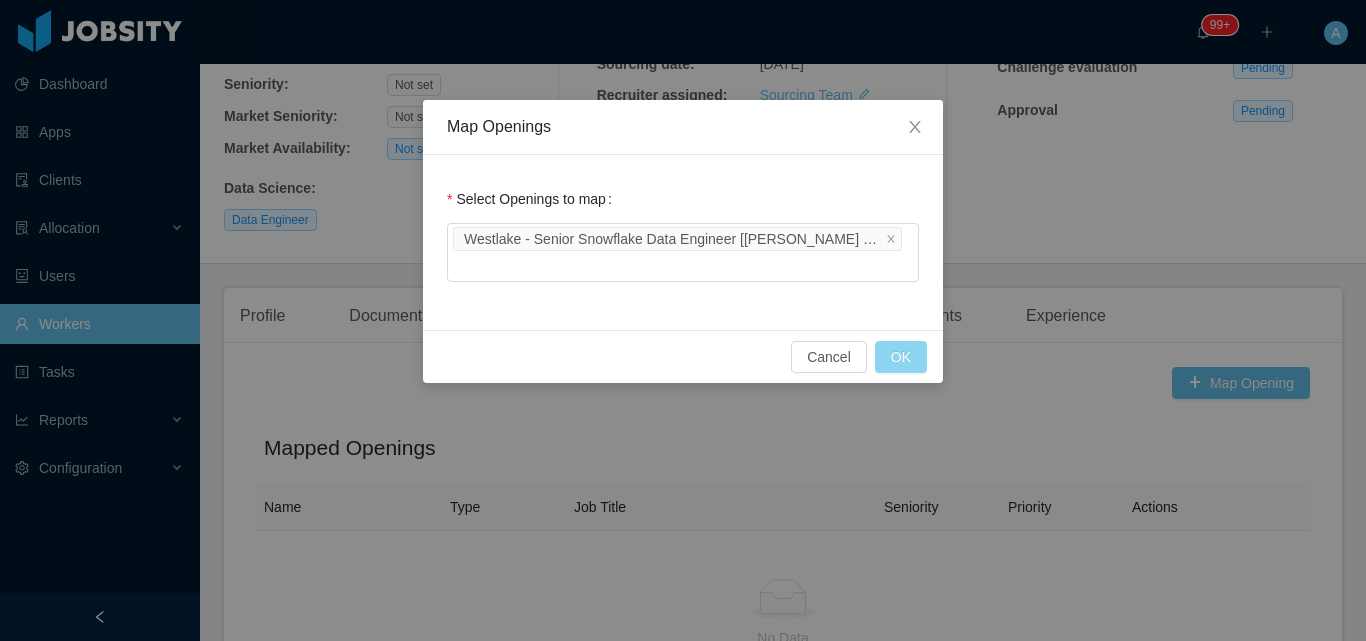 click on "OK" at bounding box center [901, 357] 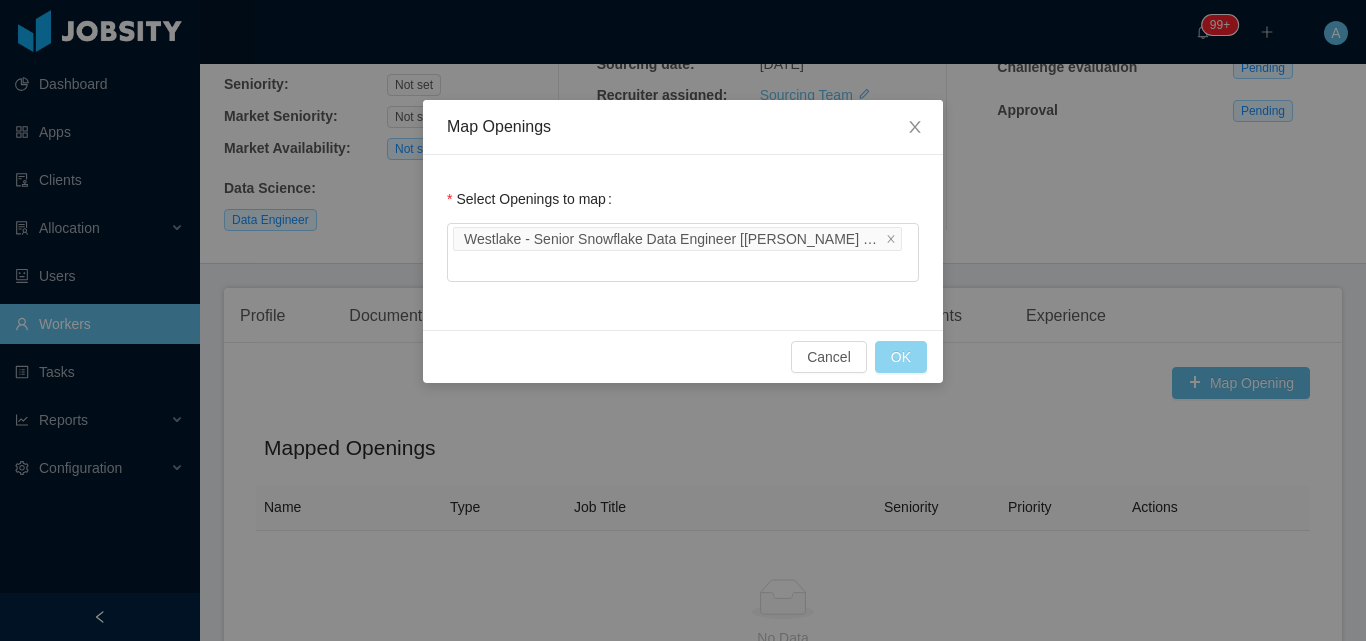 click on "OK" at bounding box center (901, 357) 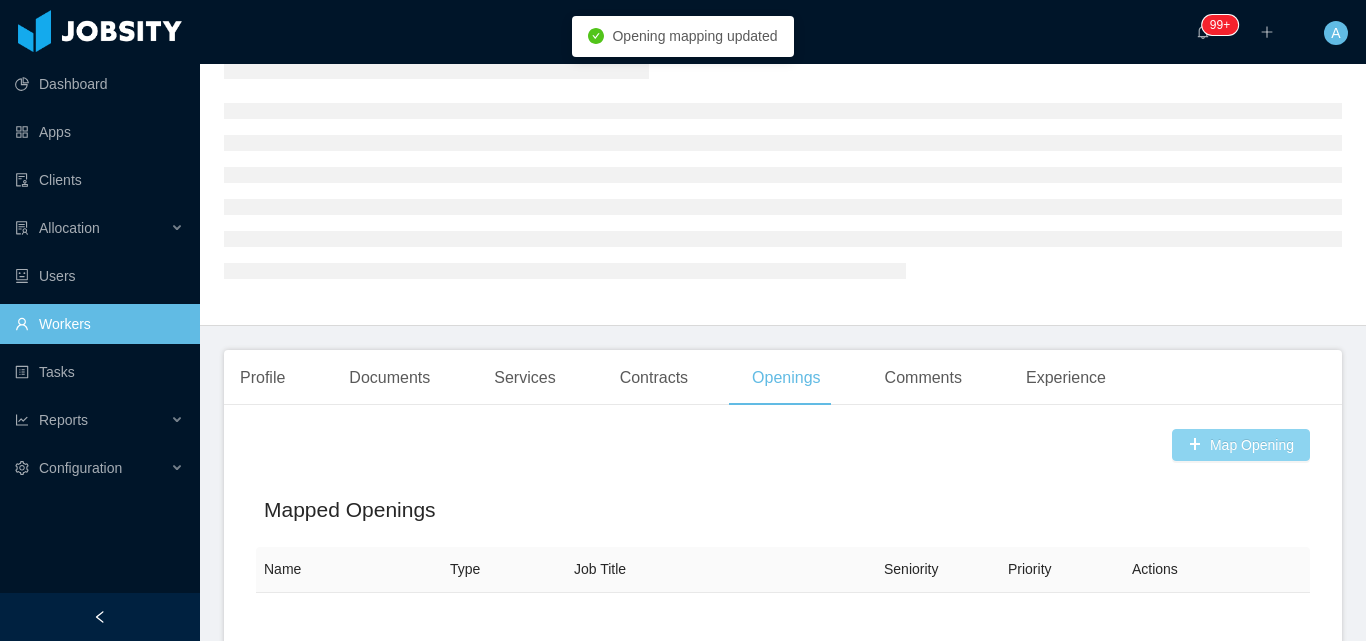 scroll, scrollTop: 0, scrollLeft: 0, axis: both 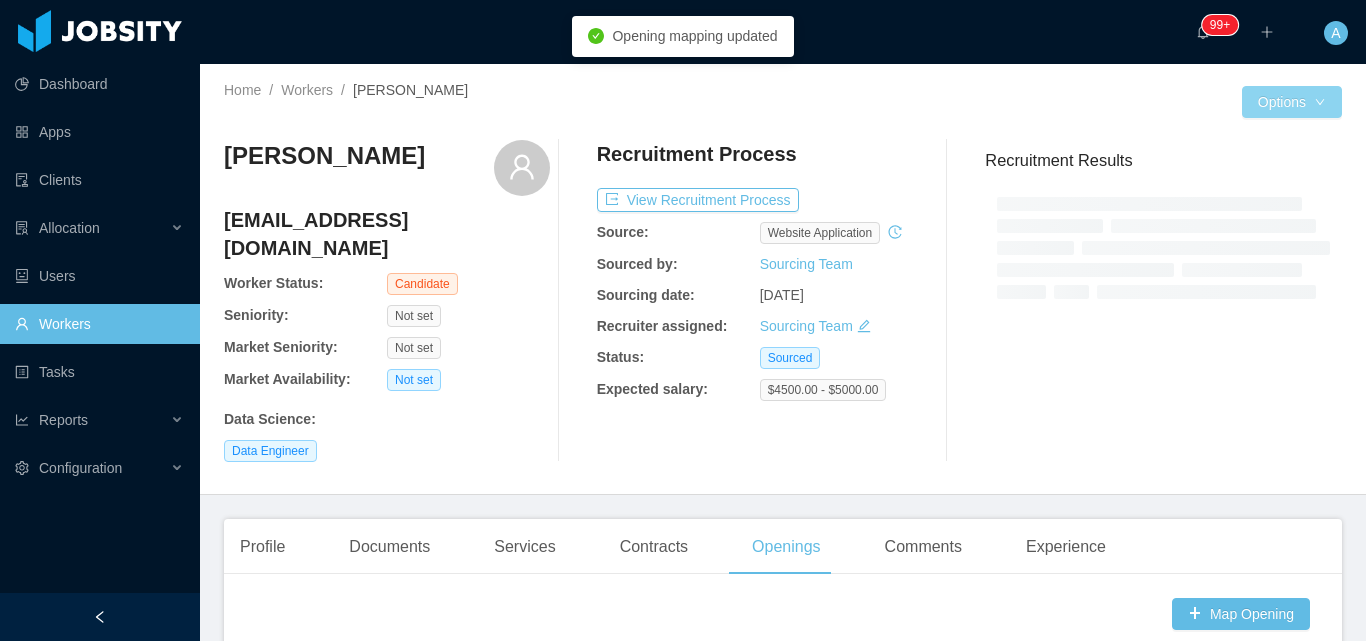 click on "Options" at bounding box center (1292, 102) 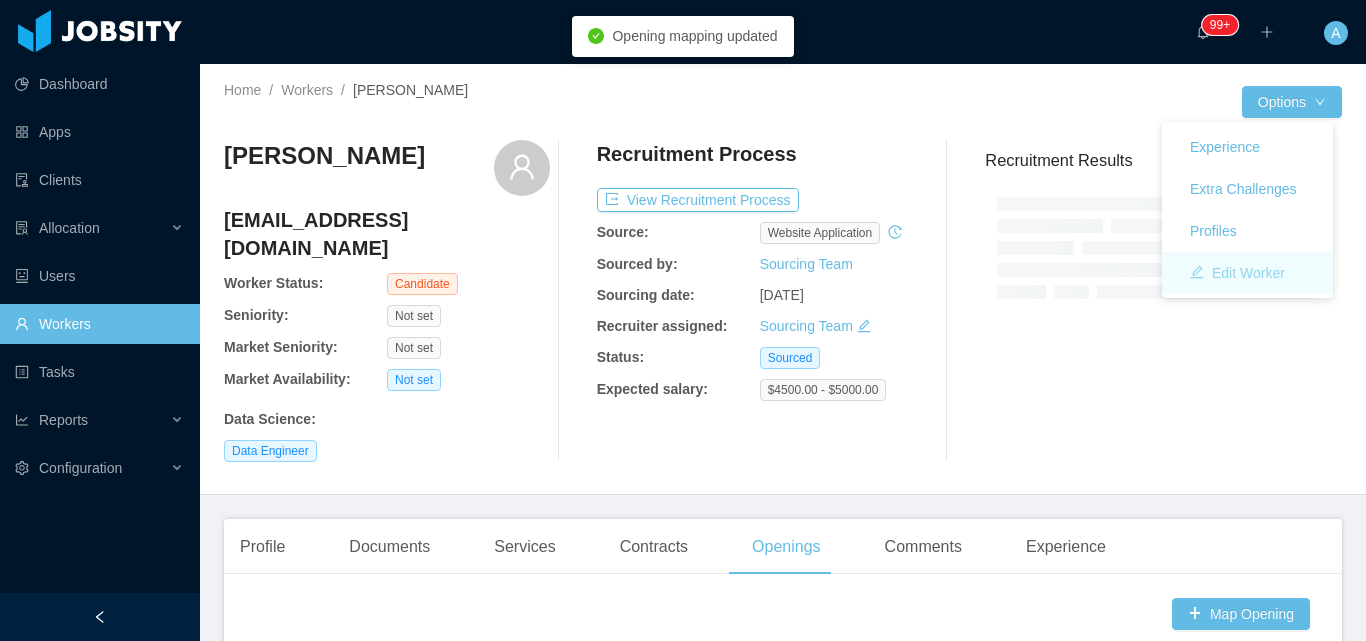 click on "Edit Worker" at bounding box center [1237, 273] 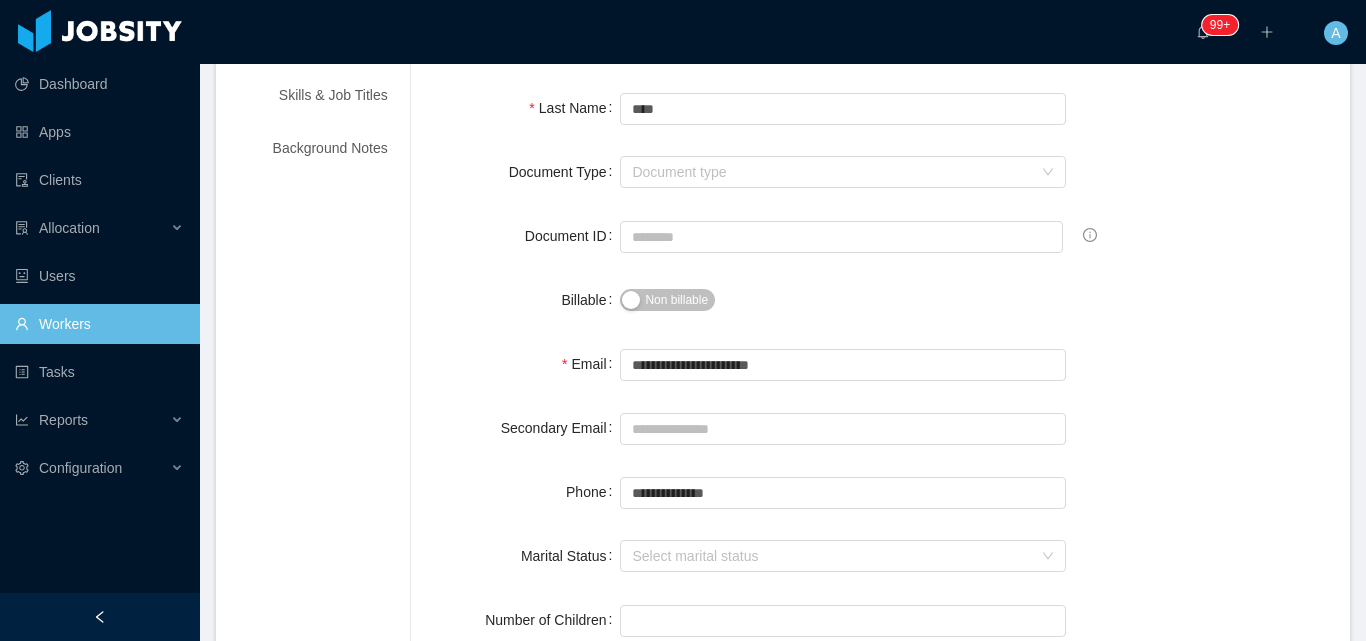 scroll, scrollTop: 200, scrollLeft: 0, axis: vertical 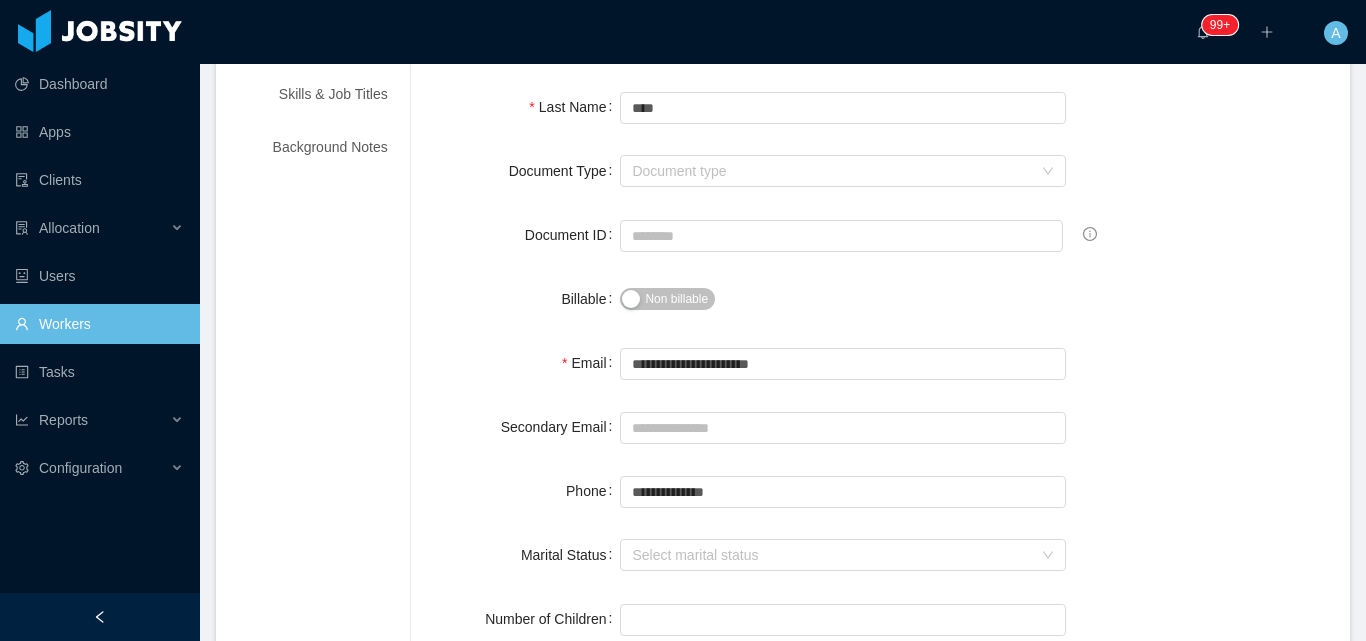 click on "Non billable" at bounding box center [676, 299] 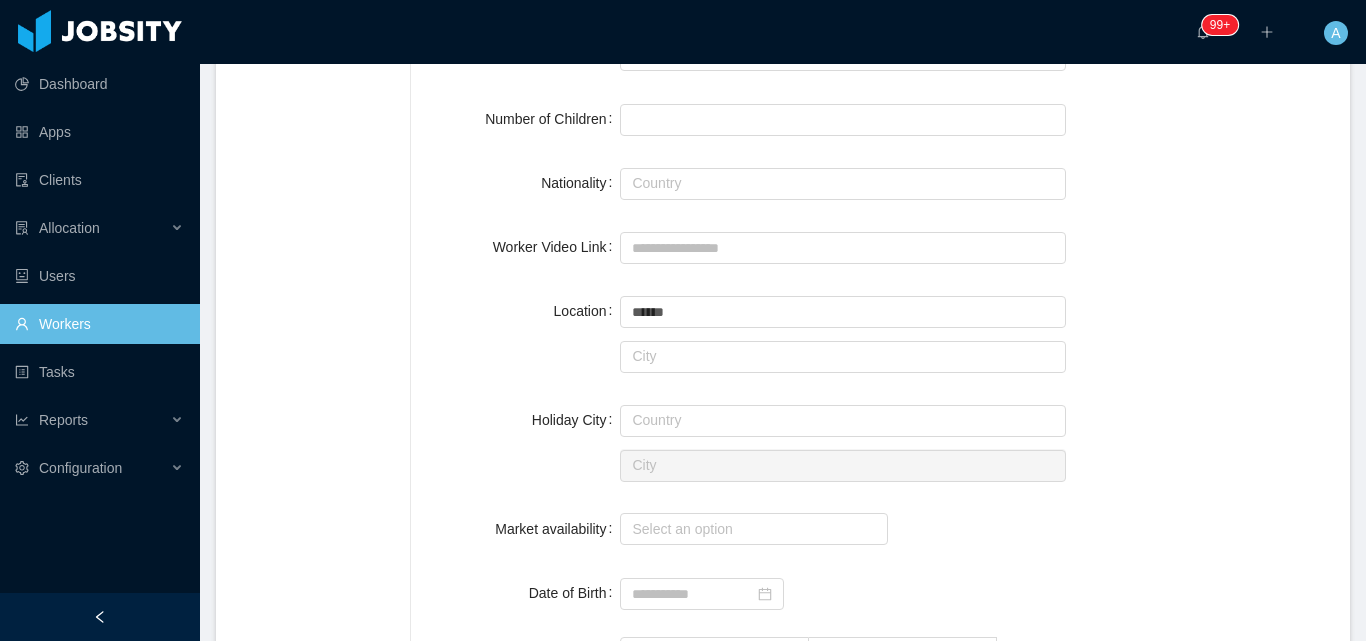 scroll, scrollTop: 800, scrollLeft: 0, axis: vertical 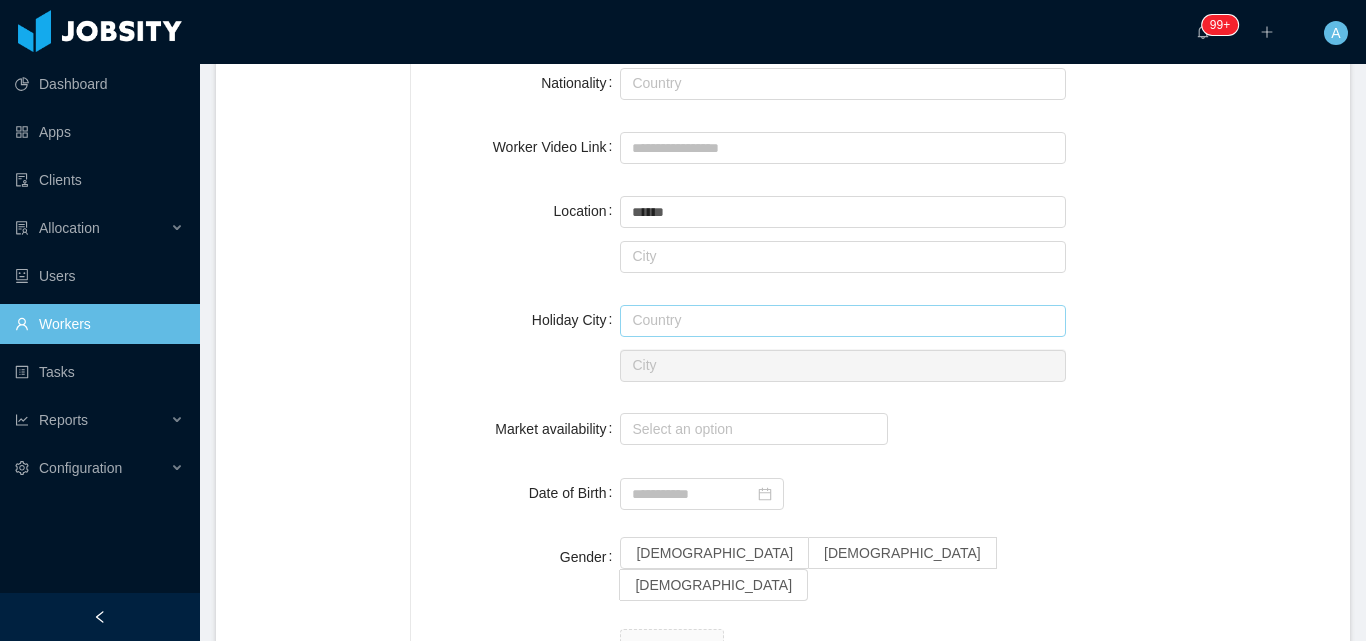 click at bounding box center (843, 321) 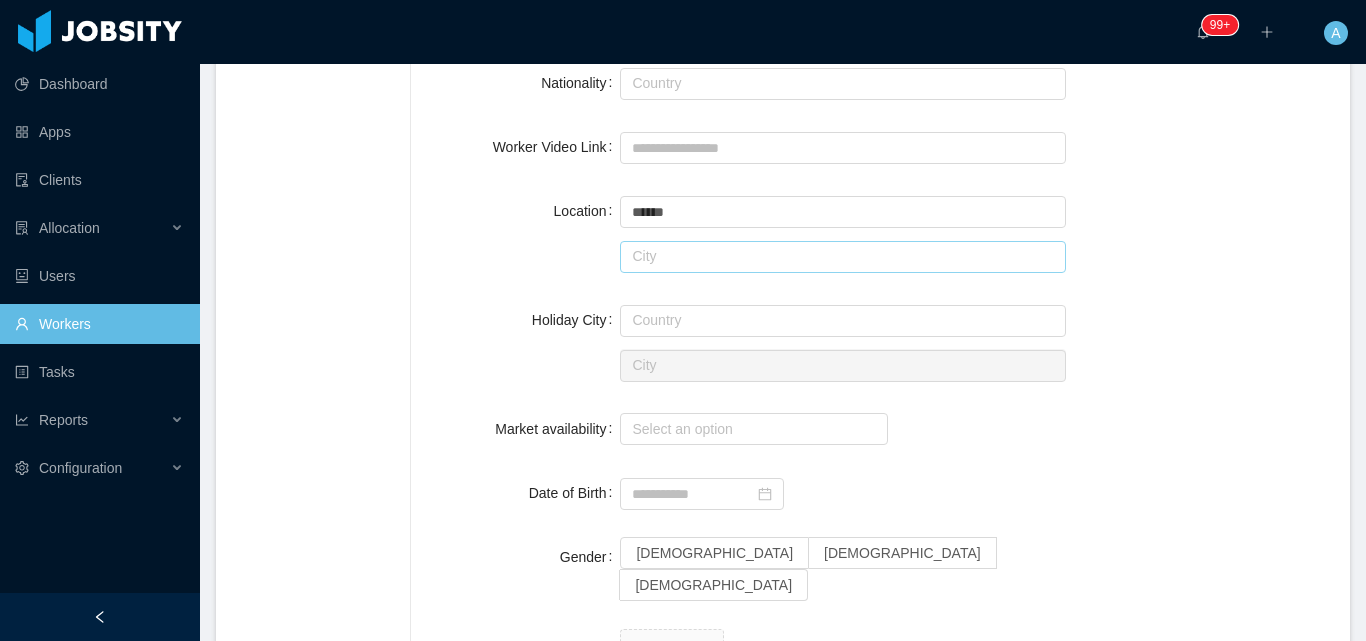 click at bounding box center [843, 257] 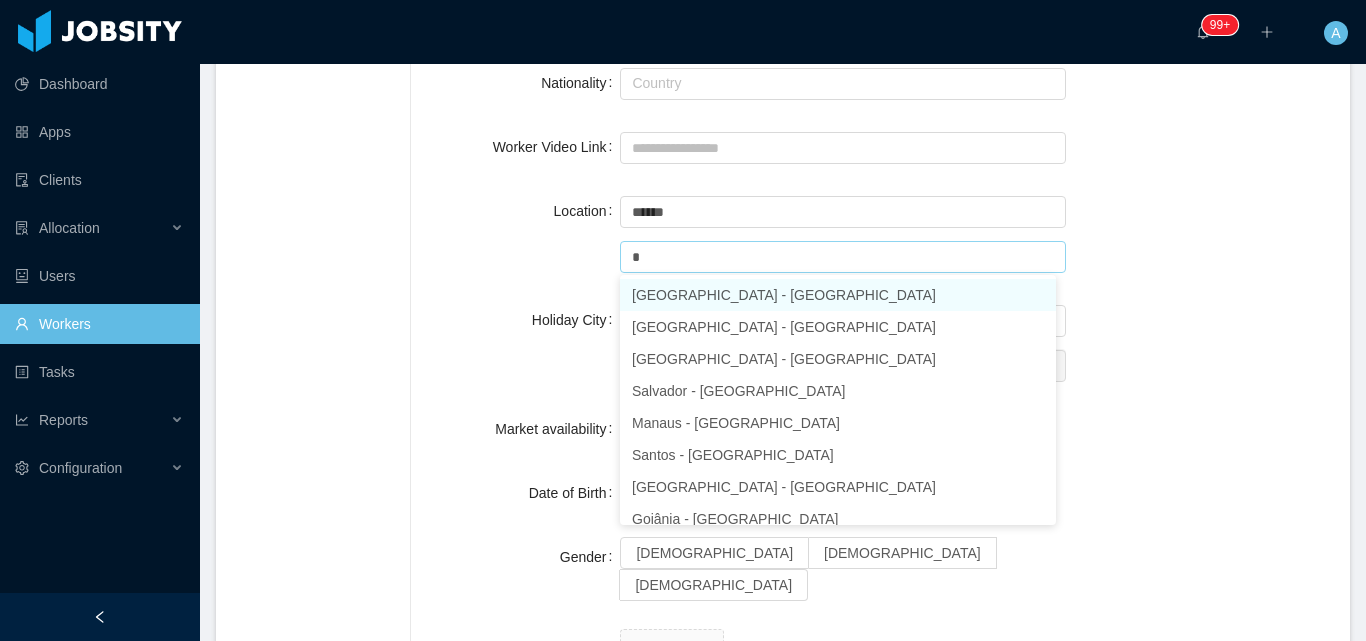 click on "[GEOGRAPHIC_DATA] - [GEOGRAPHIC_DATA]" at bounding box center [838, 295] 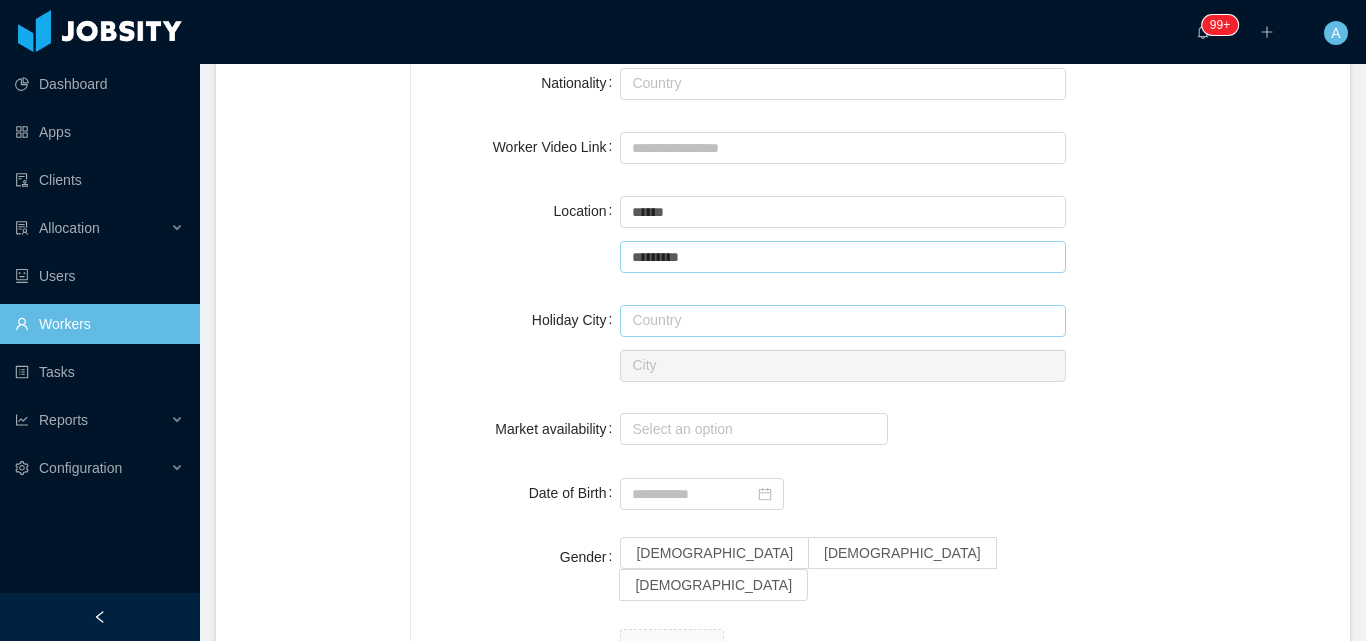type on "*********" 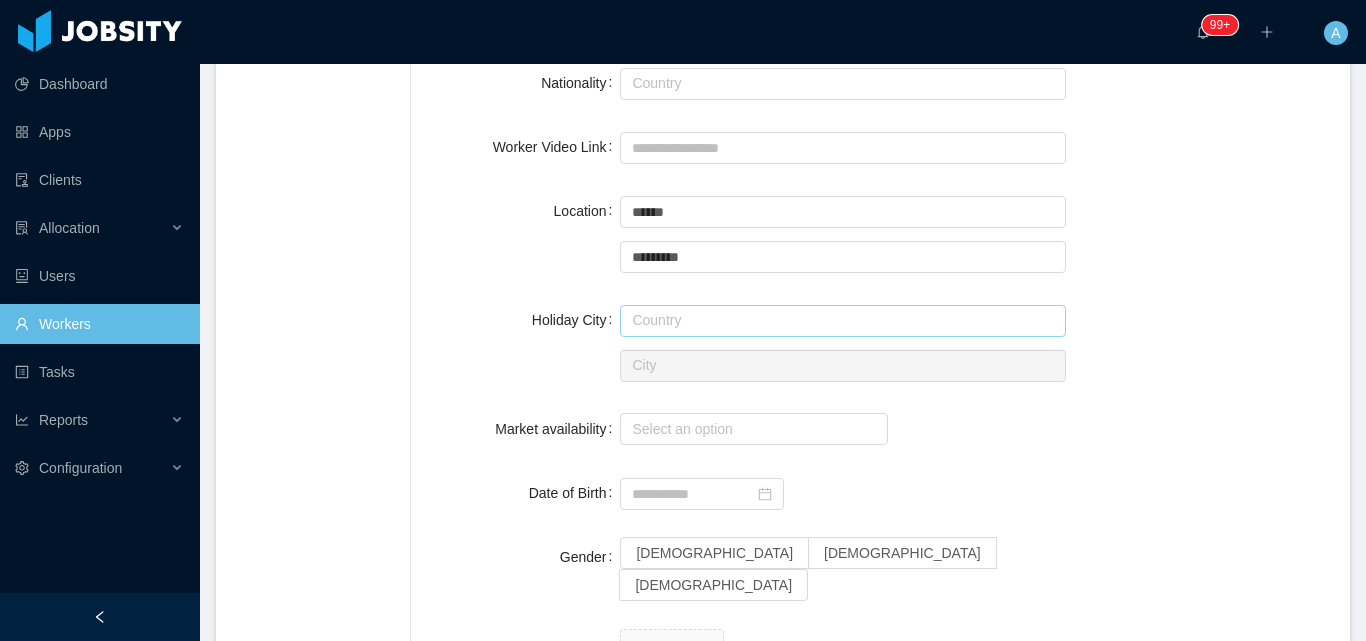 click at bounding box center (843, 321) 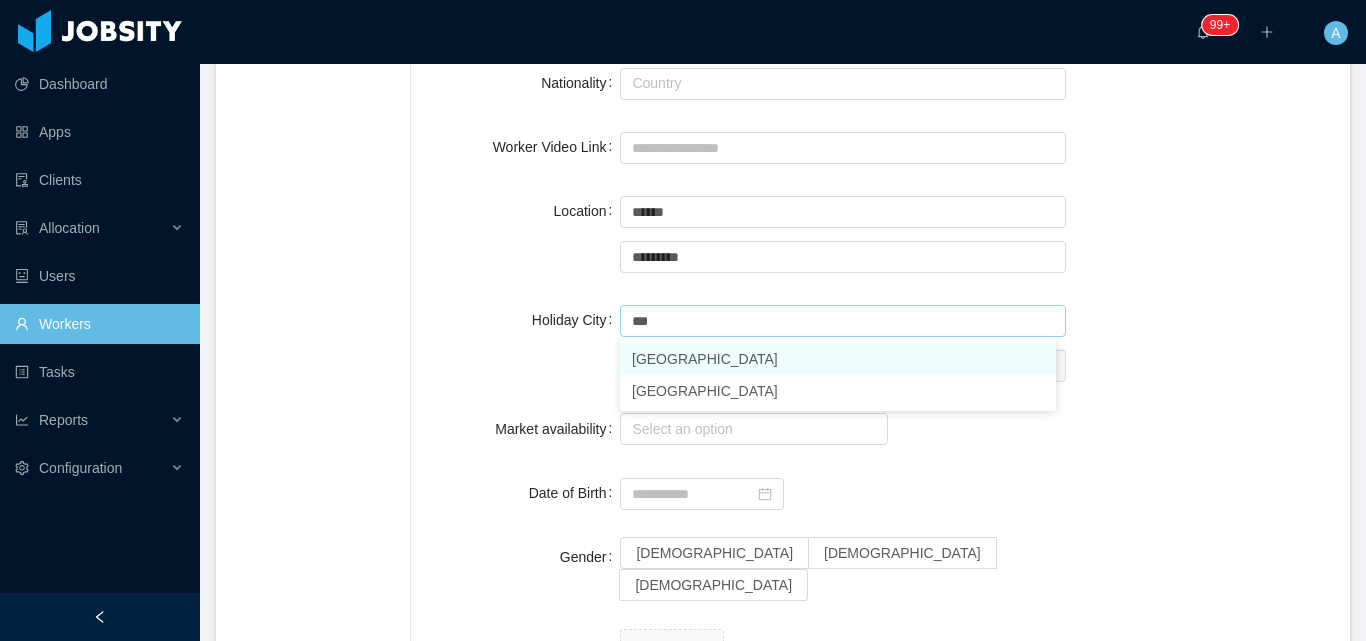 click on "[GEOGRAPHIC_DATA]" at bounding box center [838, 359] 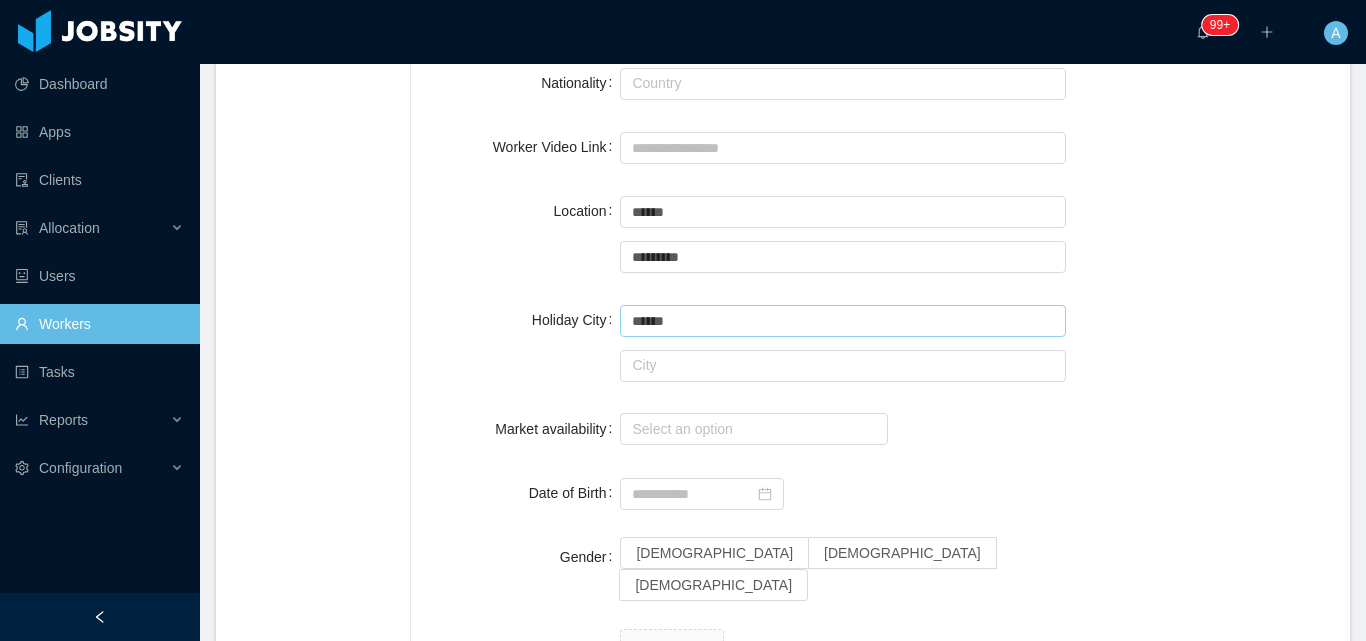 type on "******" 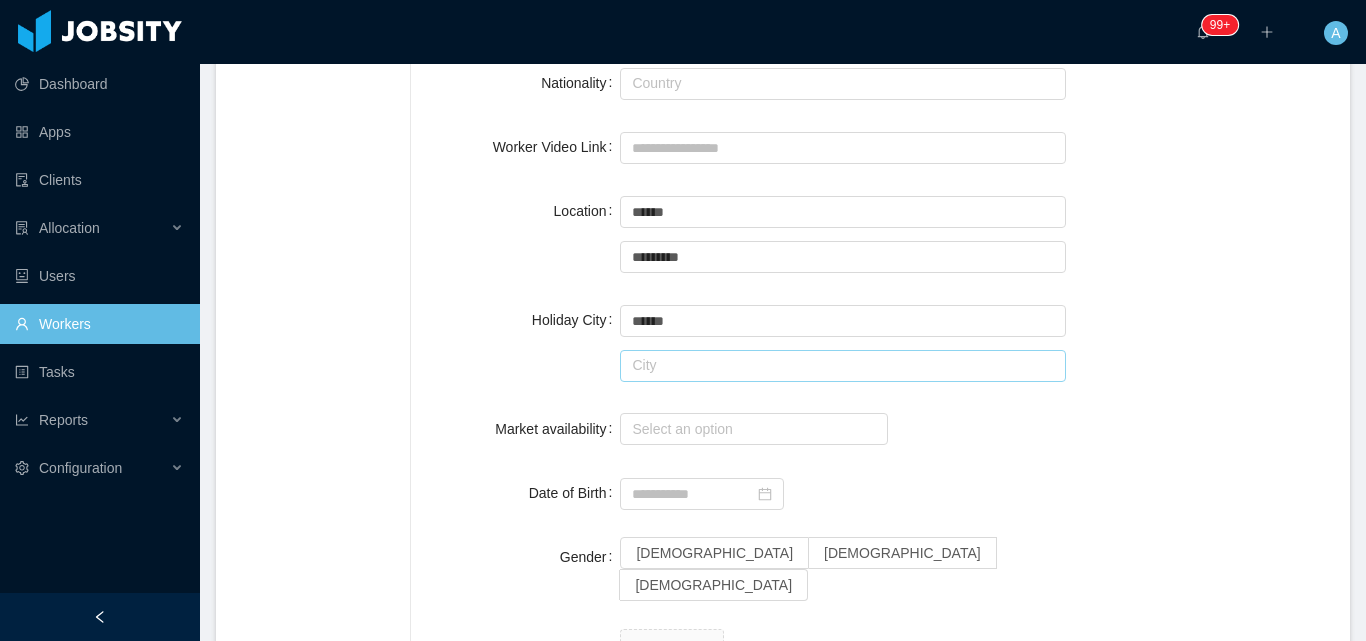 click at bounding box center (843, 366) 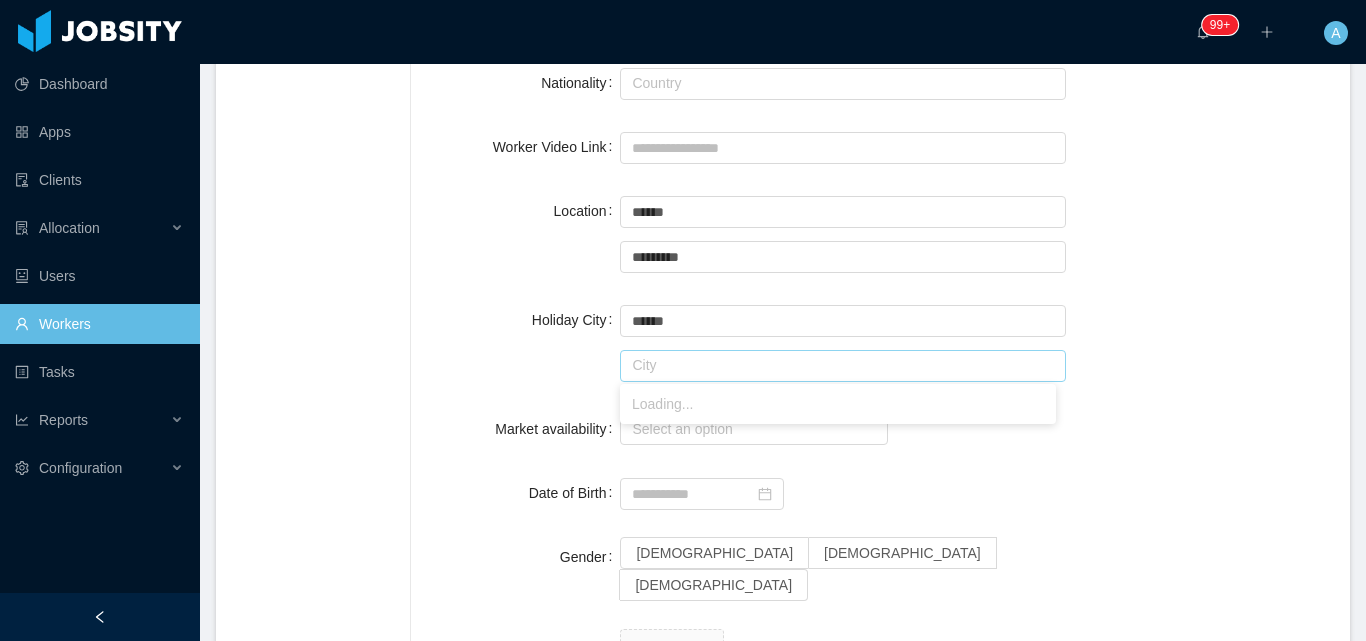 type on "*" 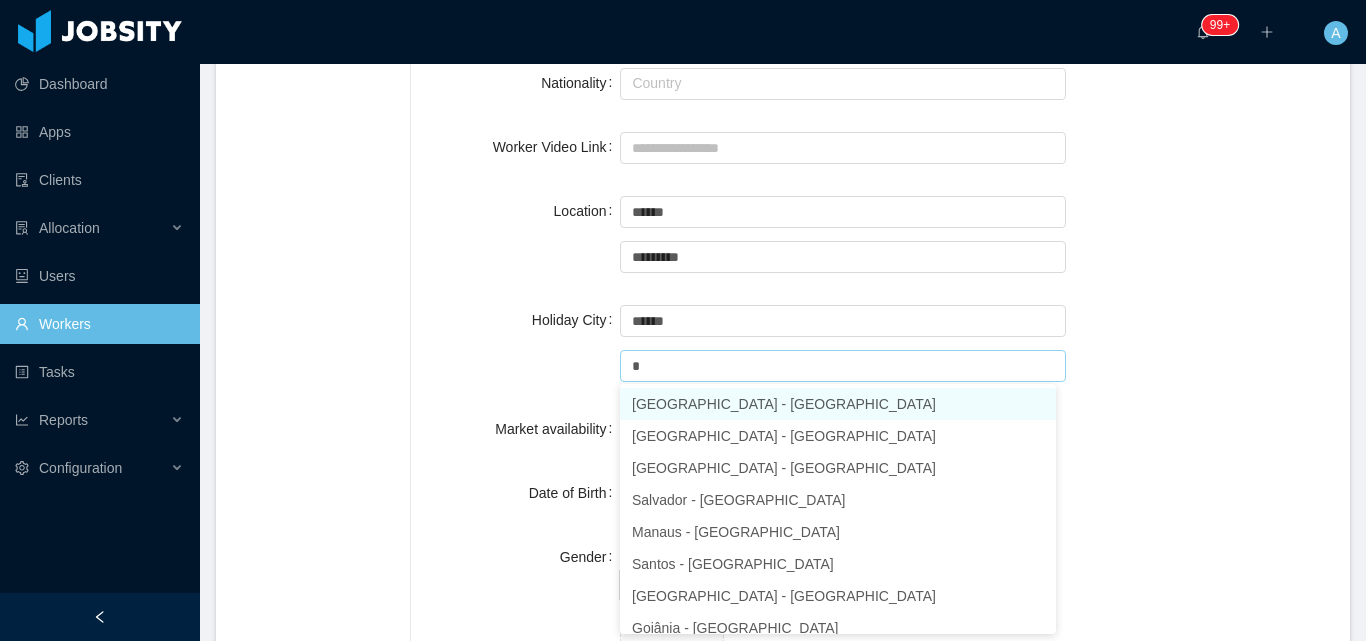 drag, startPoint x: 761, startPoint y: 393, endPoint x: 607, endPoint y: 366, distance: 156.34897 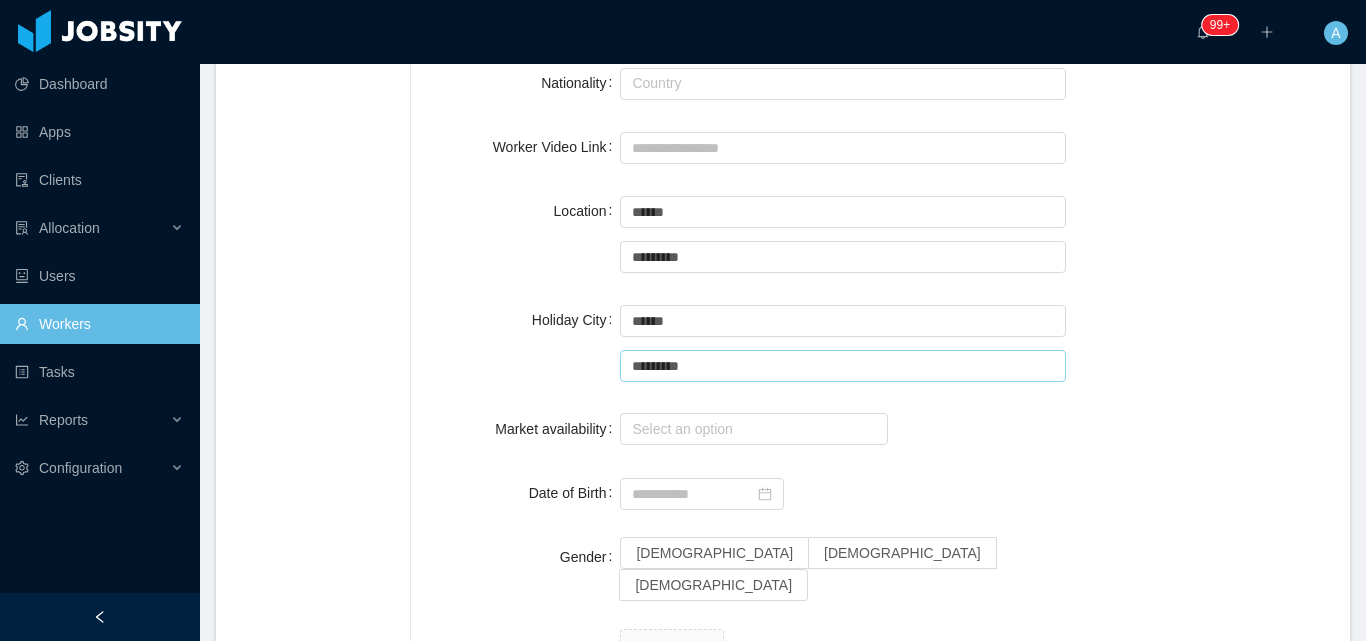 type on "*********" 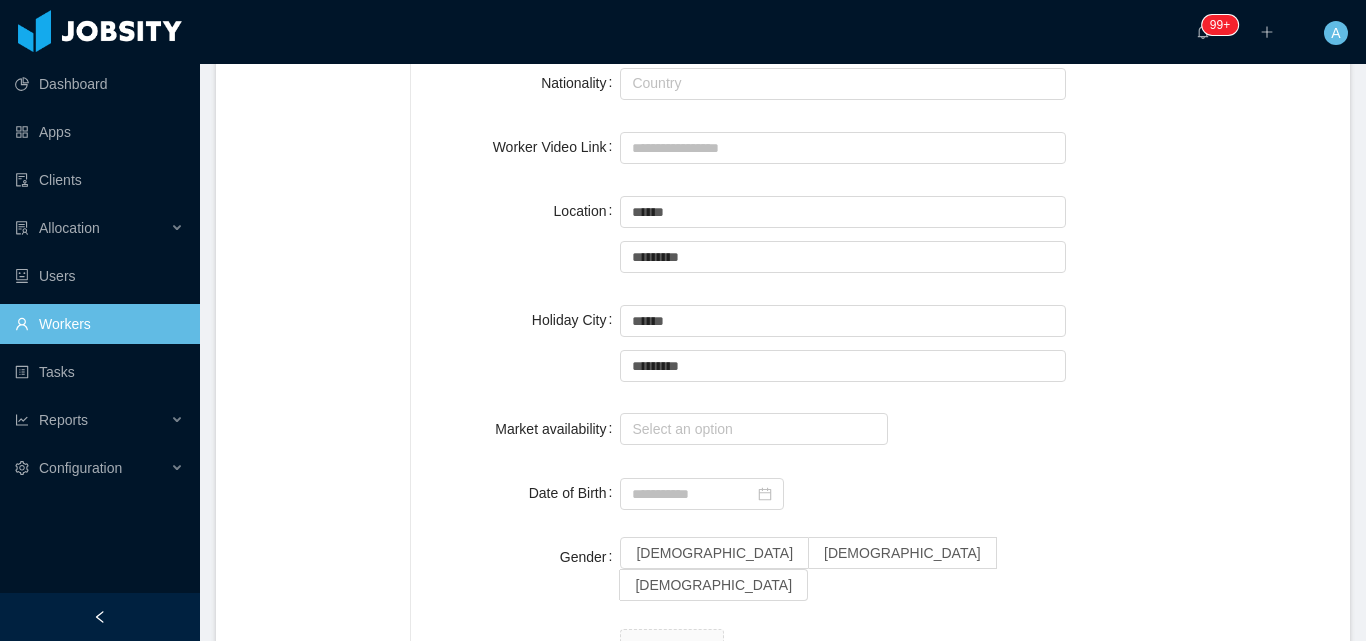 click on "Holiday City Country ****** Brazil   City ********* [GEOGRAPHIC_DATA]" at bounding box center (880, 342) 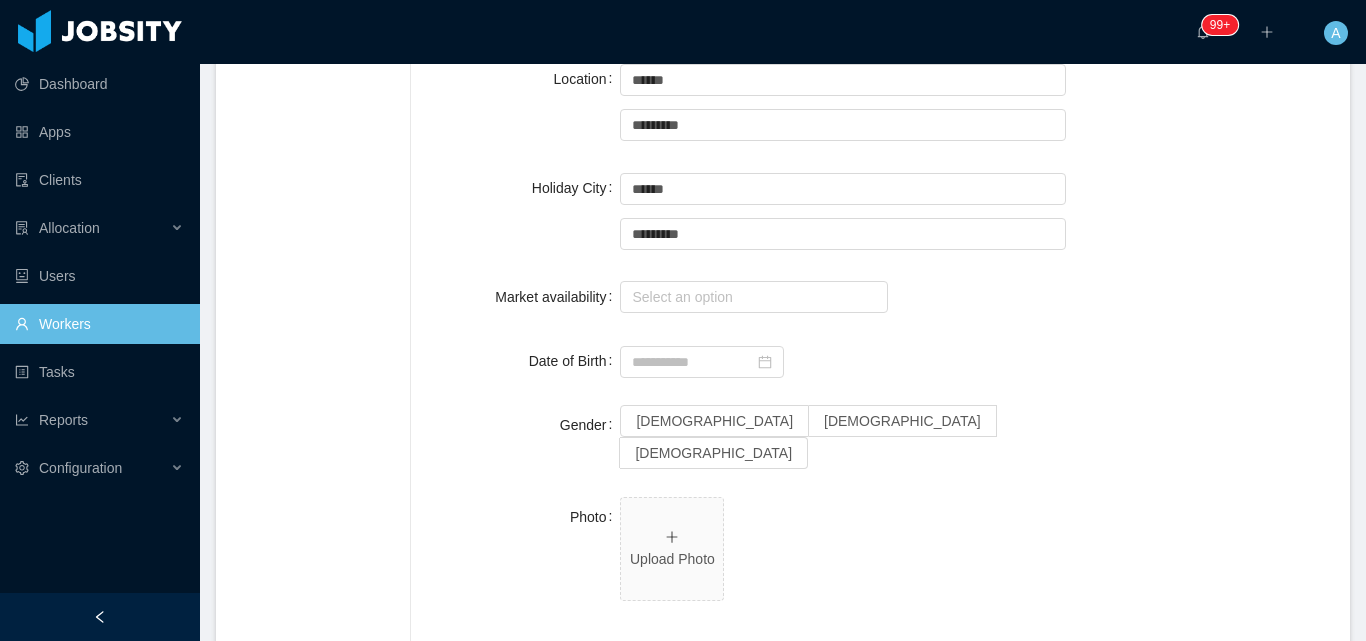 scroll, scrollTop: 1100, scrollLeft: 0, axis: vertical 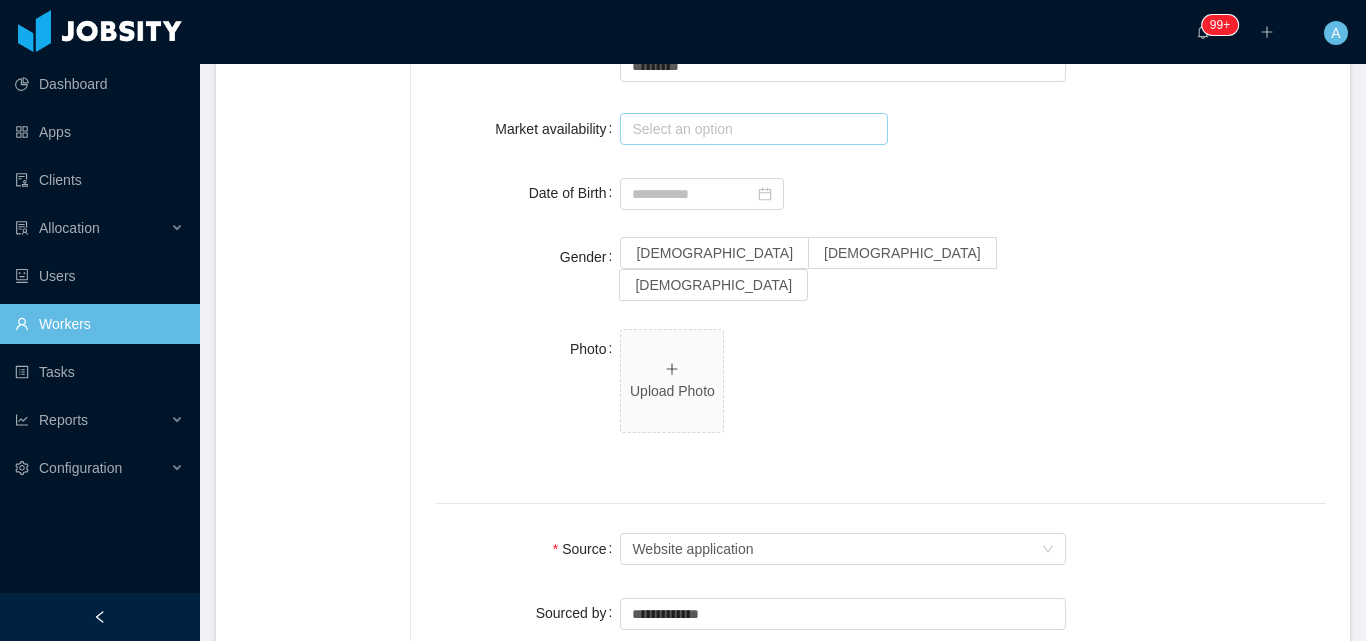 click on "Select an option" at bounding box center (749, 129) 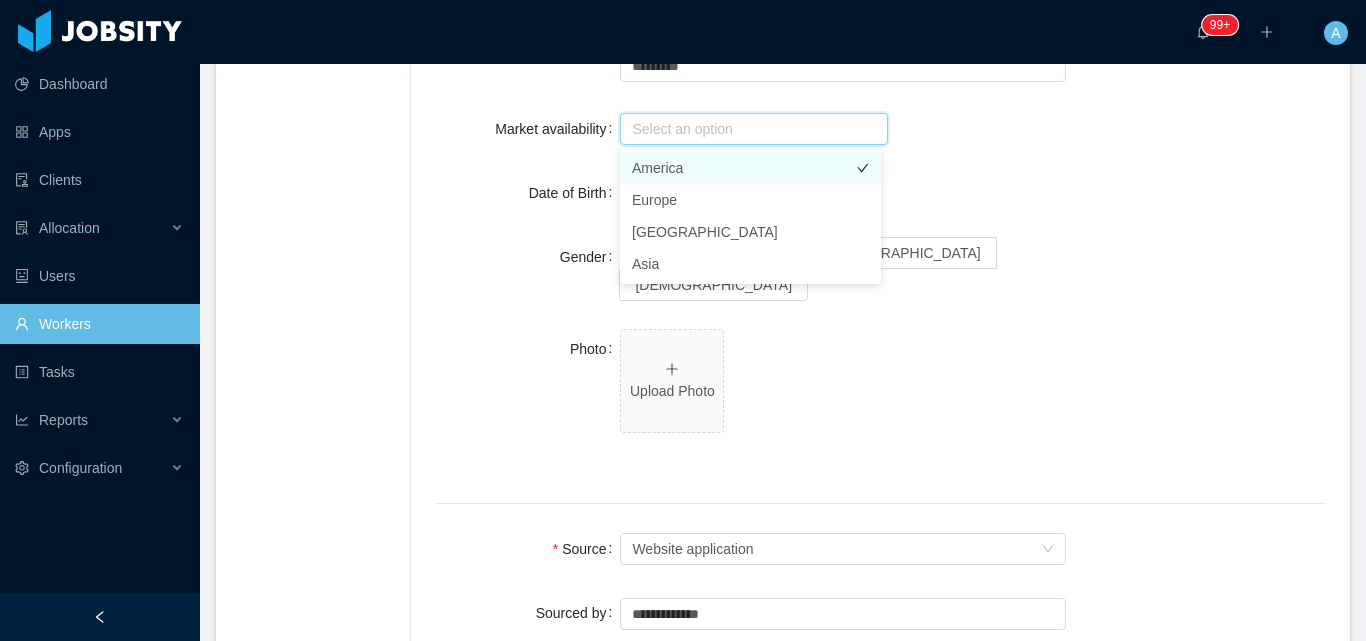 click on "America" at bounding box center [750, 168] 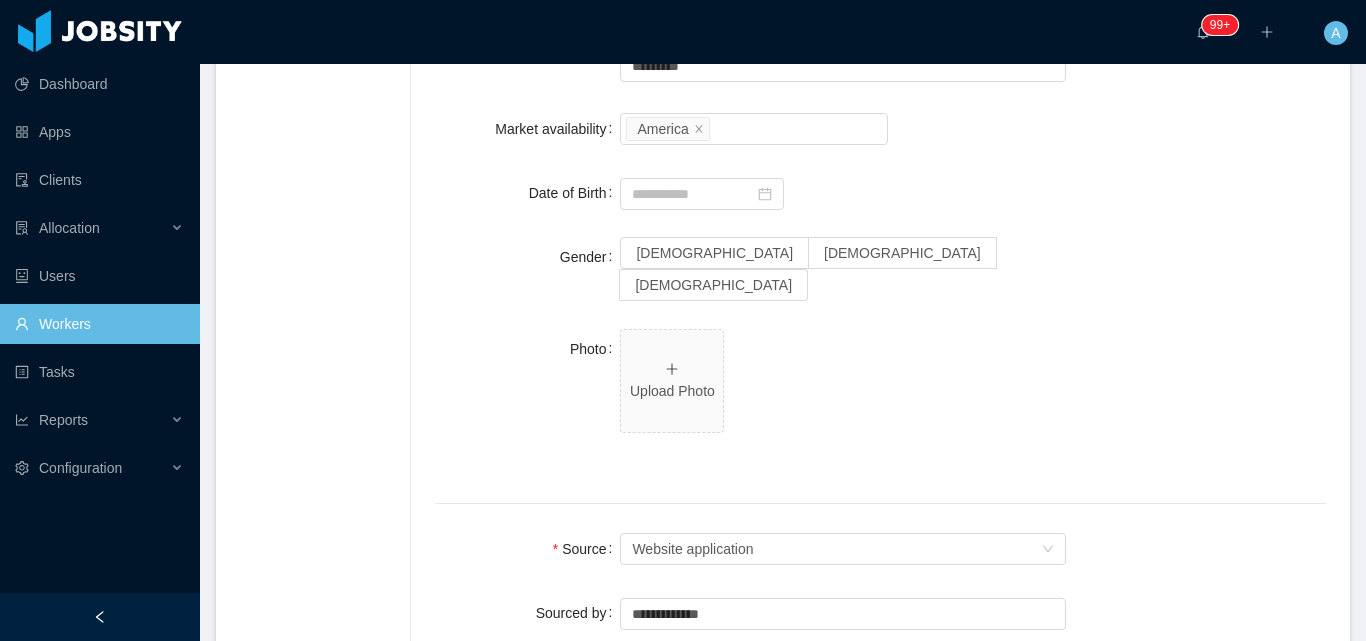 drag, startPoint x: 1078, startPoint y: 242, endPoint x: 866, endPoint y: 262, distance: 212.9413 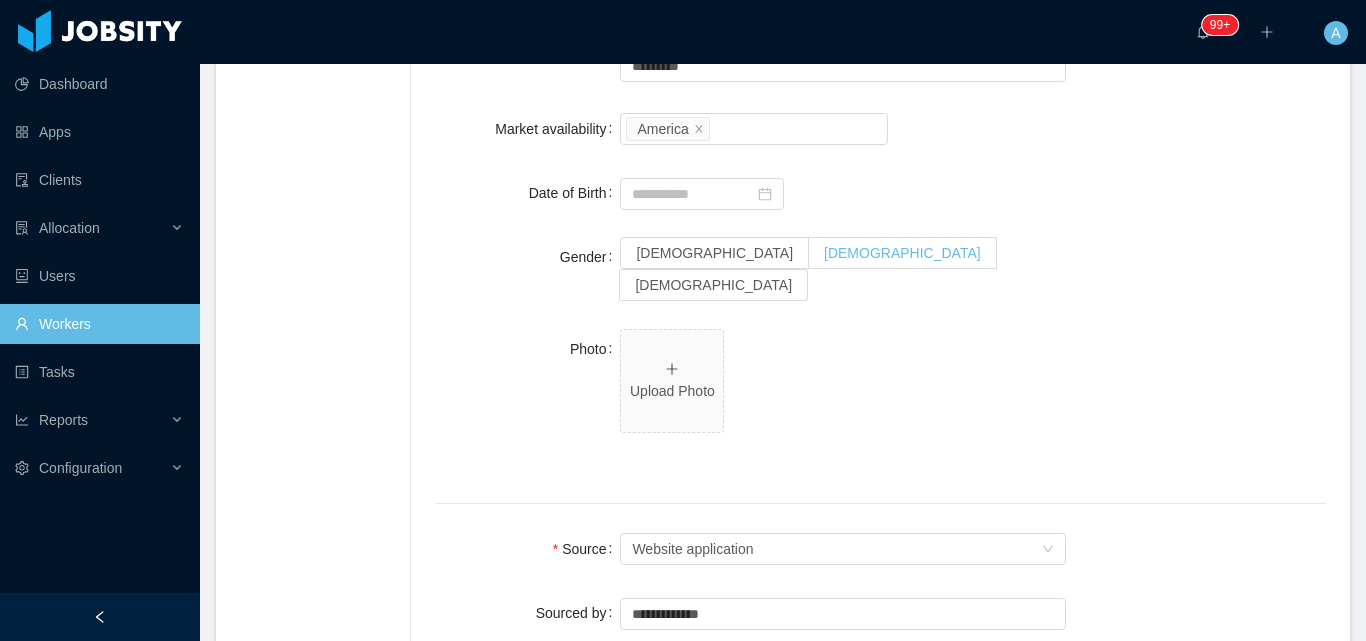 click on "[DEMOGRAPHIC_DATA]" at bounding box center [902, 253] 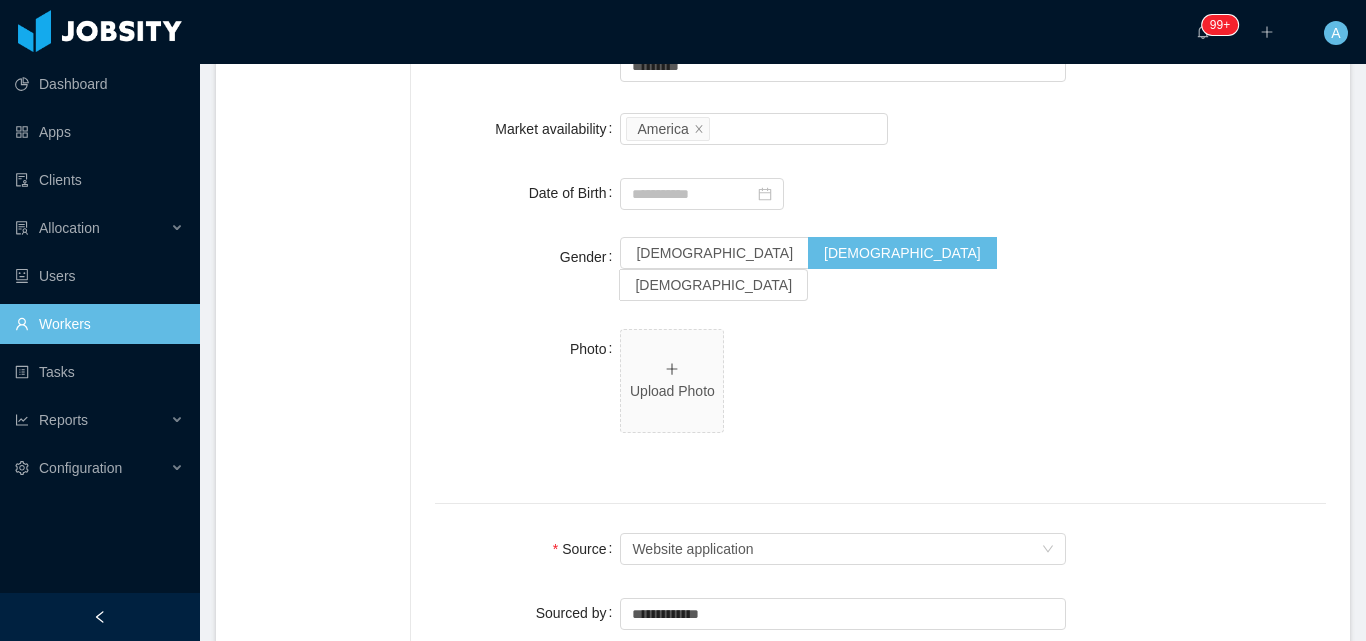 click on "**********" at bounding box center (880, 168) 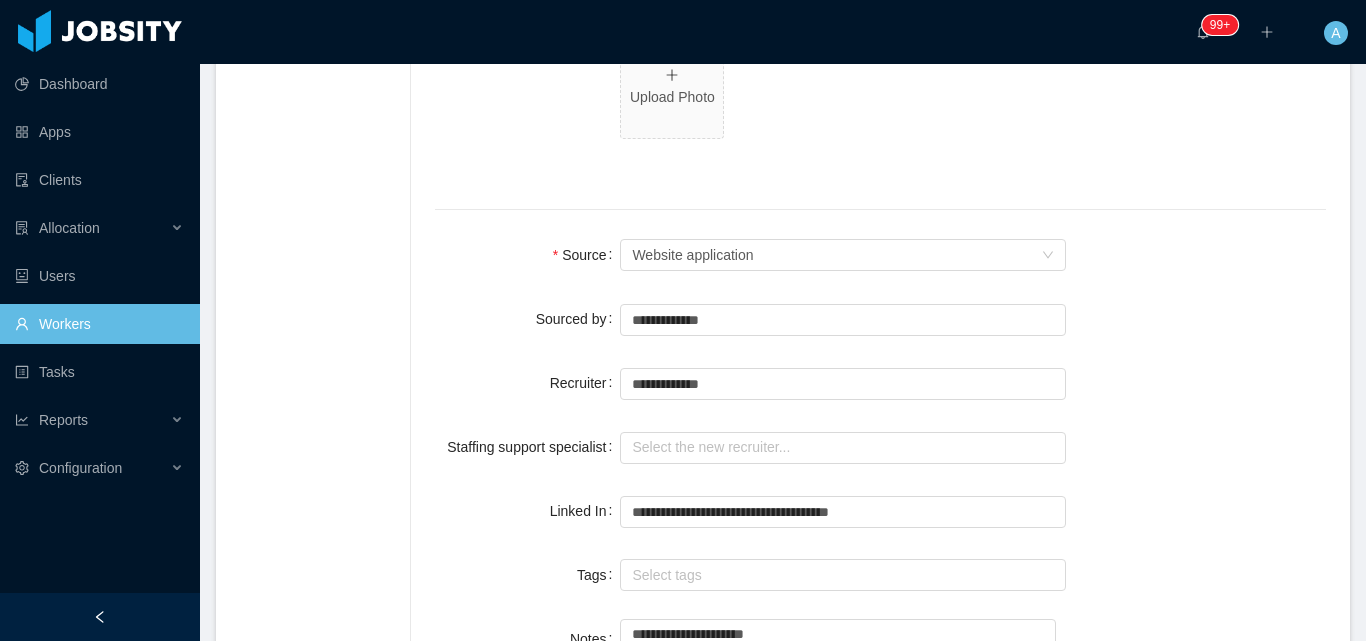 scroll, scrollTop: 1400, scrollLeft: 0, axis: vertical 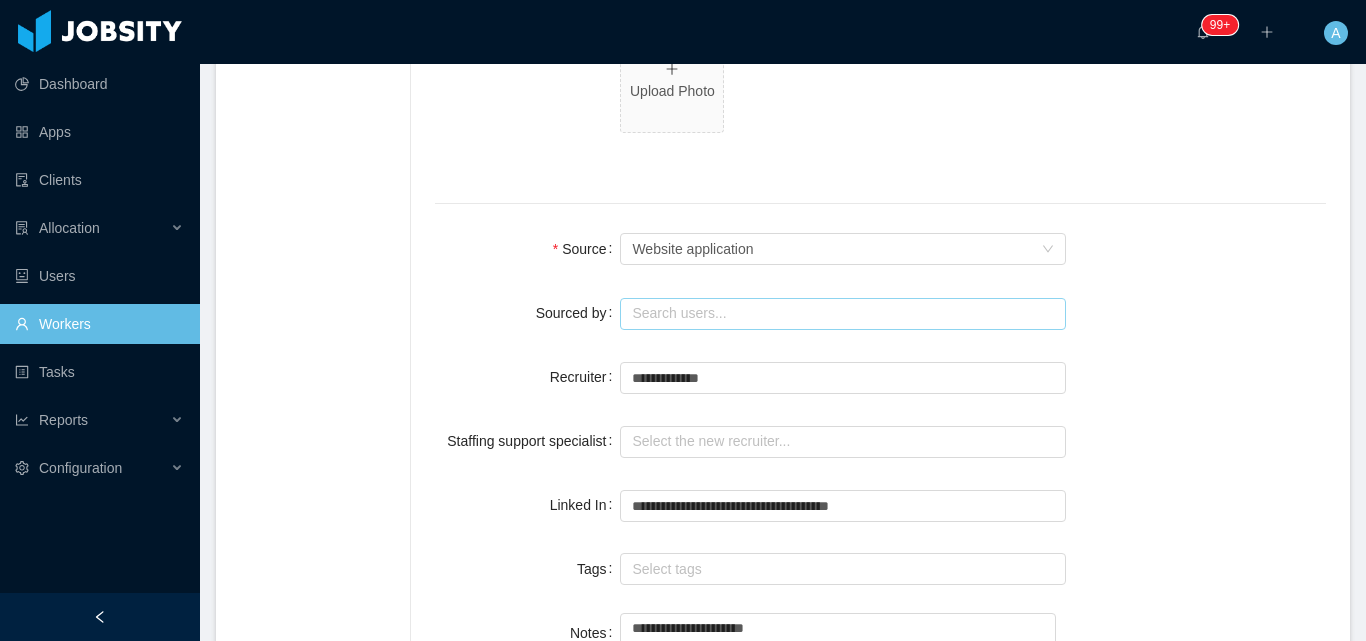 click at bounding box center (843, 314) 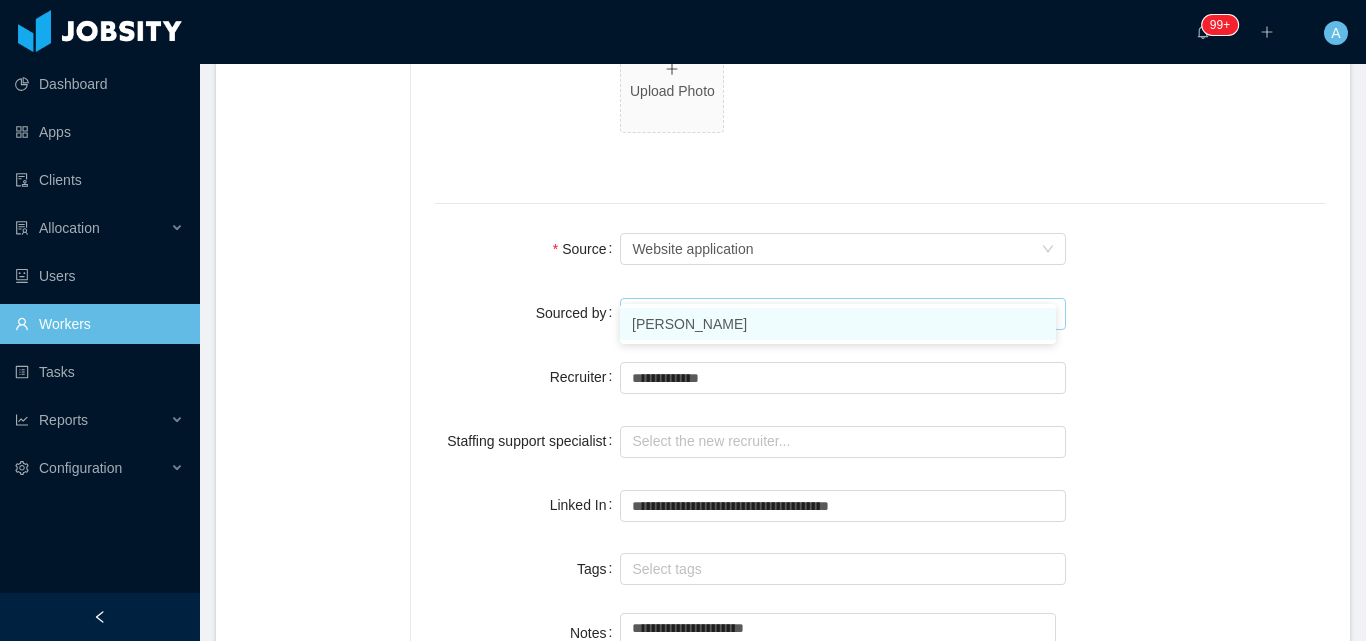 click on "[PERSON_NAME]" at bounding box center [838, 324] 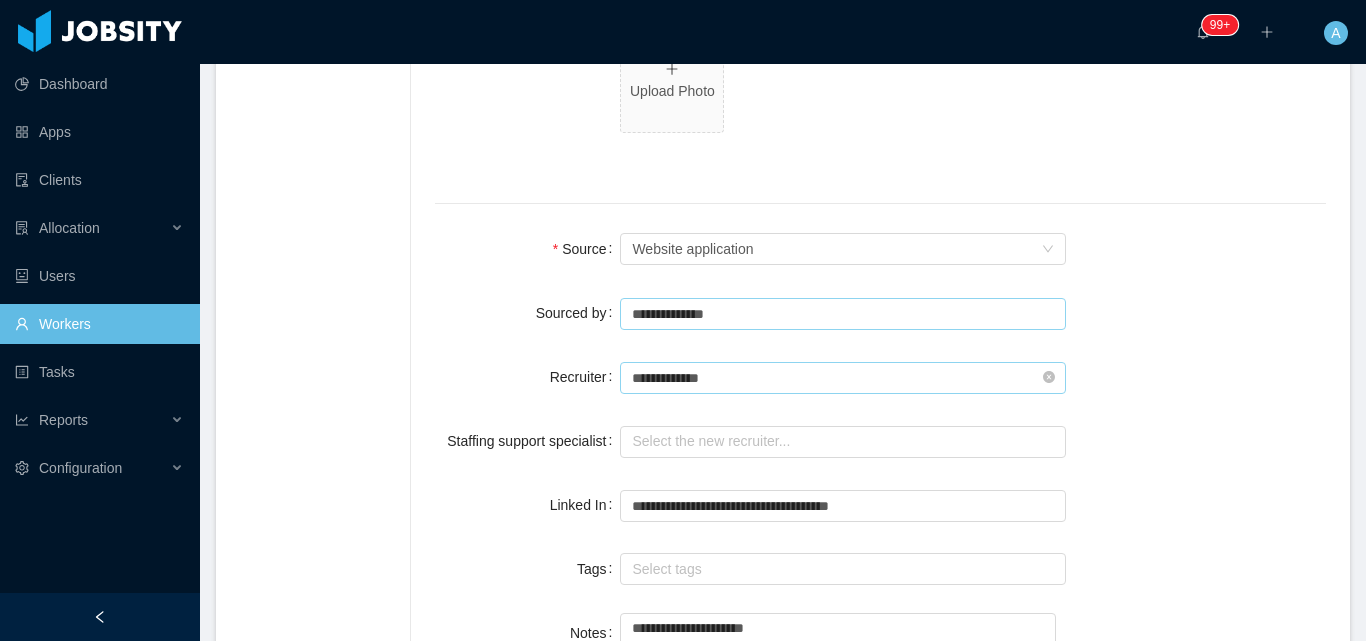 type on "**********" 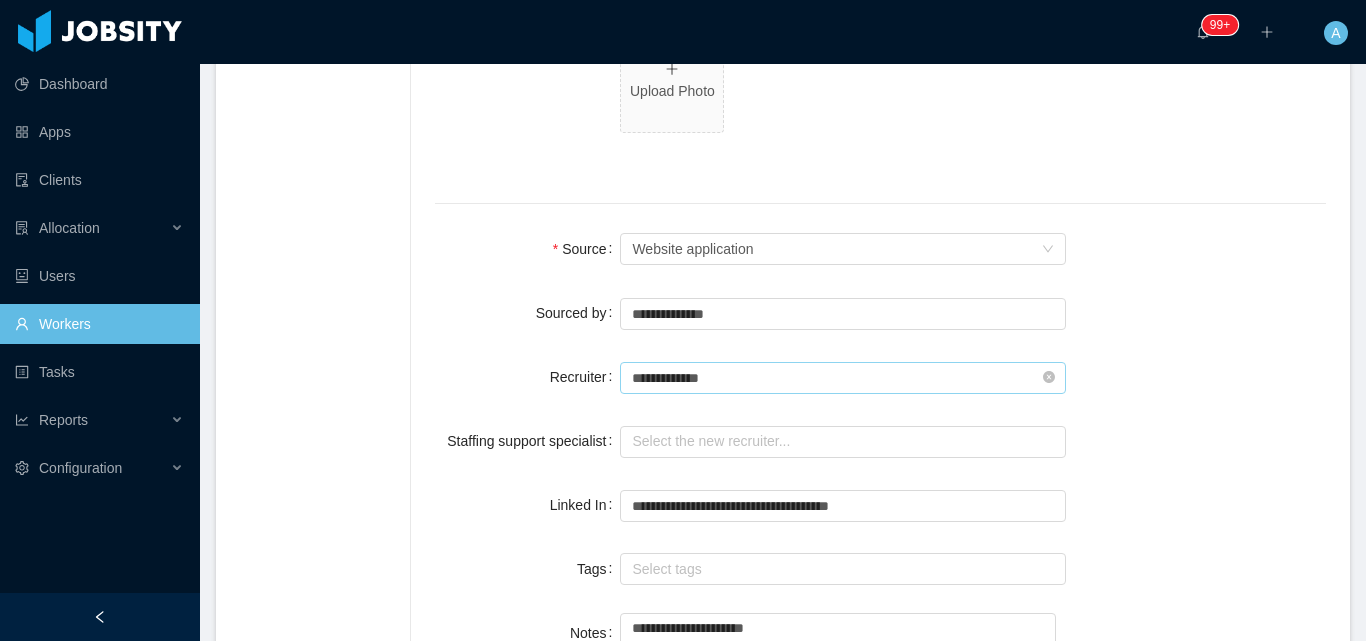 click on "**********" at bounding box center [843, 378] 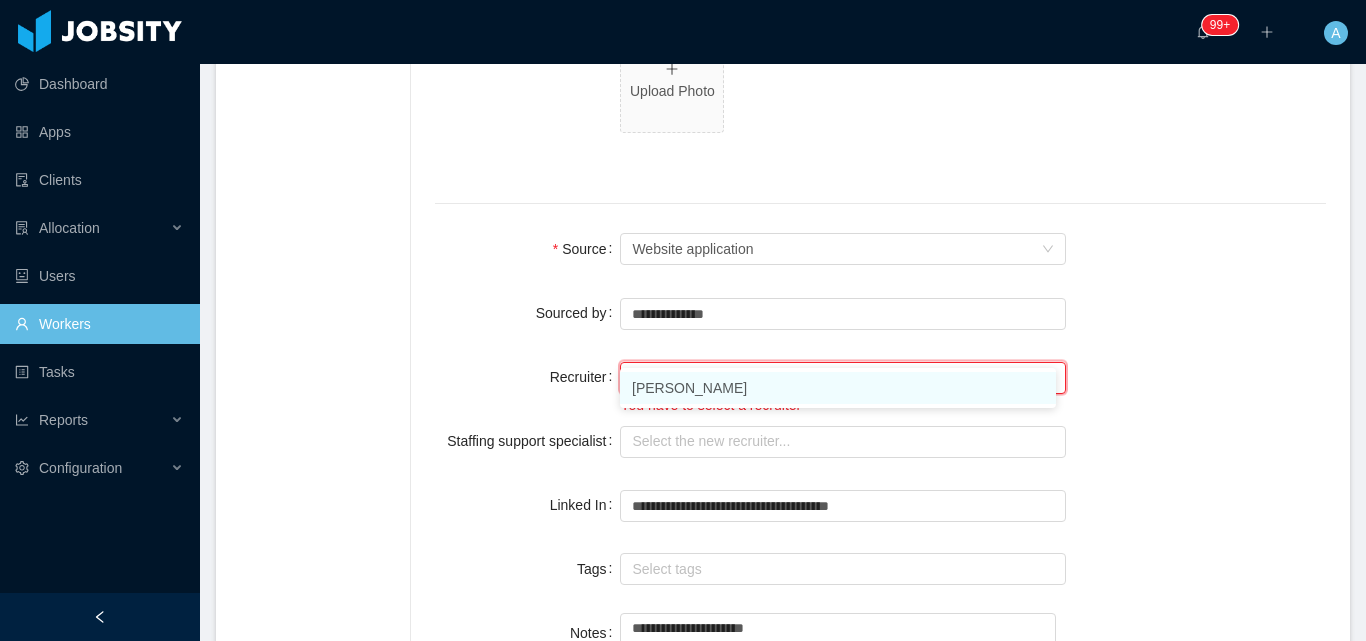 click on "[PERSON_NAME]" at bounding box center (838, 388) 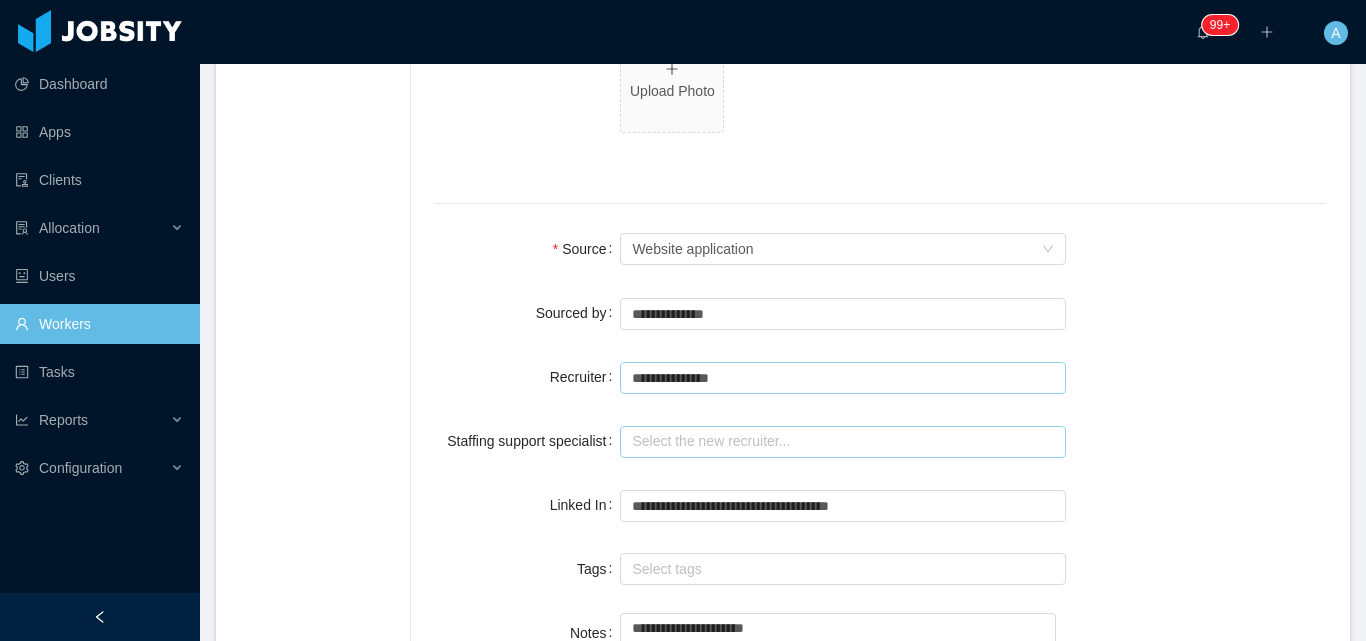 type on "**********" 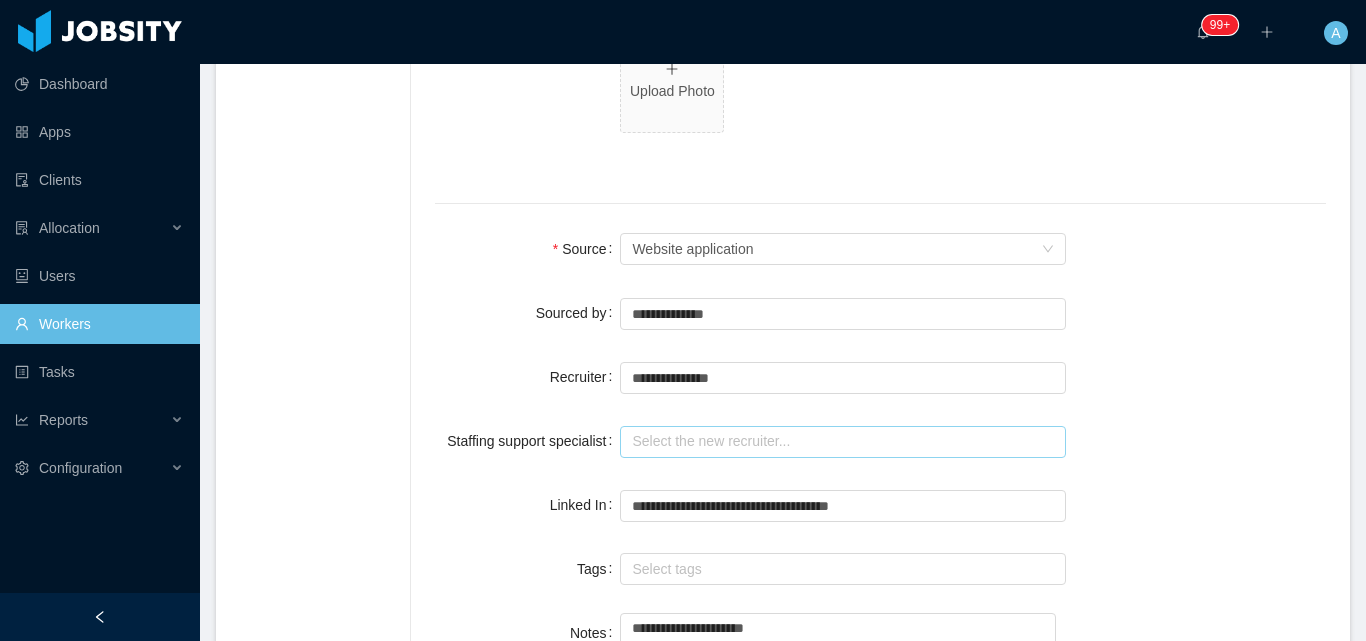click at bounding box center (843, 442) 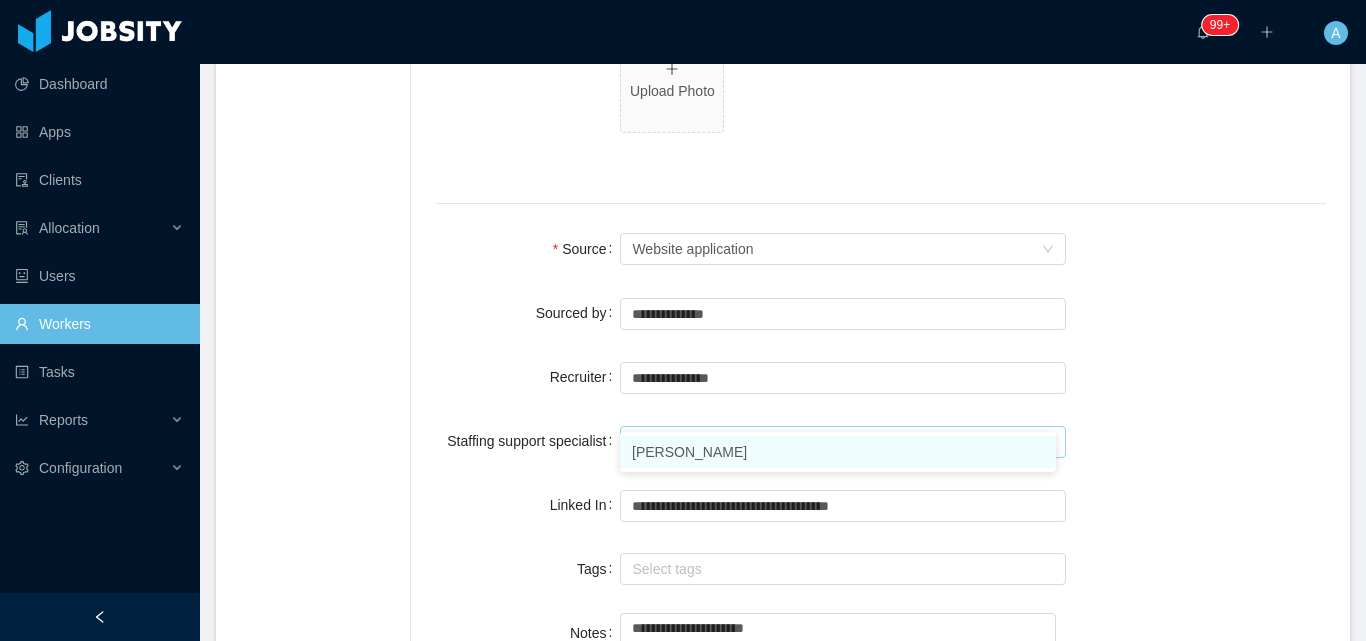 click on "[PERSON_NAME]" at bounding box center [838, 452] 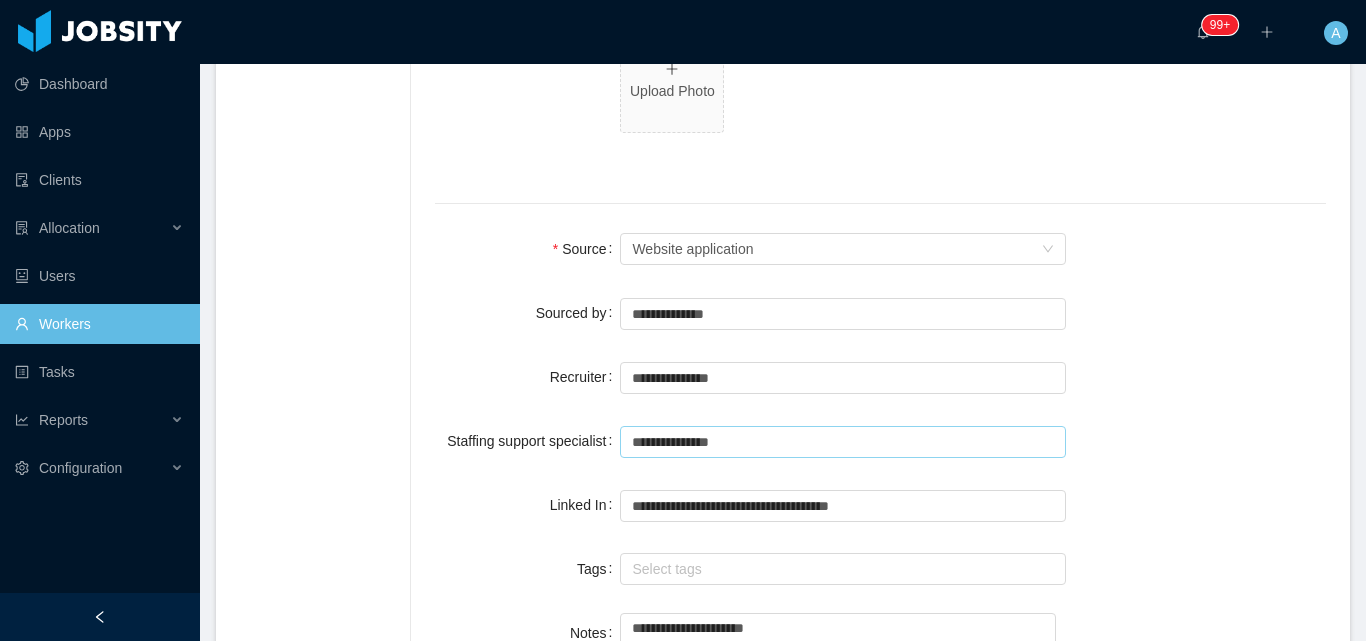type on "**********" 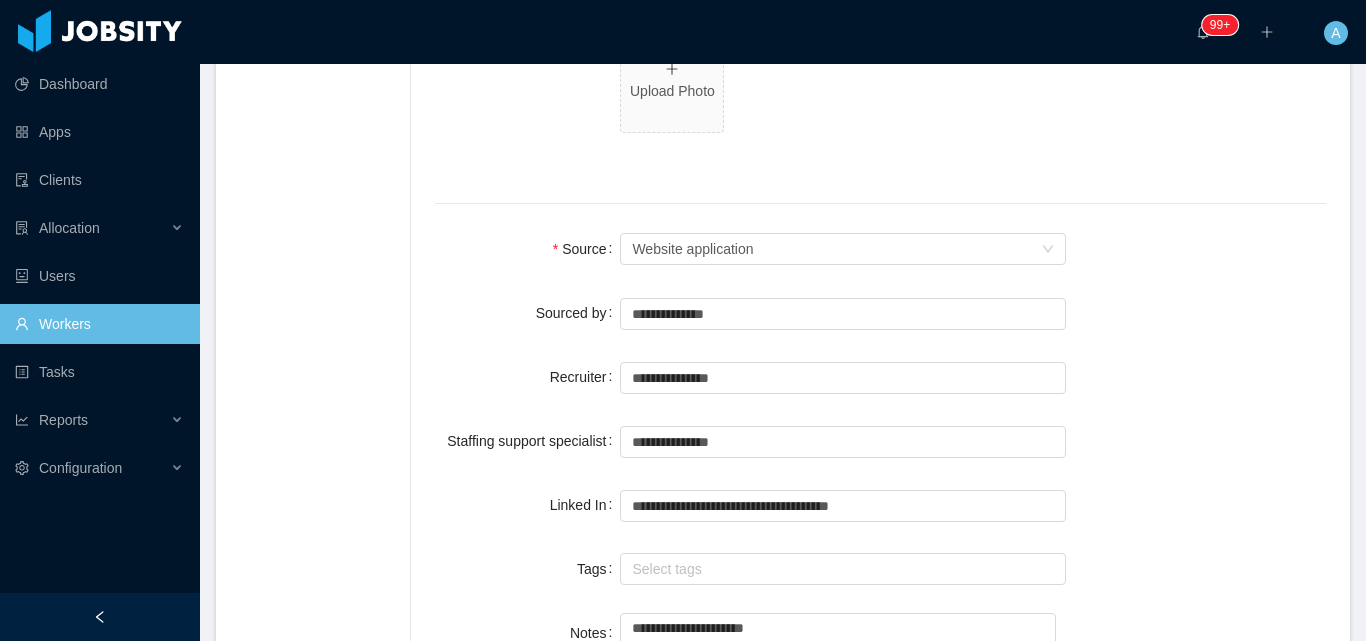click on "**********" at bounding box center [880, -132] 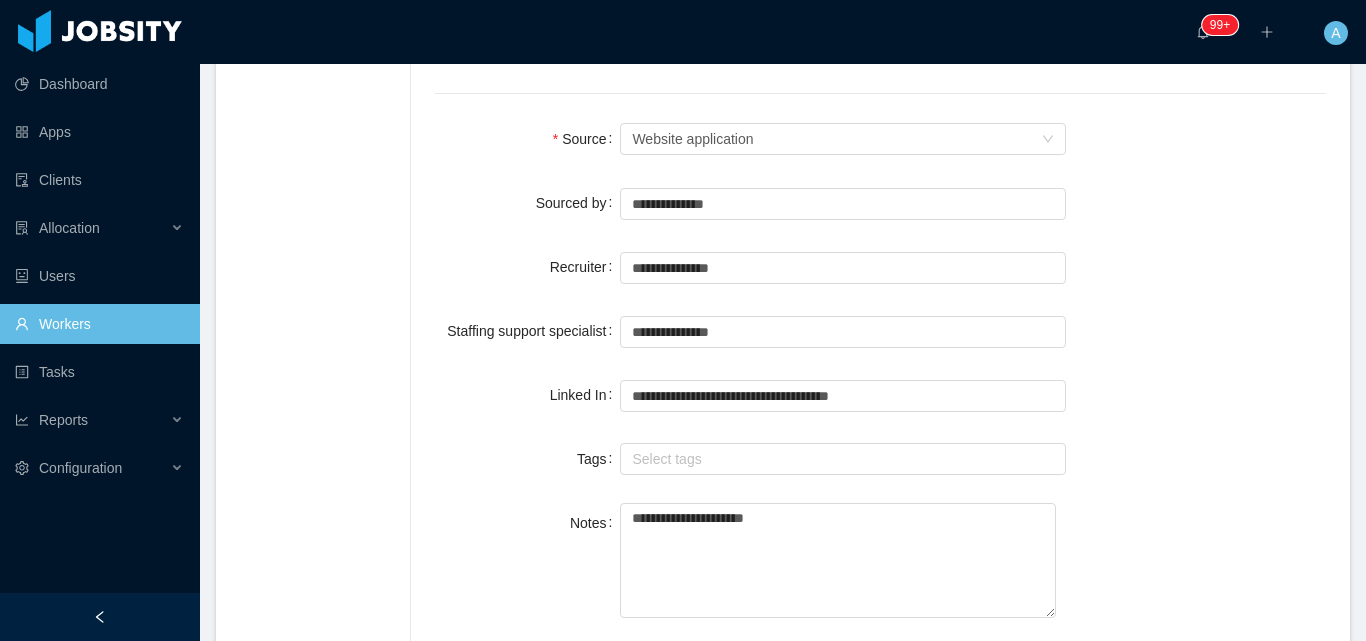 scroll, scrollTop: 1777, scrollLeft: 0, axis: vertical 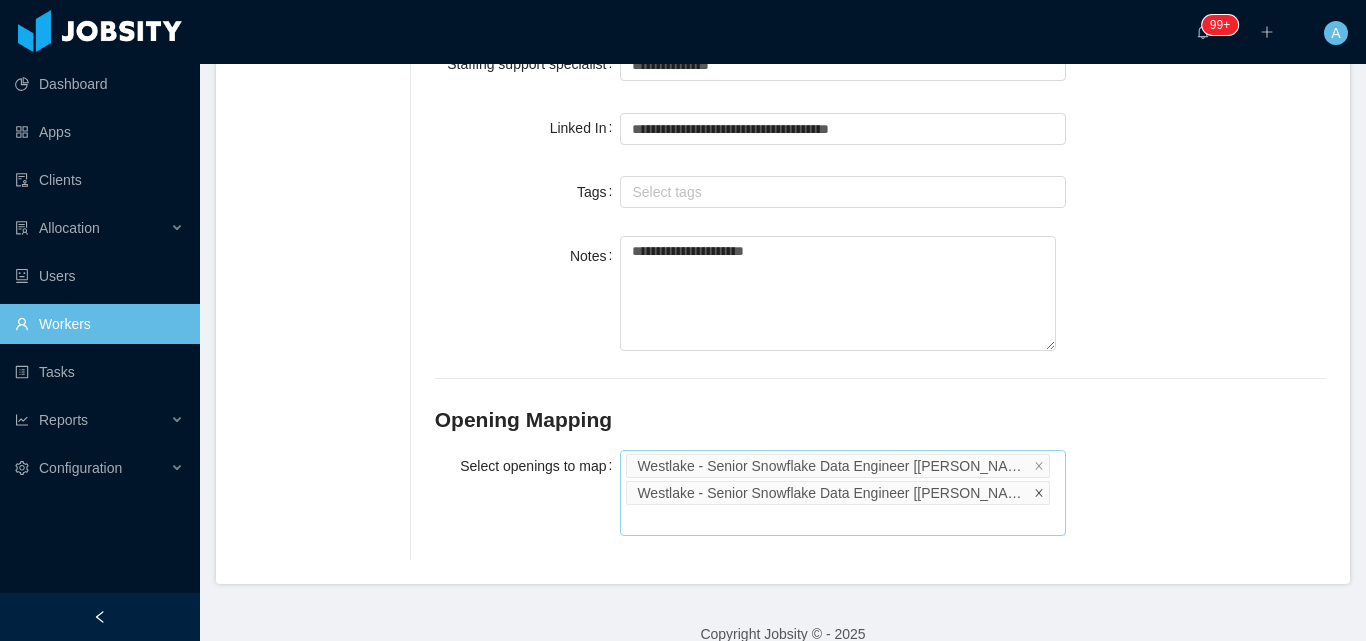 click 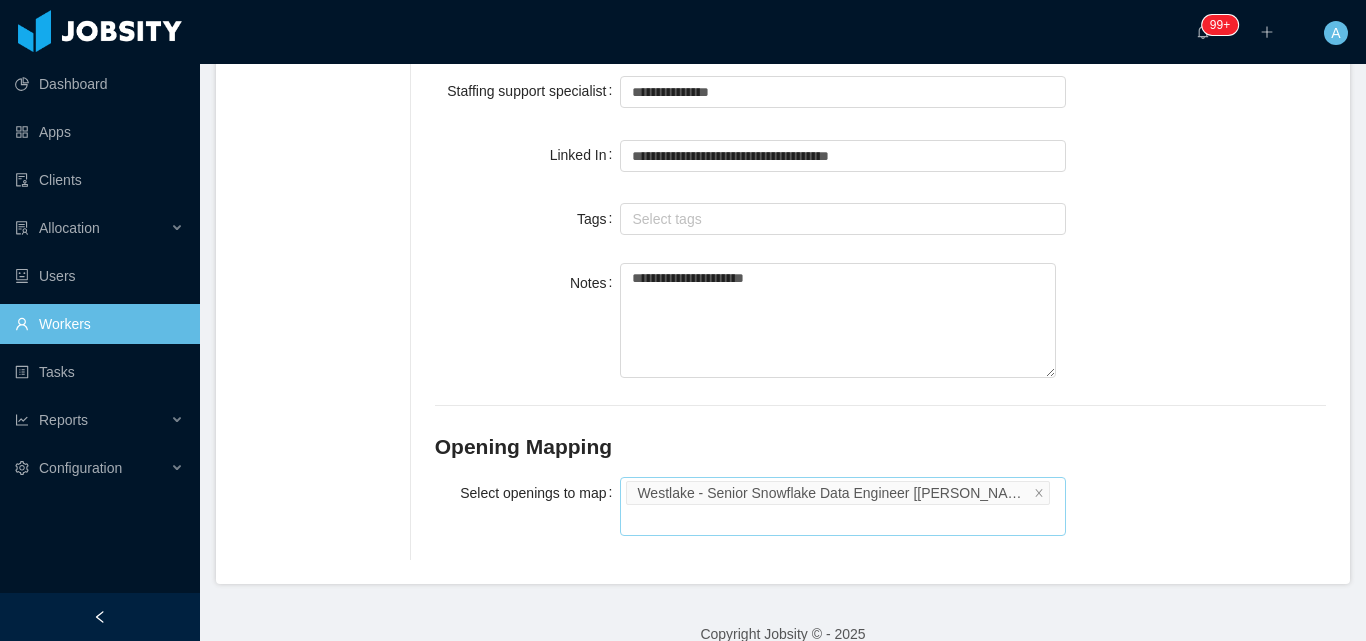 click on "Select openings to map [GEOGRAPHIC_DATA] - Senior Snowflake Data Engineer [[PERSON_NAME] backfill]" at bounding box center [880, 504] 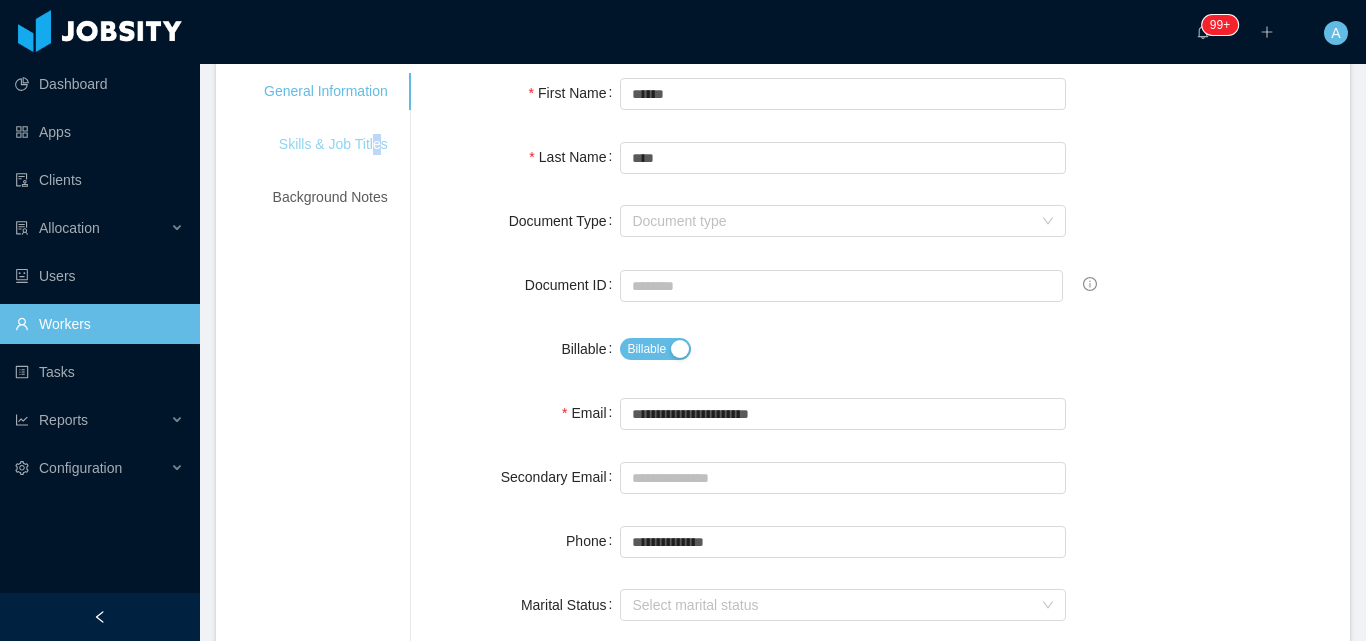 click on "Skills & Job Titles" at bounding box center [326, 144] 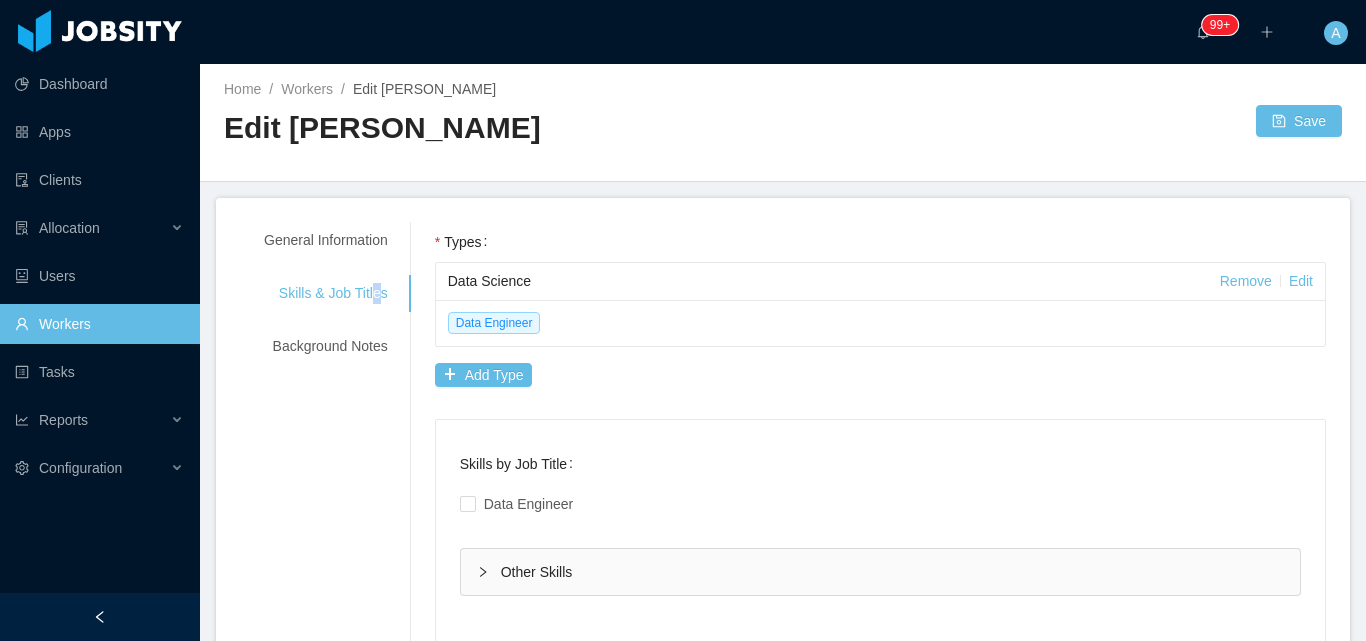 scroll, scrollTop: 0, scrollLeft: 0, axis: both 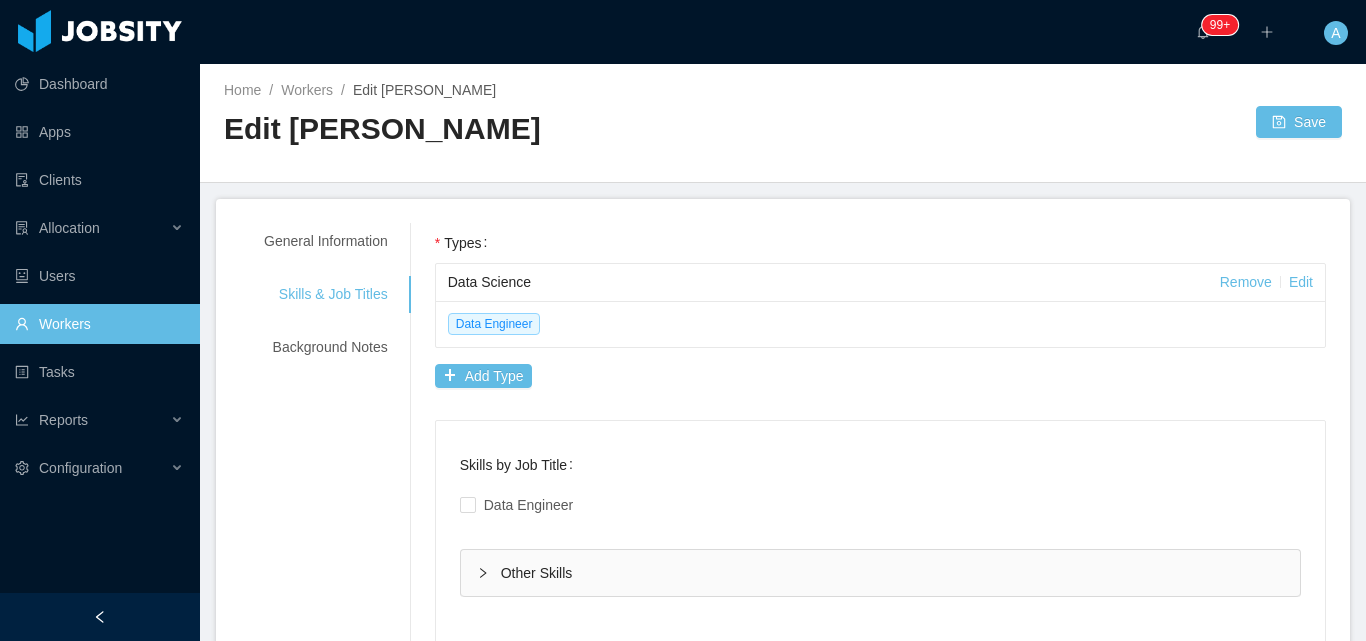 click on "Home / Workers / Edit [PERSON_NAME] / Edit [PERSON_NAME] Save" at bounding box center (783, 123) 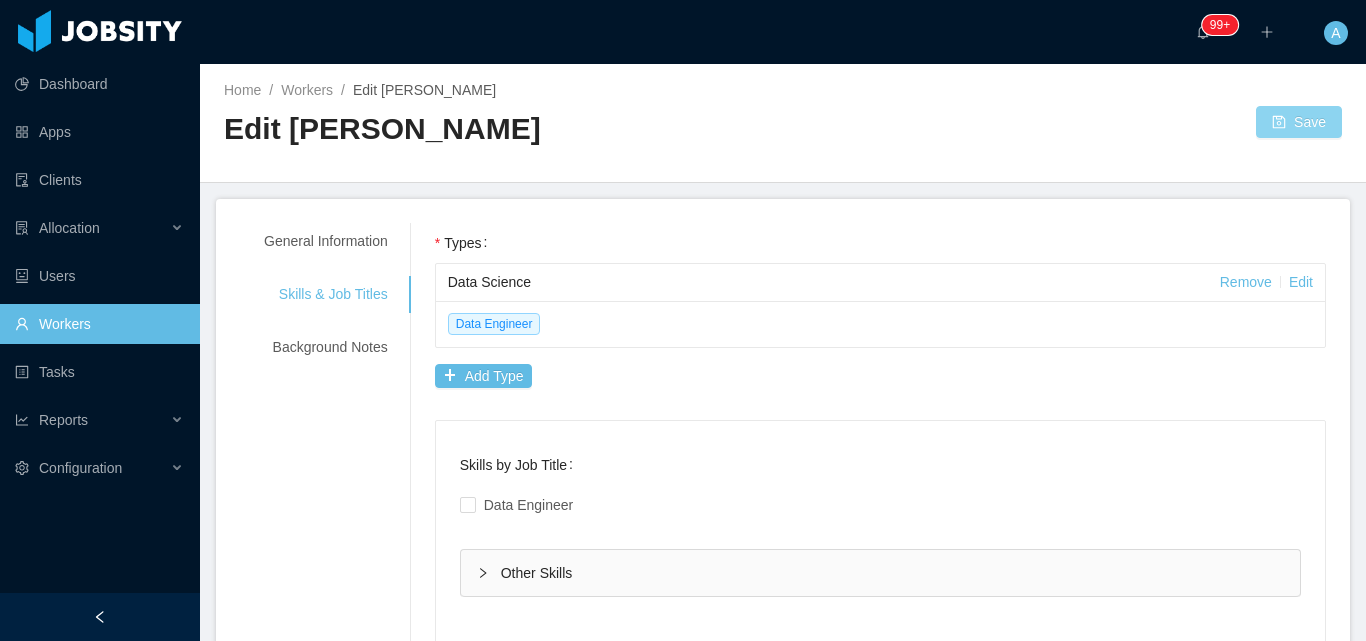 click on "Save" at bounding box center [1299, 122] 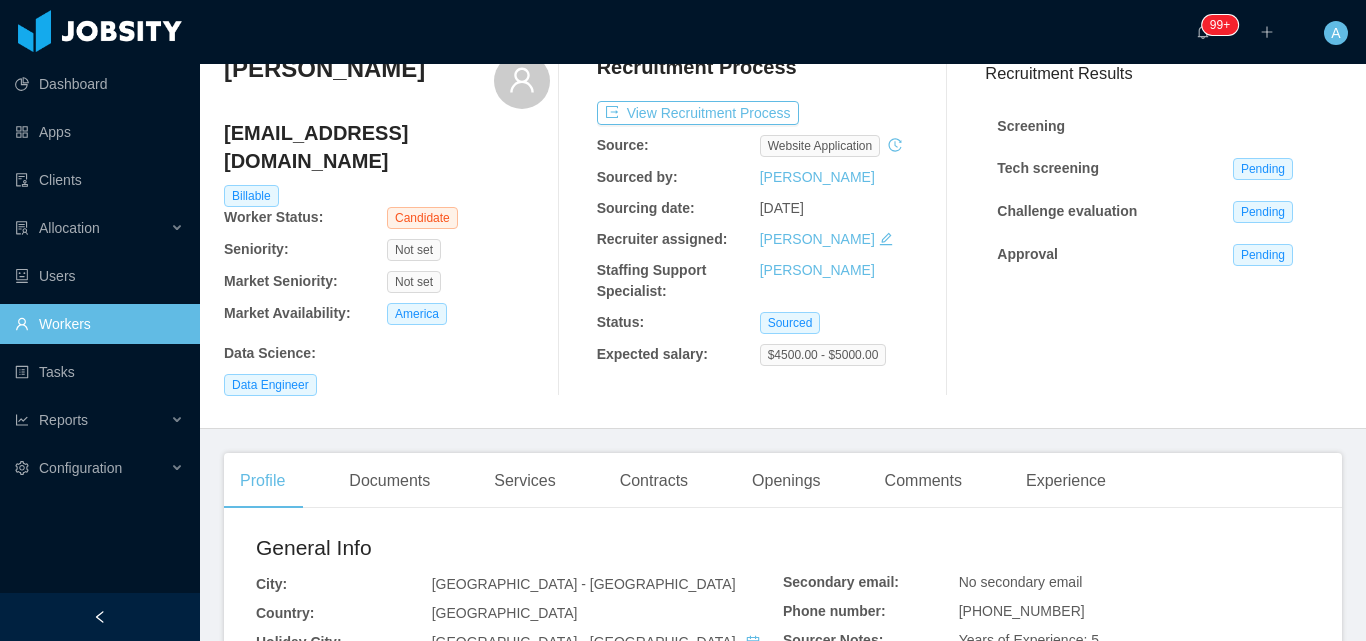 scroll, scrollTop: 0, scrollLeft: 0, axis: both 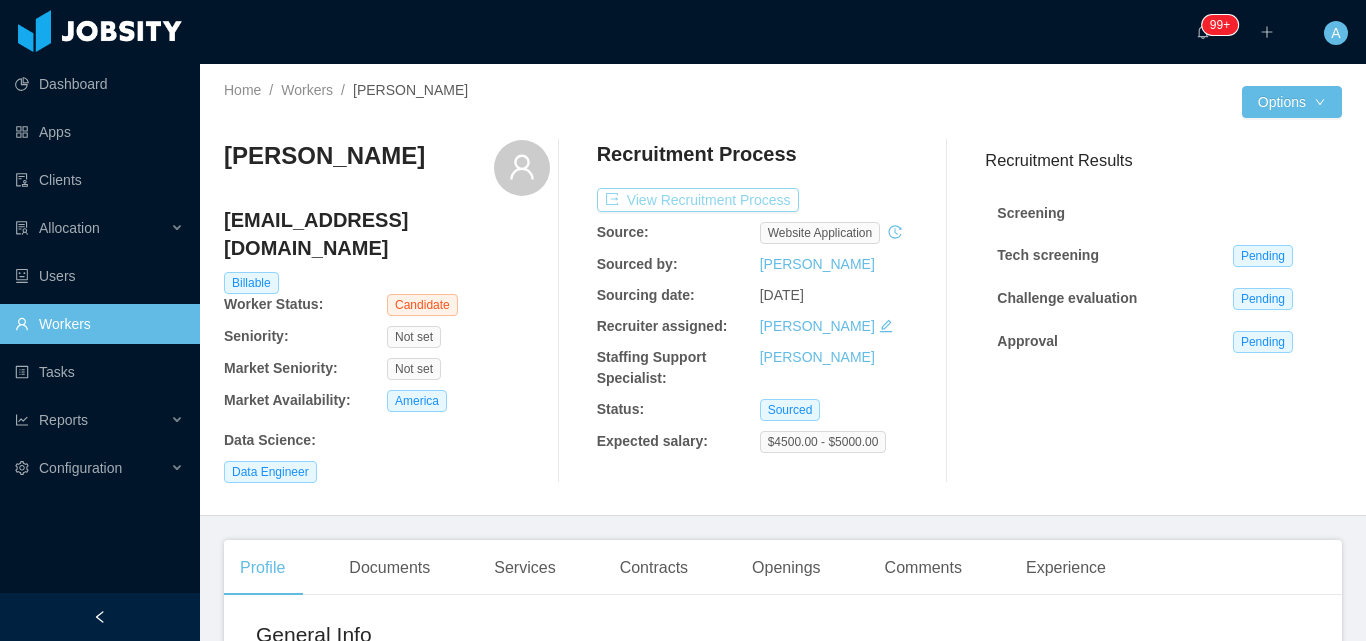 click on "View Recruitment Process" at bounding box center [698, 200] 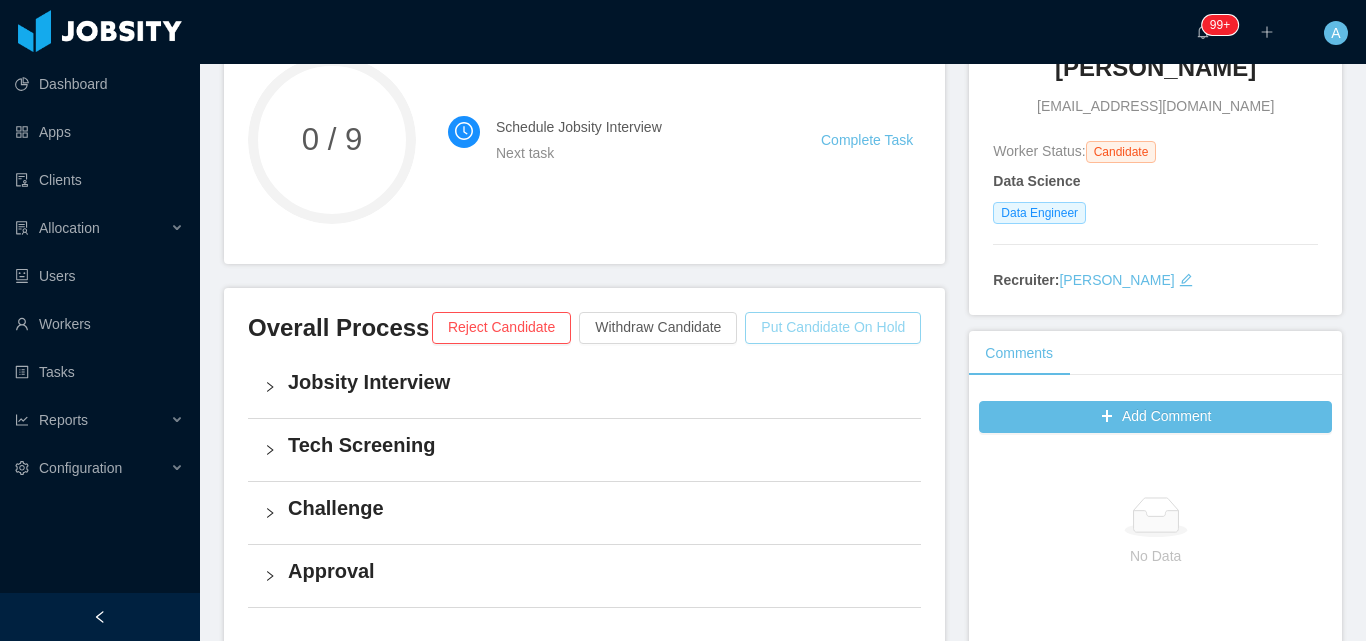 scroll, scrollTop: 200, scrollLeft: 0, axis: vertical 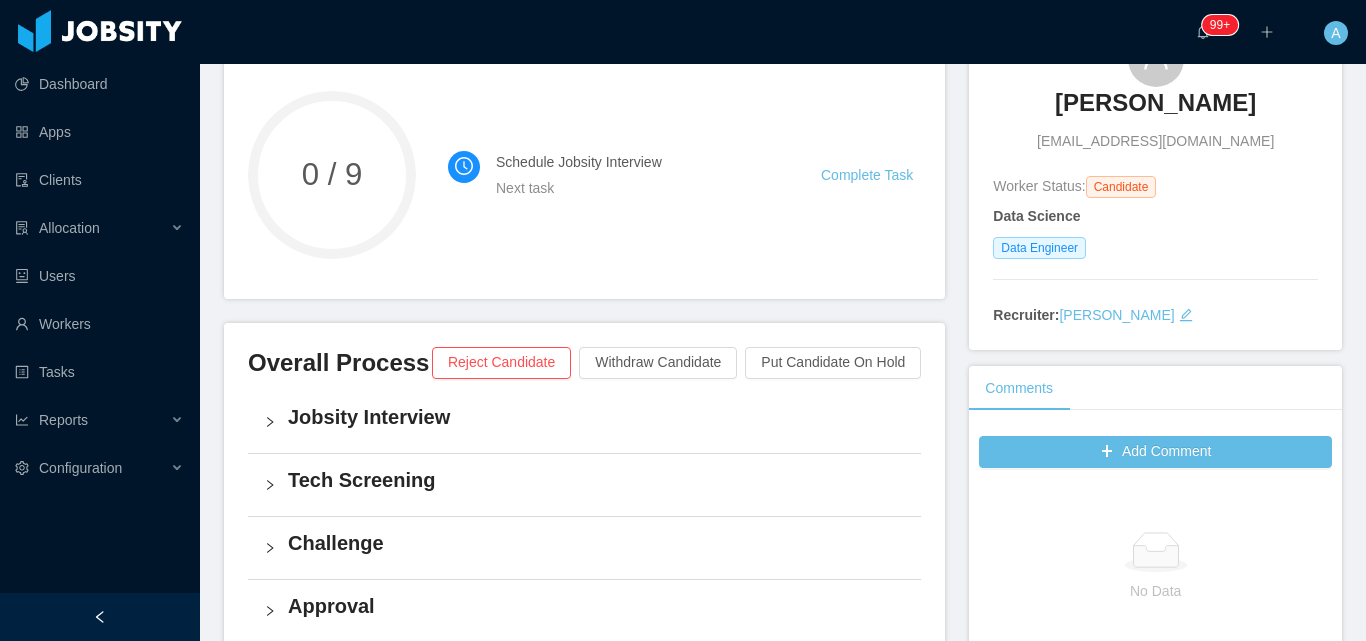 click on "Complete Task" at bounding box center [871, 175] 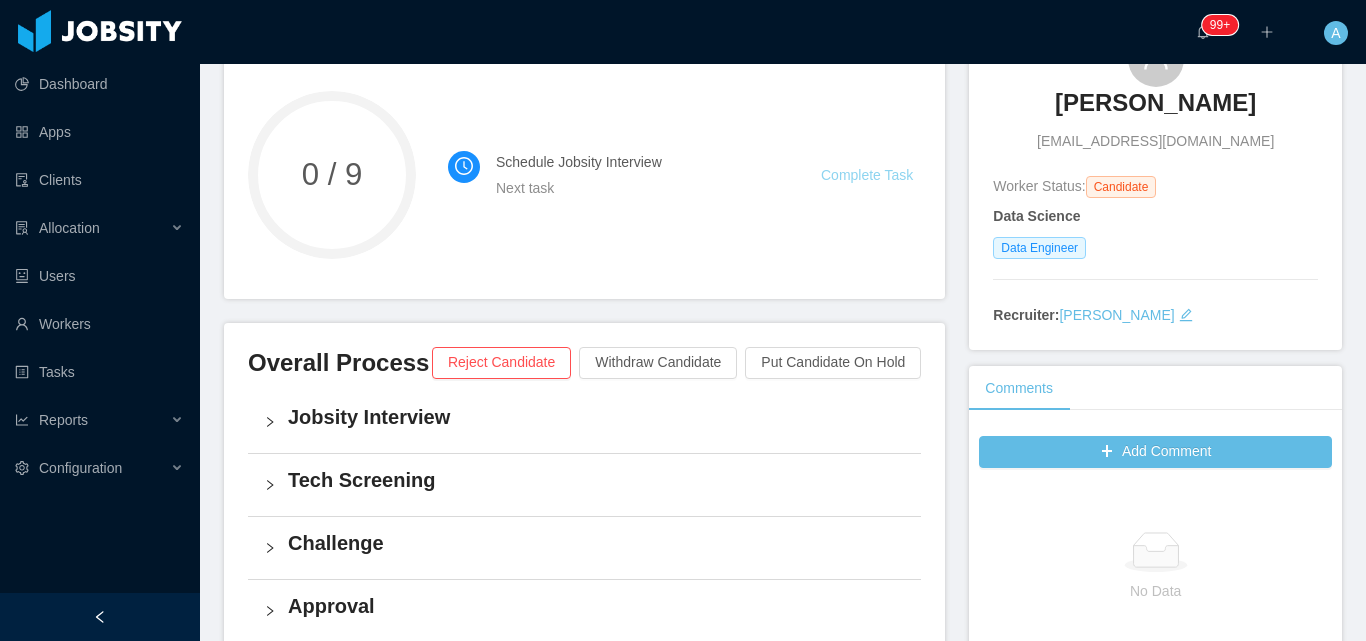 click on "Complete Task" at bounding box center (867, 175) 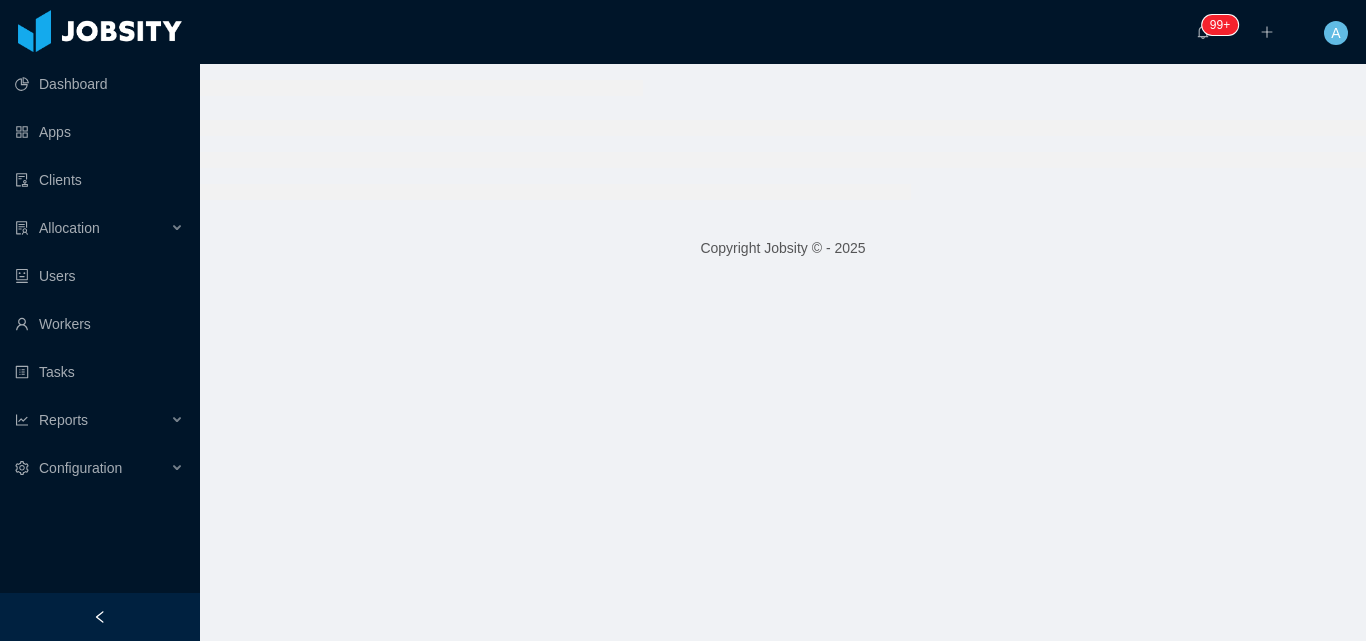 scroll, scrollTop: 0, scrollLeft: 0, axis: both 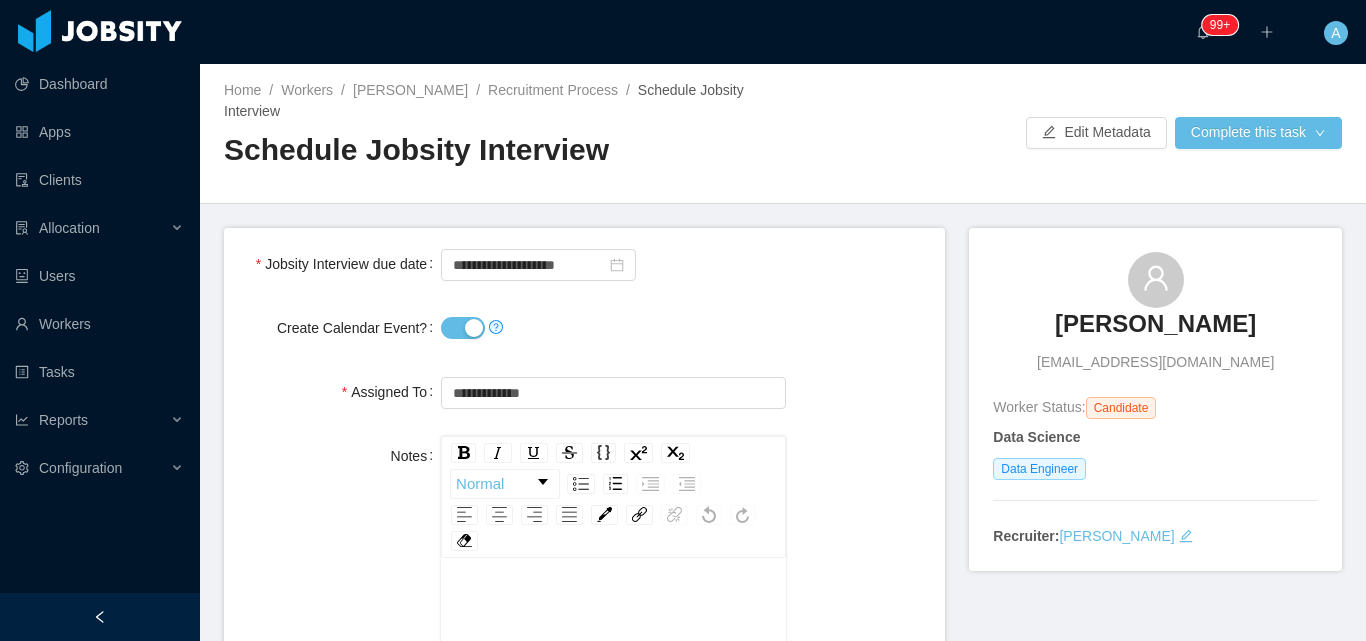 click on "Create Calendar Event?" at bounding box center [463, 328] 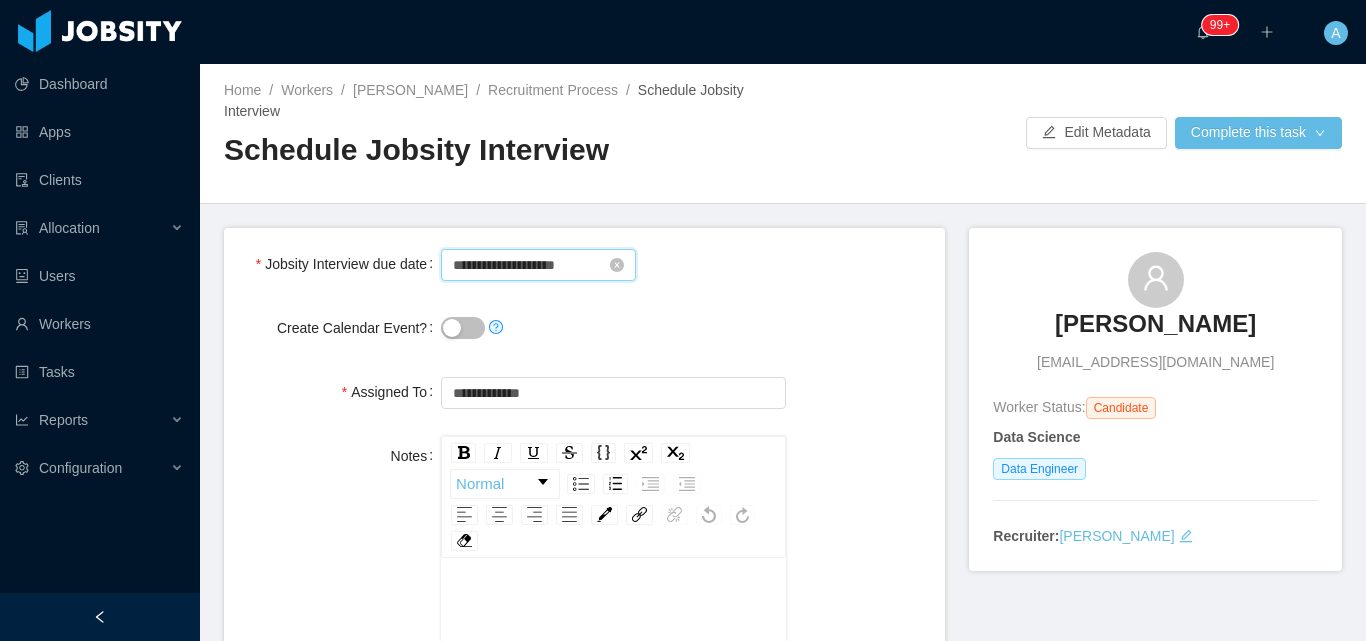click on "**********" at bounding box center [538, 265] 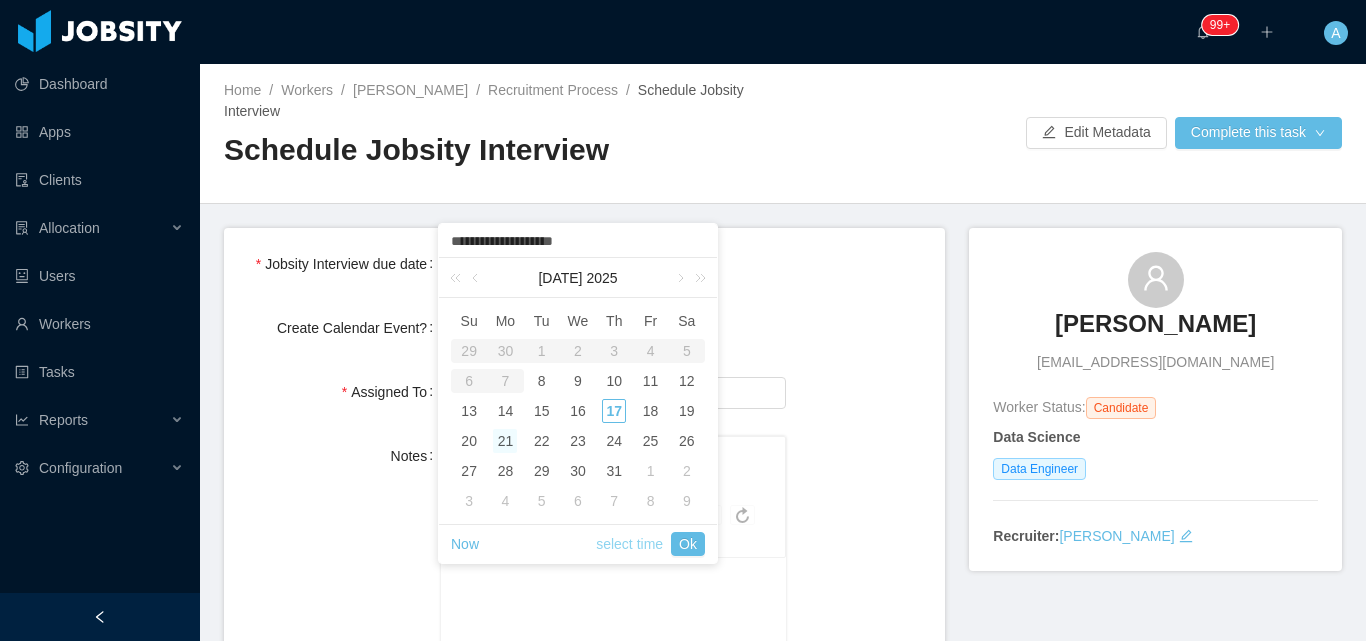 click on "select time" at bounding box center [629, 544] 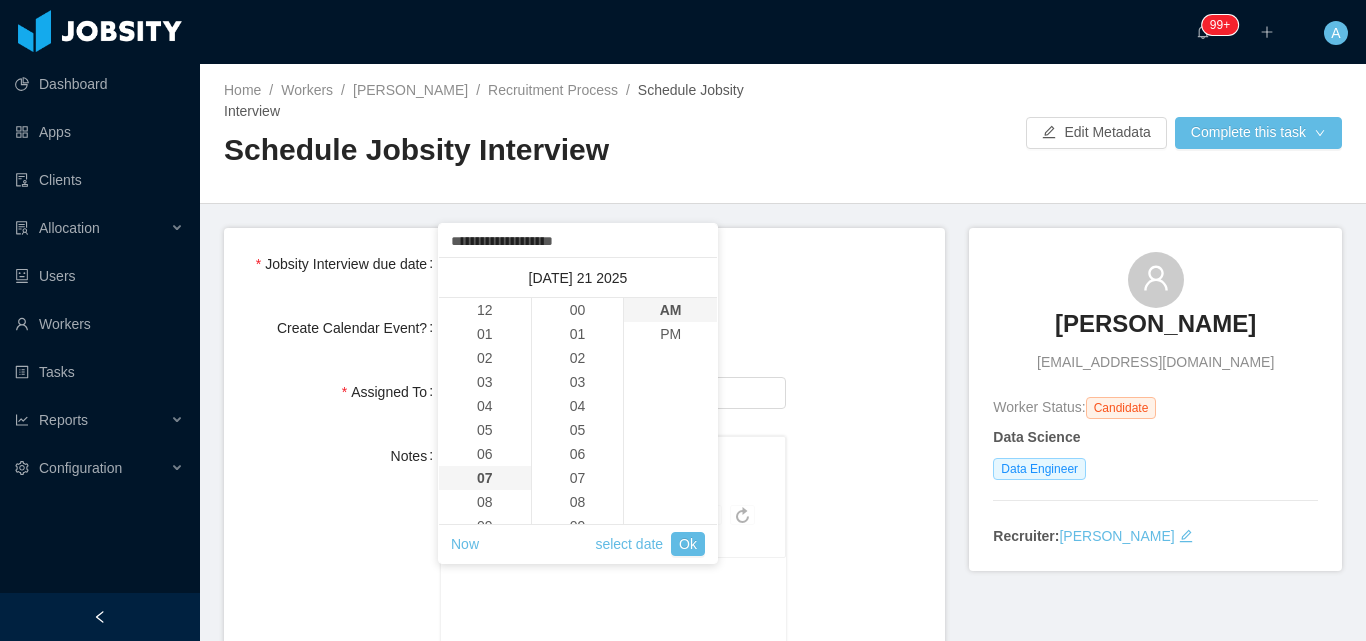 scroll, scrollTop: 168, scrollLeft: 0, axis: vertical 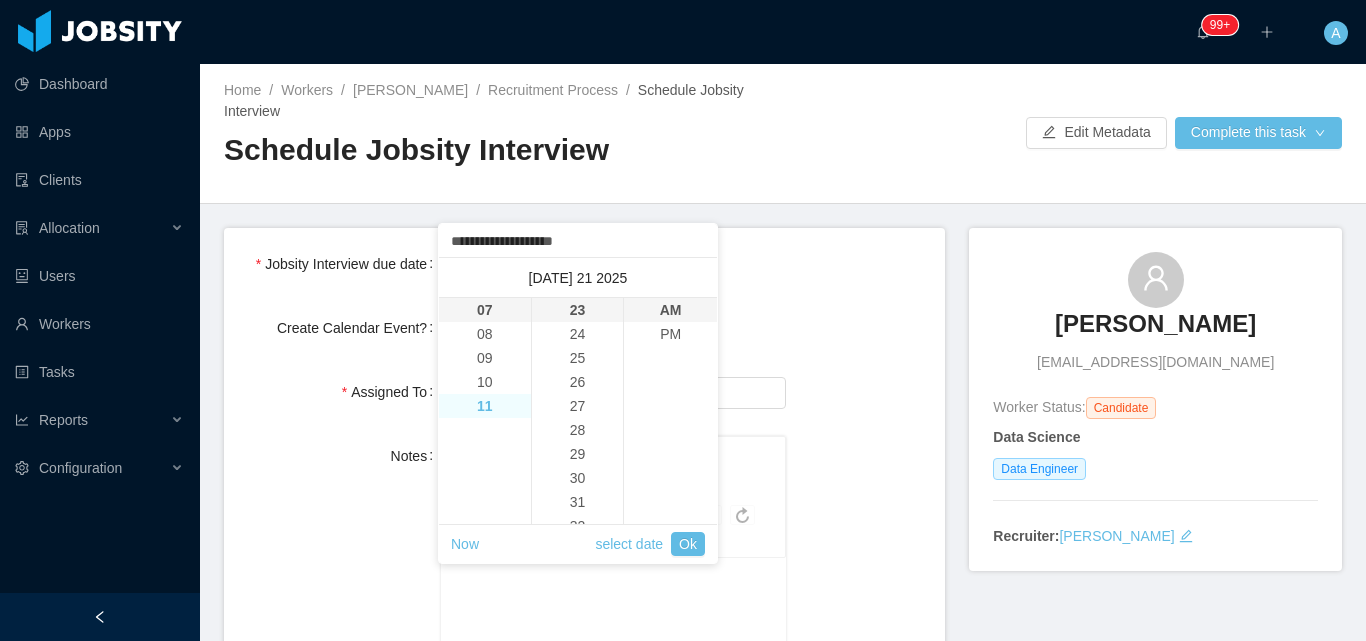click on "11" at bounding box center (485, 406) 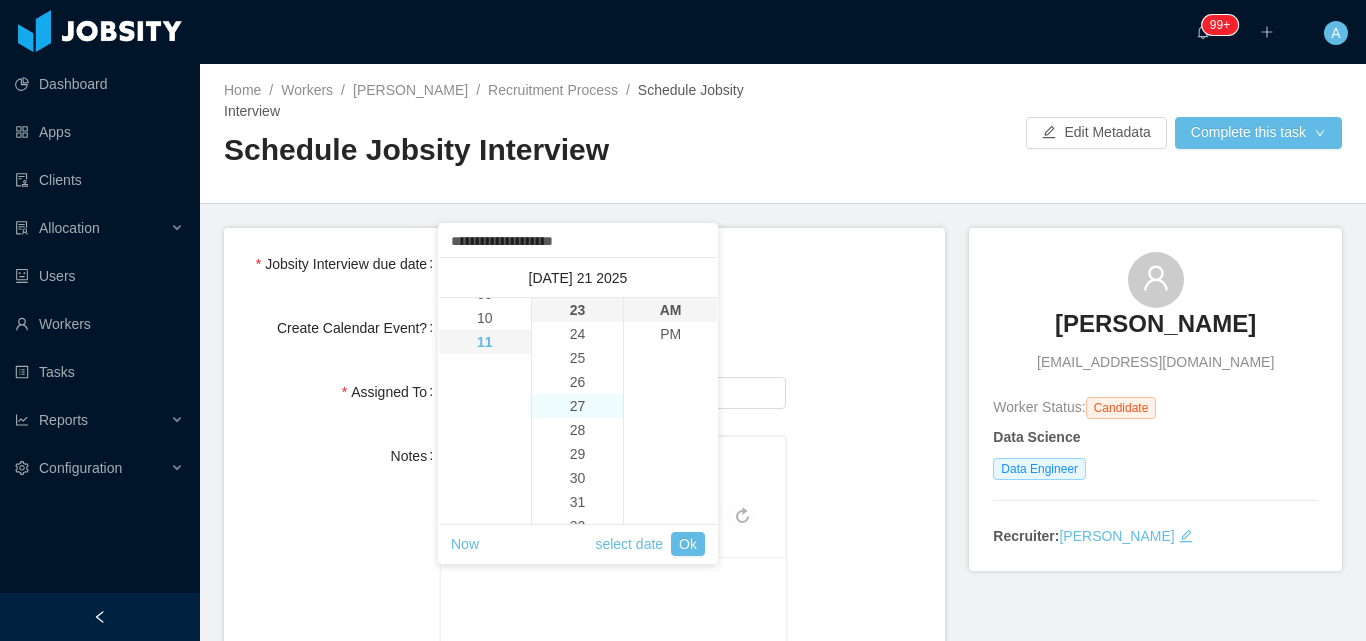scroll, scrollTop: 264, scrollLeft: 0, axis: vertical 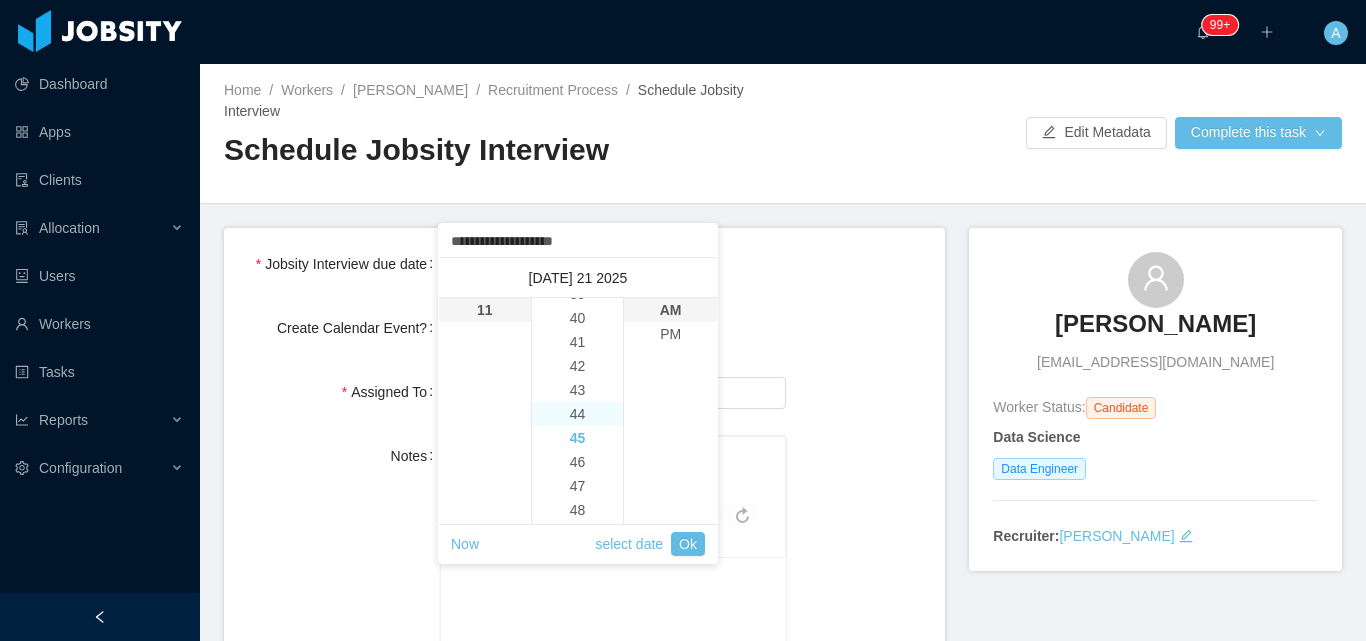 drag, startPoint x: 580, startPoint y: 437, endPoint x: 593, endPoint y: 403, distance: 36.40055 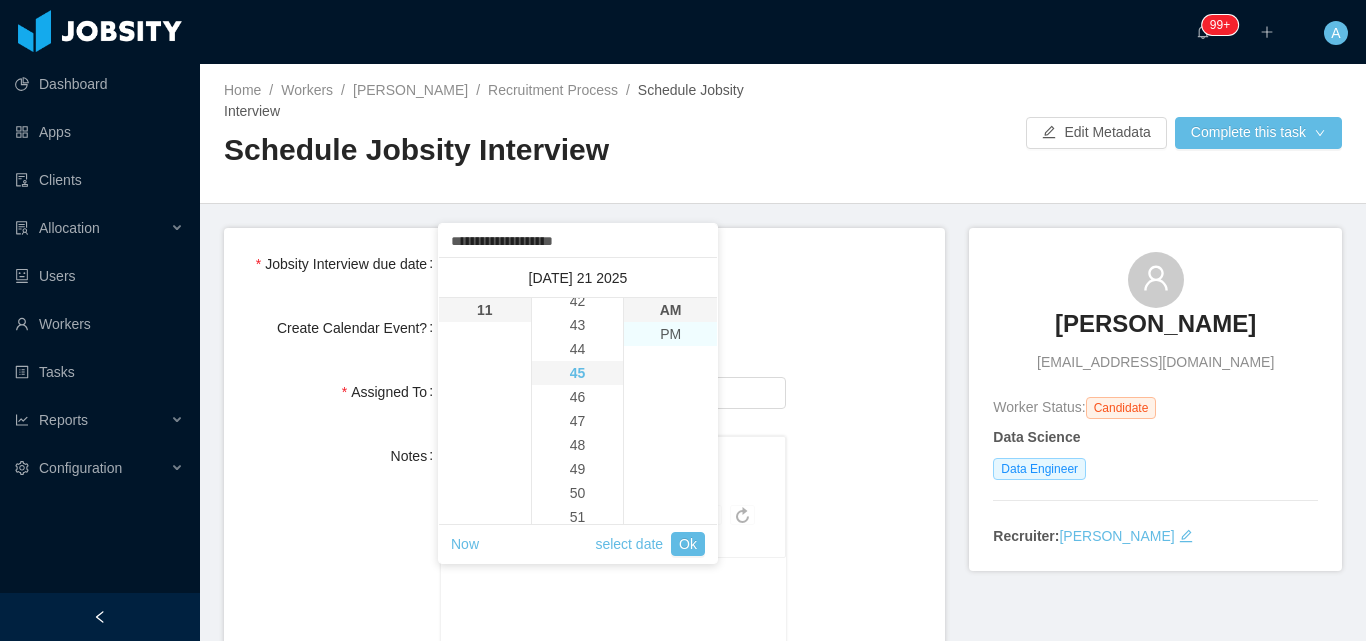 scroll, scrollTop: 1080, scrollLeft: 0, axis: vertical 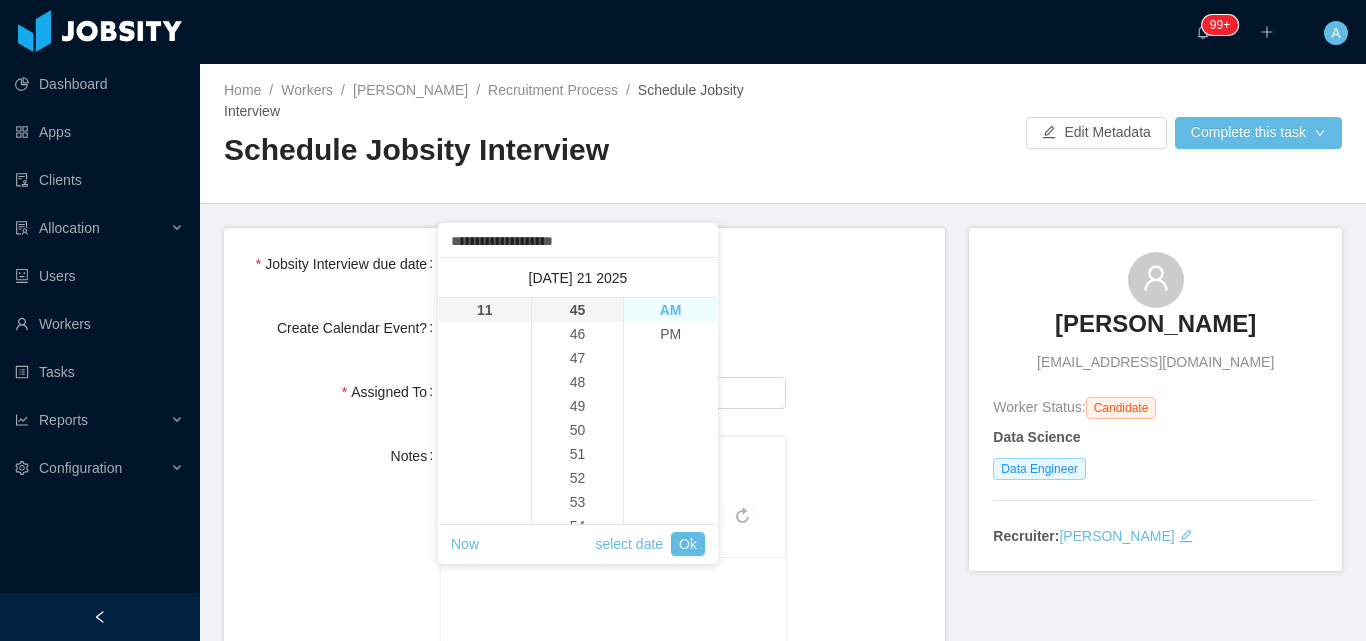 click on "AM" at bounding box center (670, 310) 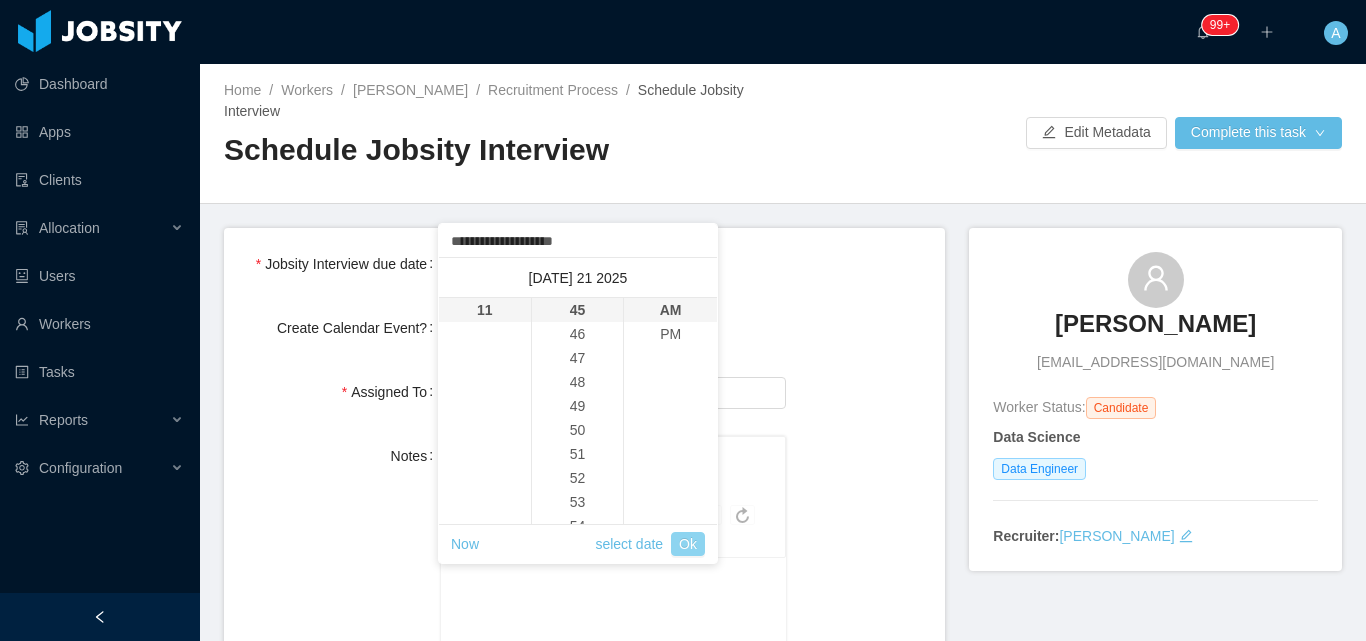click on "Ok" at bounding box center [688, 544] 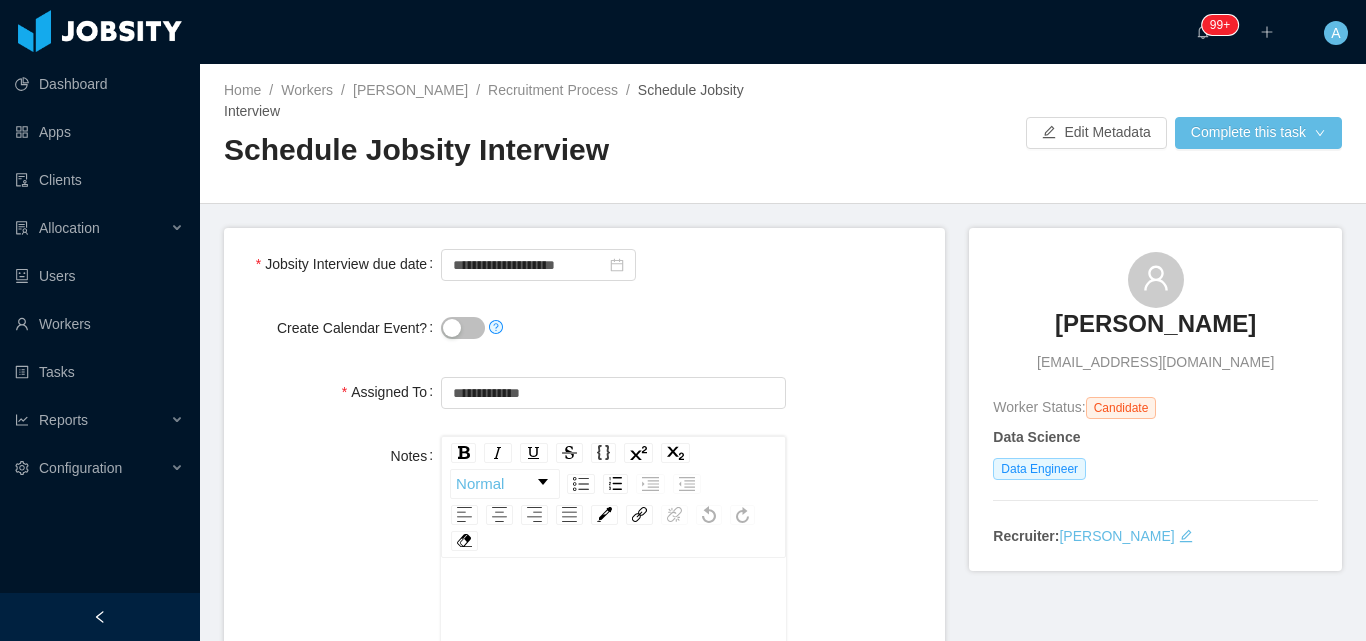 click on "**********" at bounding box center [584, 622] 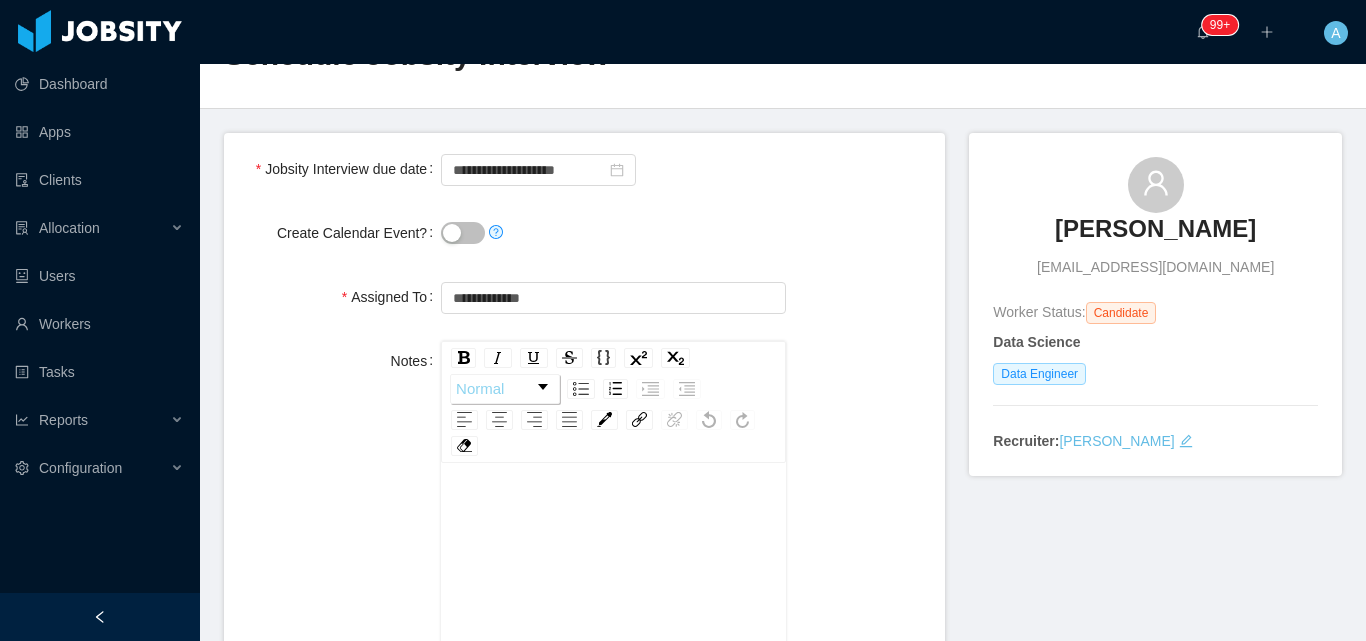 scroll, scrollTop: 200, scrollLeft: 0, axis: vertical 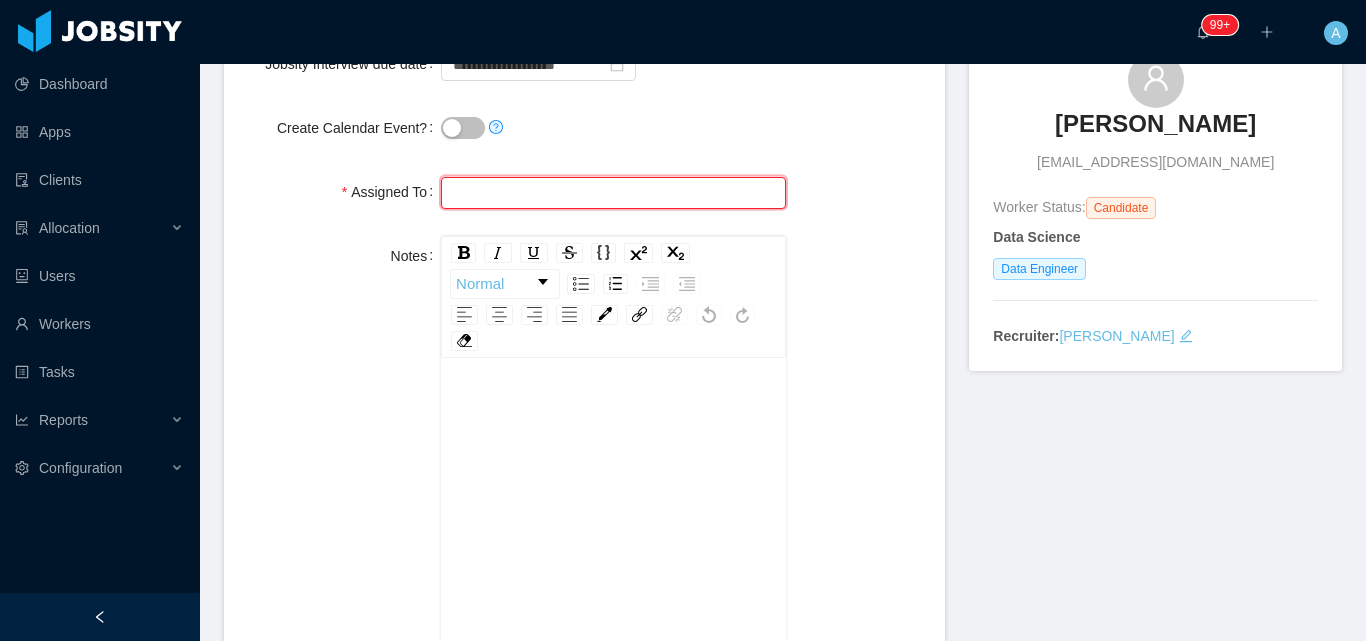 click at bounding box center [613, 193] 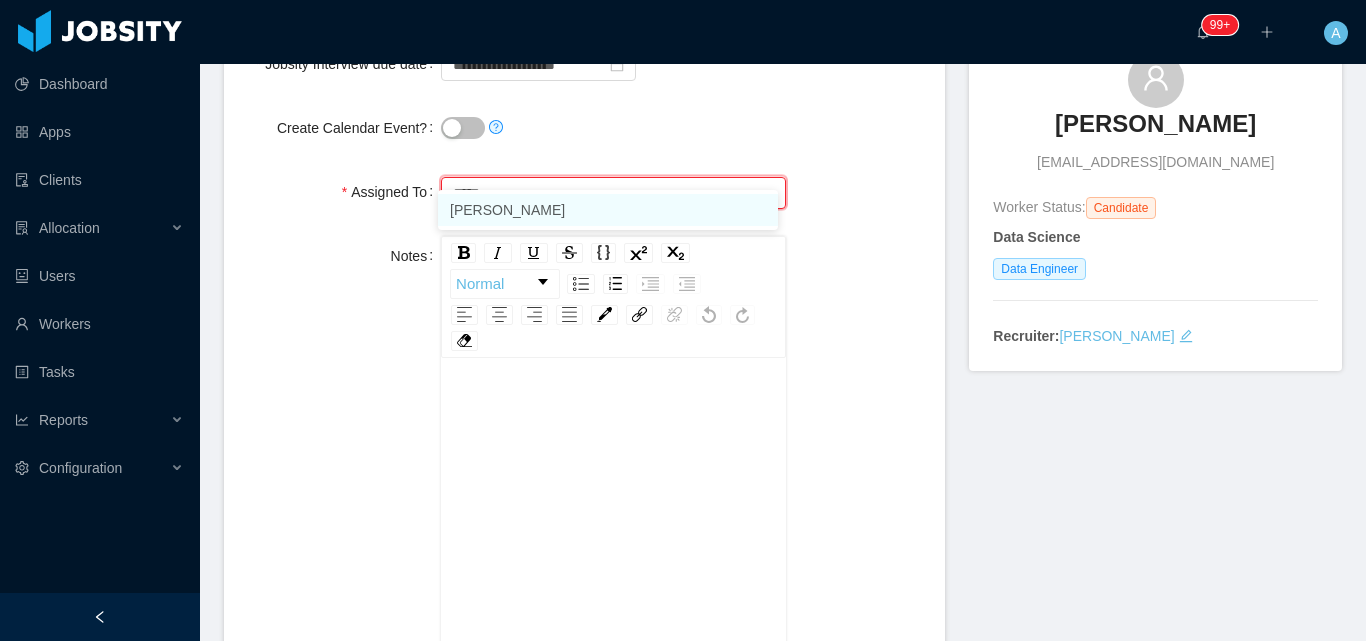 click on "[PERSON_NAME]" at bounding box center [608, 210] 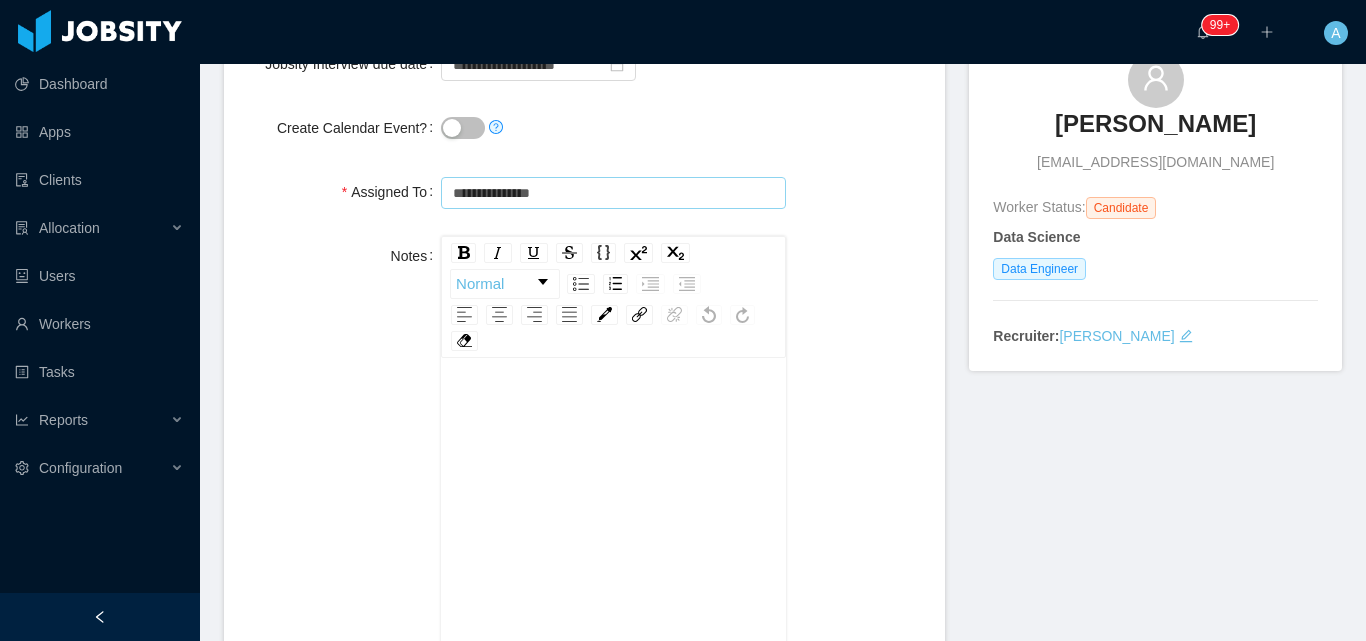 type on "**********" 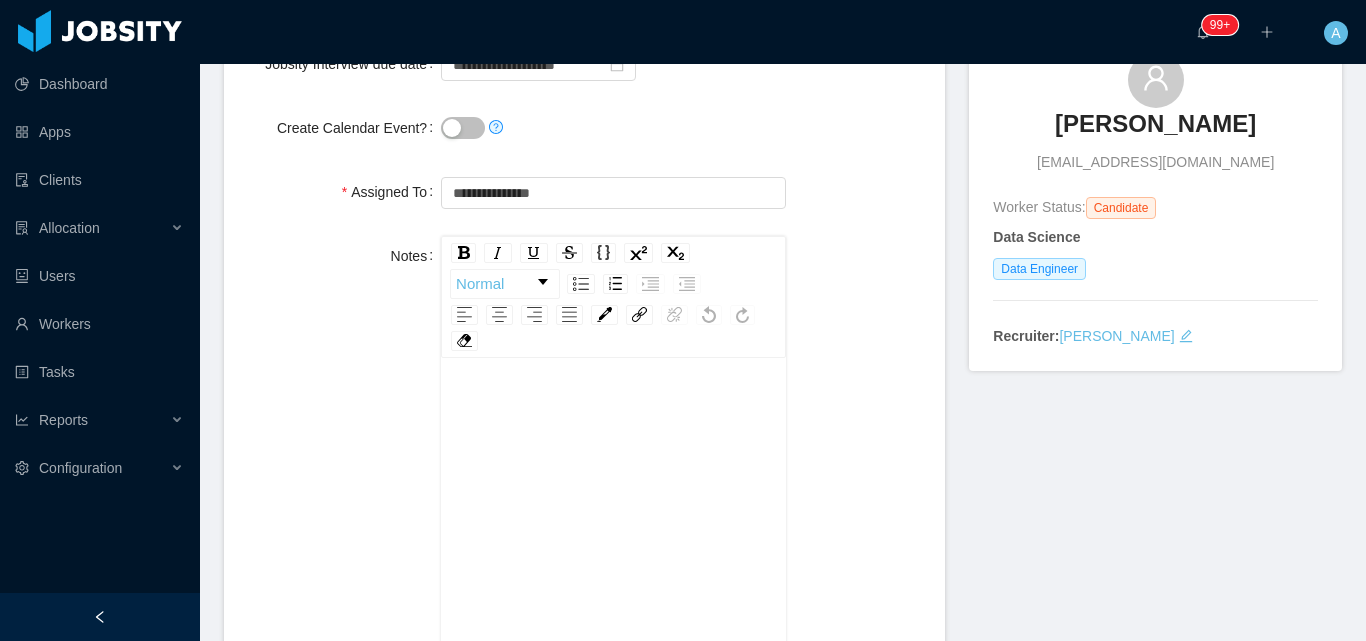 click at bounding box center (614, 412) 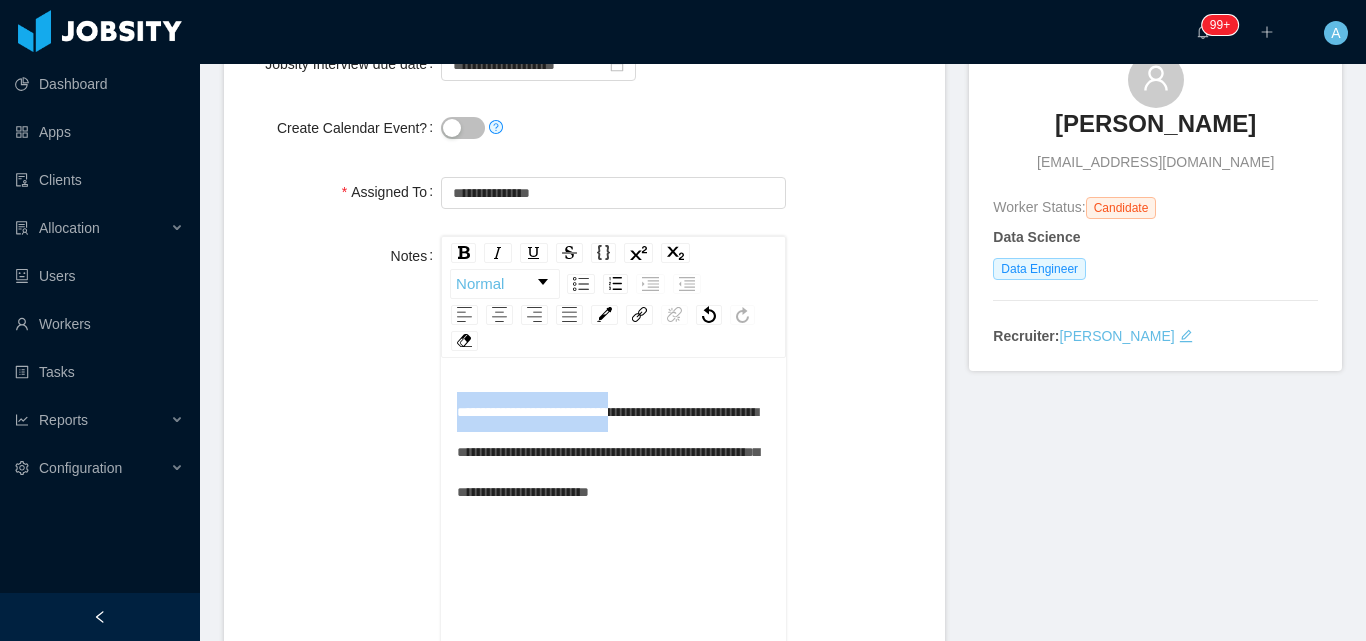 click on "**********" at bounding box center (584, 474) 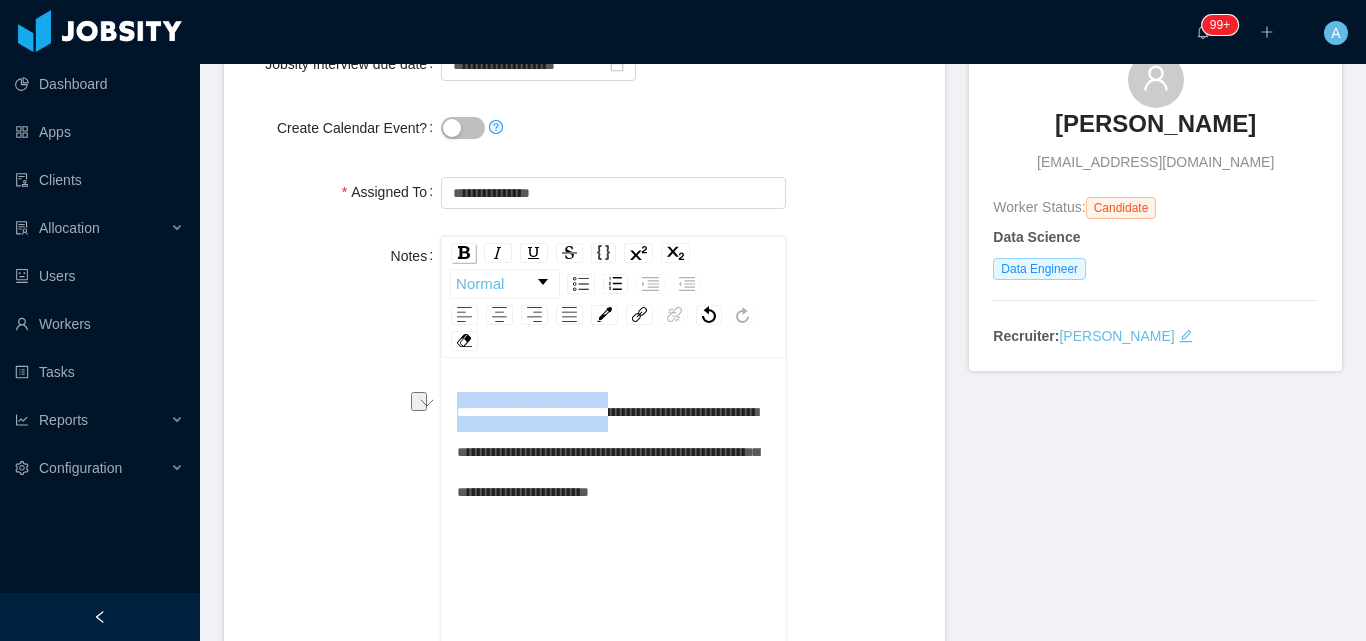 click at bounding box center [463, 253] 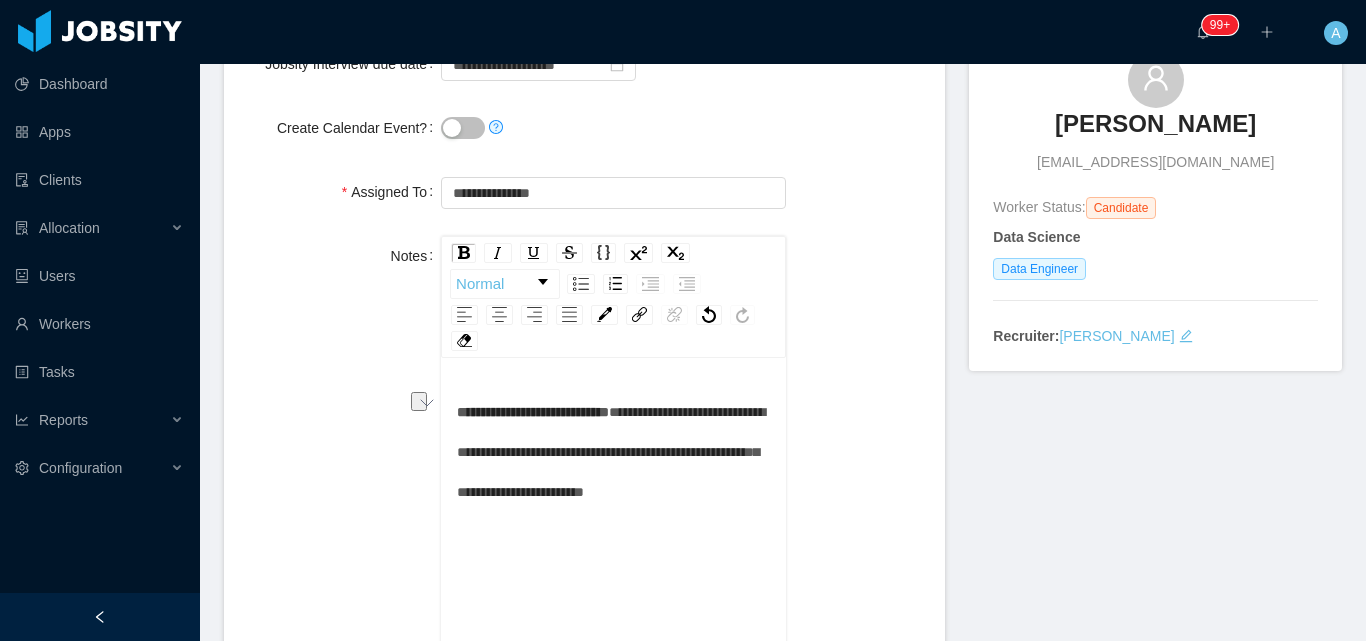 click on "**********" at bounding box center (611, 452) 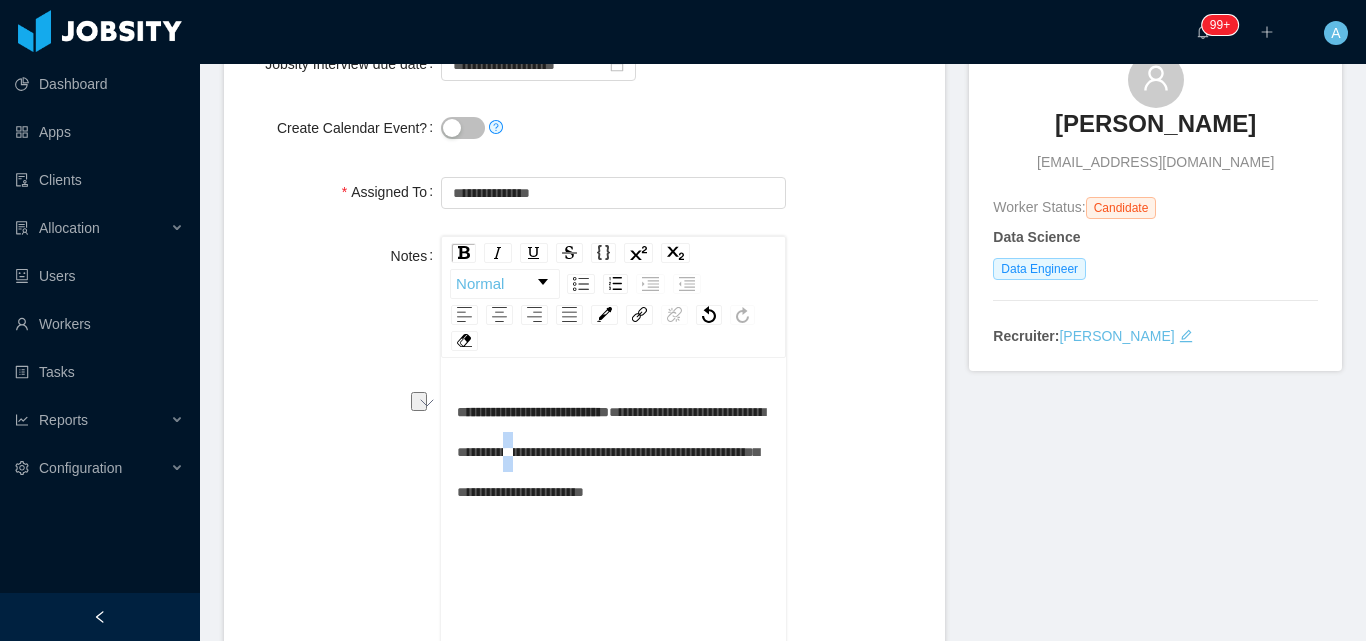click on "**********" at bounding box center [611, 452] 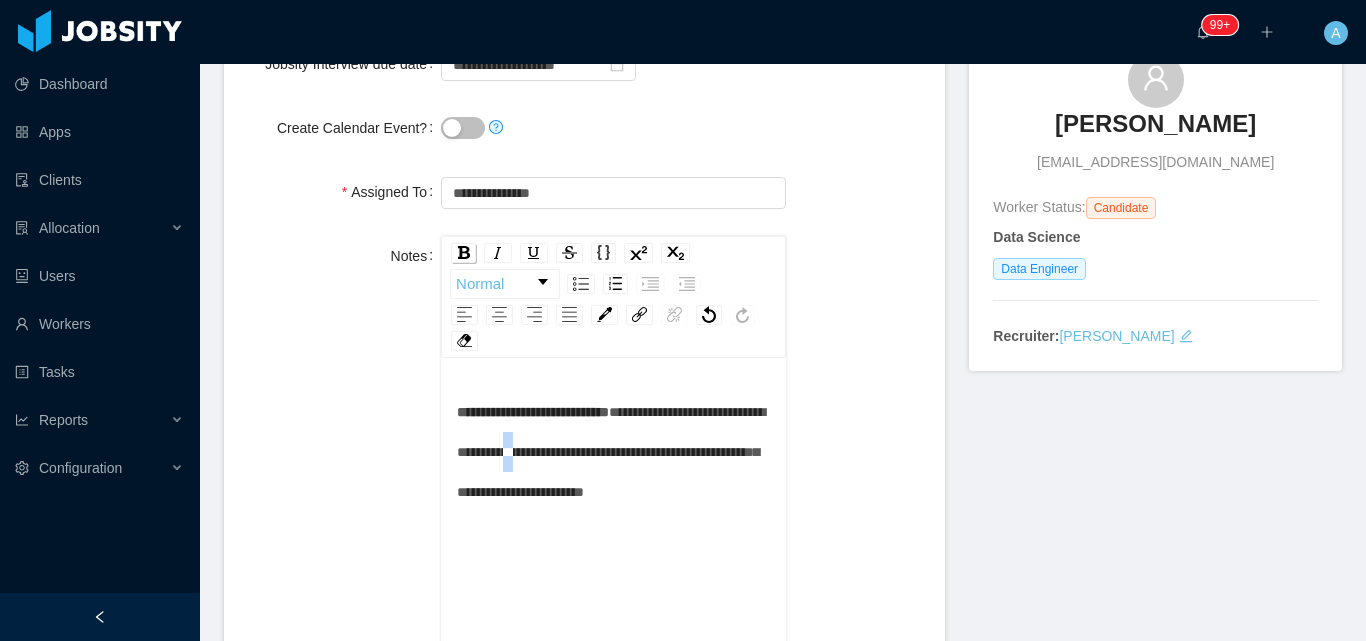 click at bounding box center (464, 252) 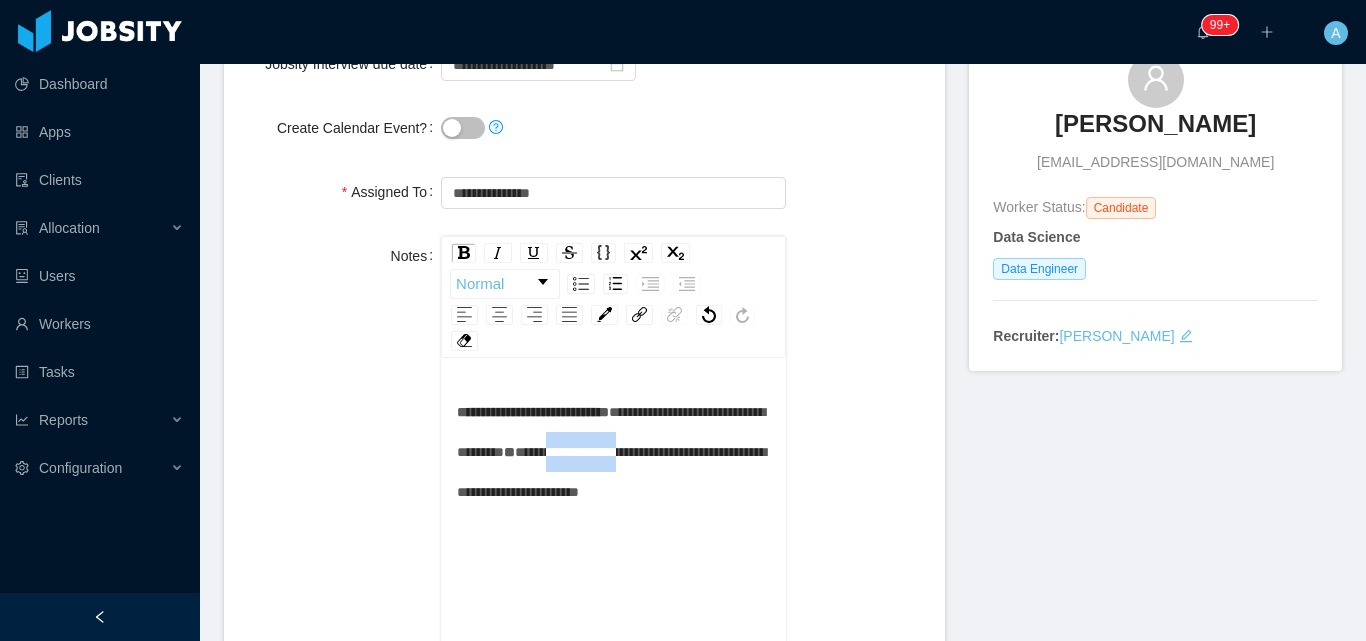 drag, startPoint x: 561, startPoint y: 479, endPoint x: 413, endPoint y: 467, distance: 148.48569 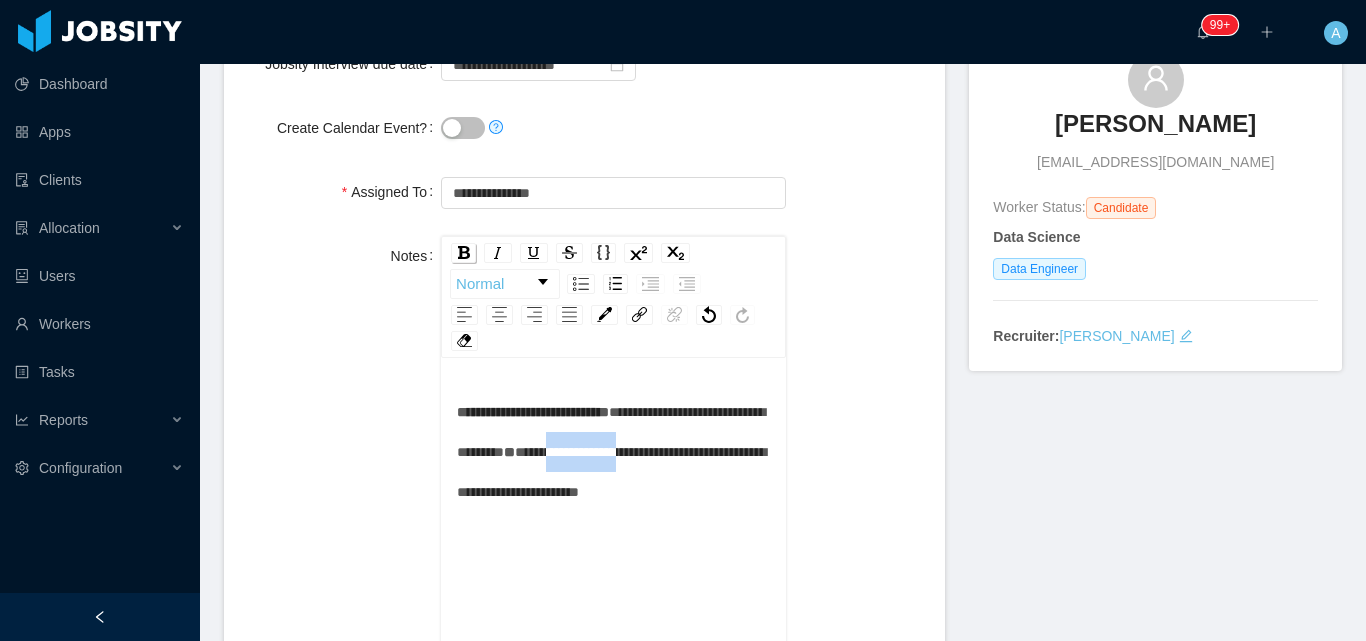 click at bounding box center (463, 253) 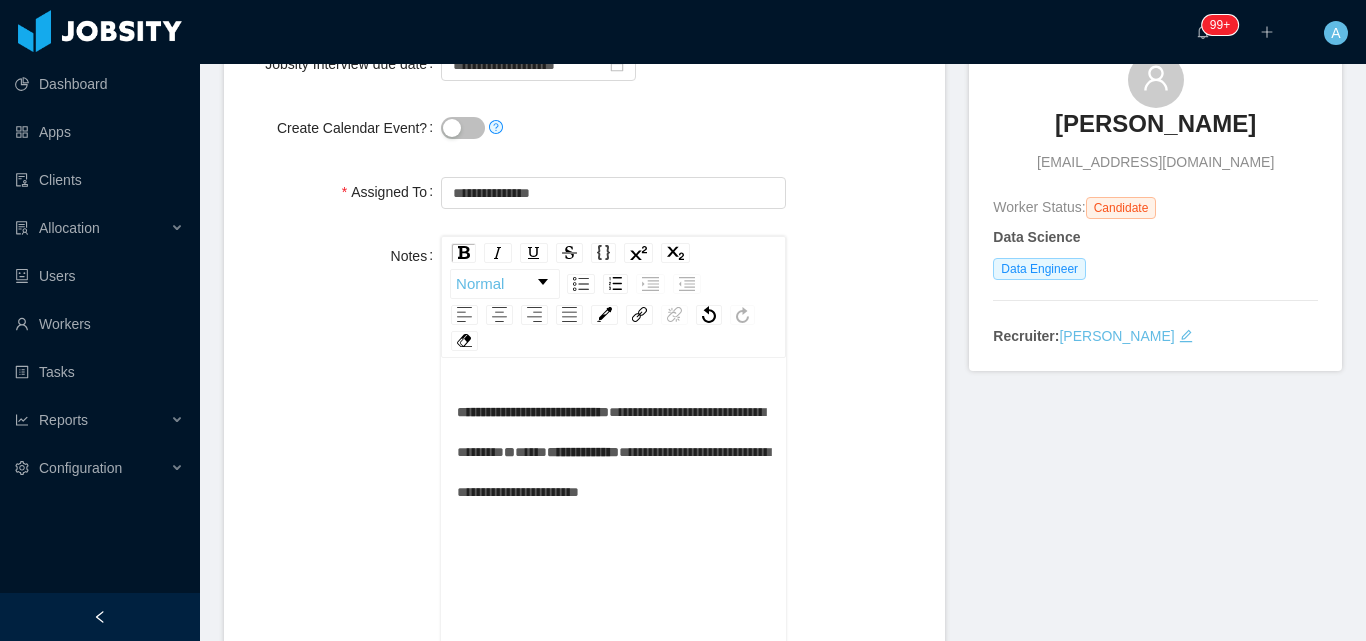 click on "**********" at bounding box center (613, 472) 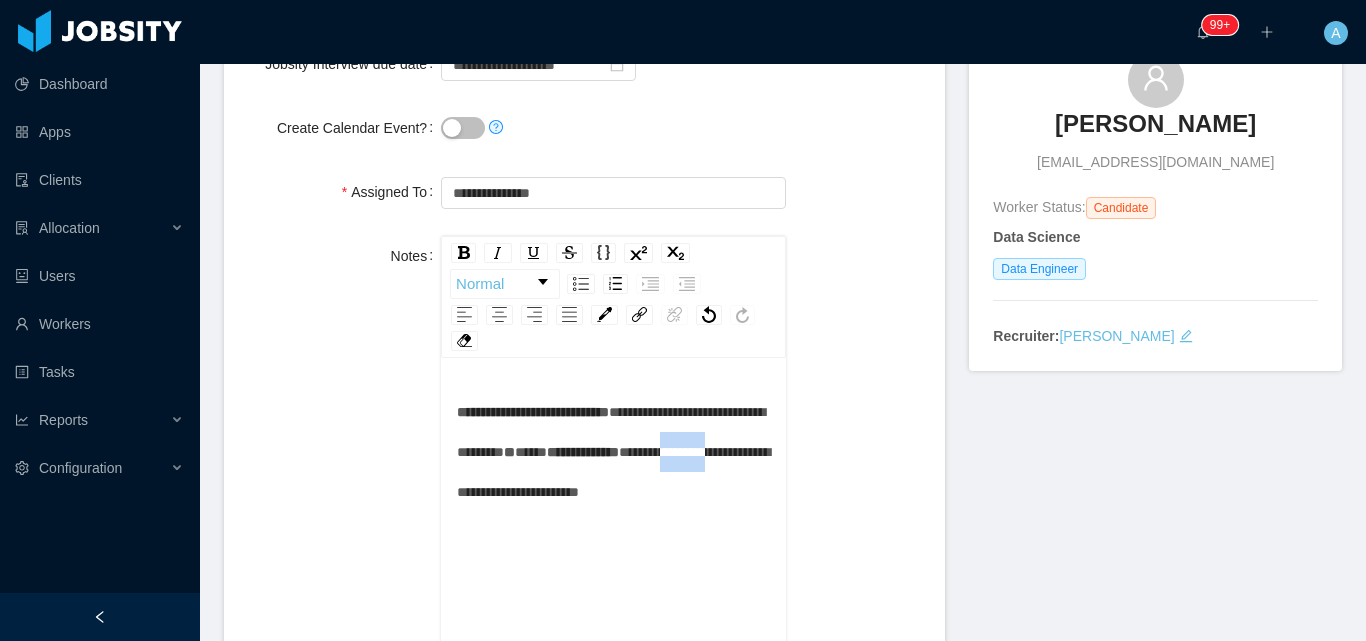 click on "**********" at bounding box center (613, 472) 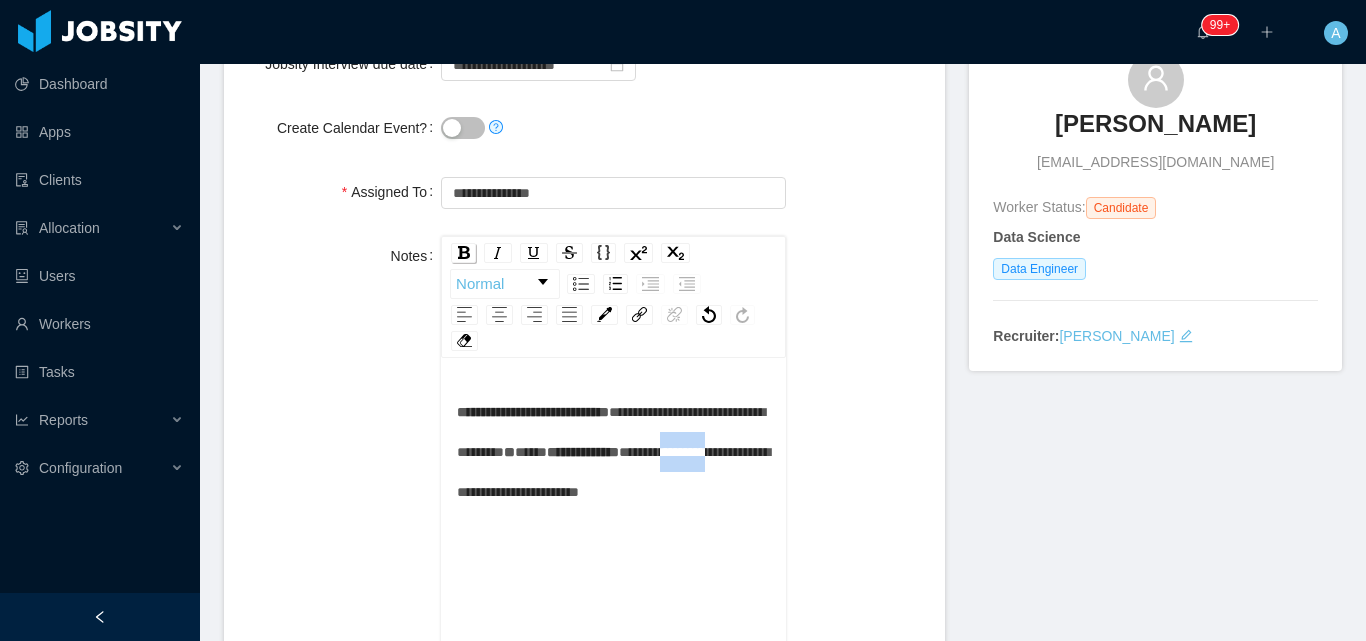click at bounding box center (464, 252) 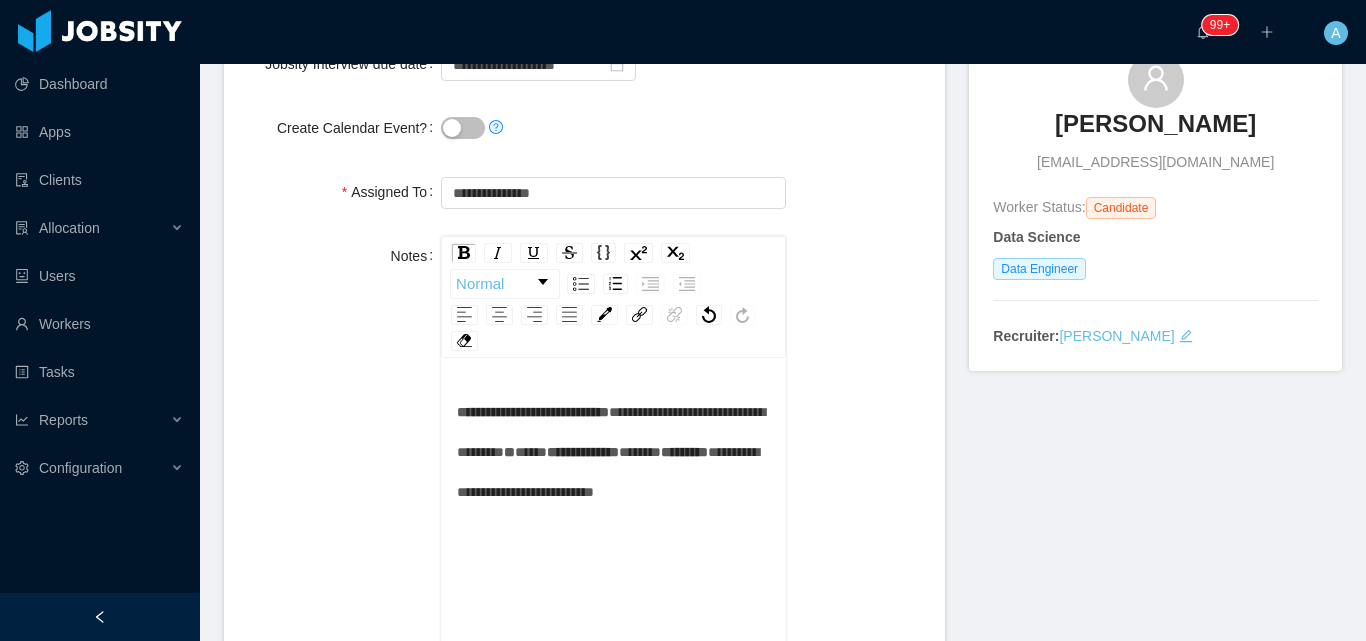 click on "*******" at bounding box center [640, 452] 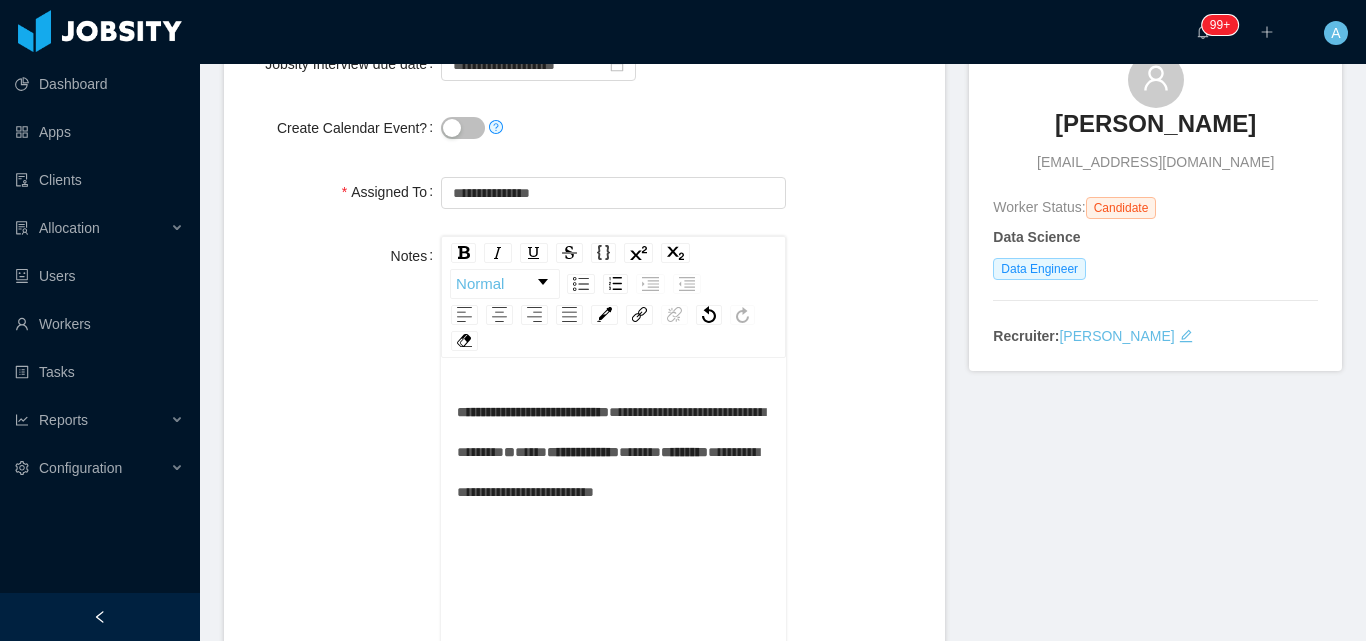click on "**********" at bounding box center (533, 412) 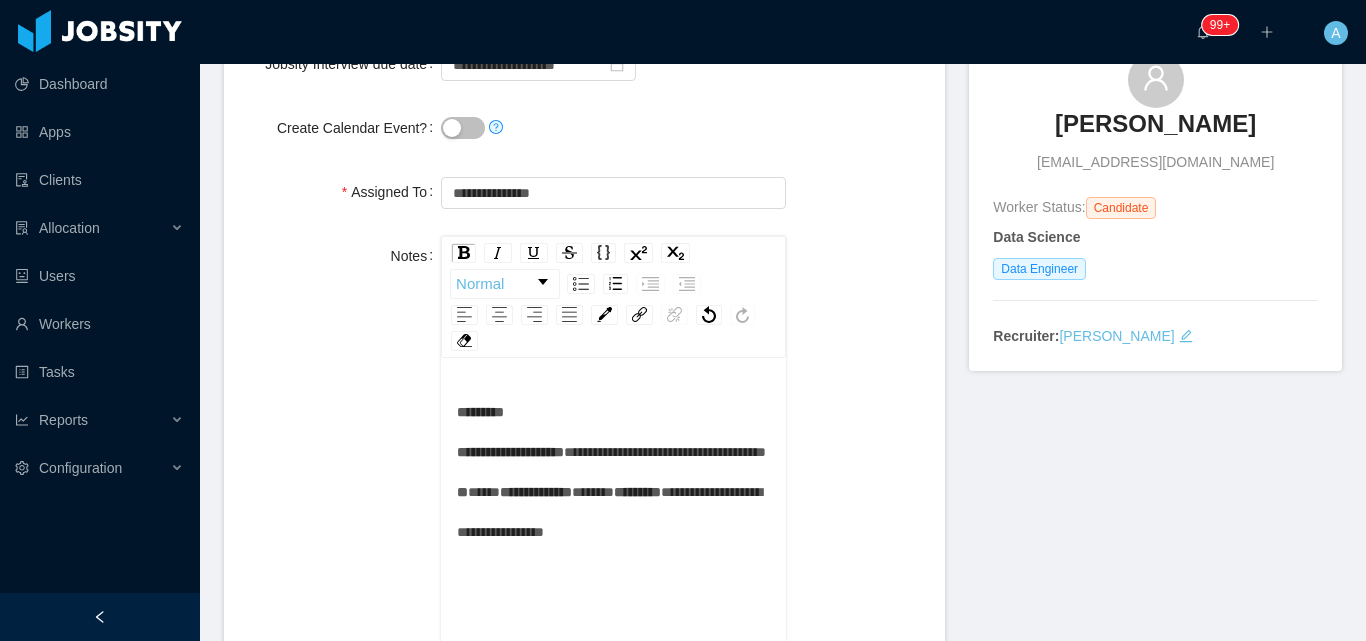 click on "**********" at bounding box center [614, 472] 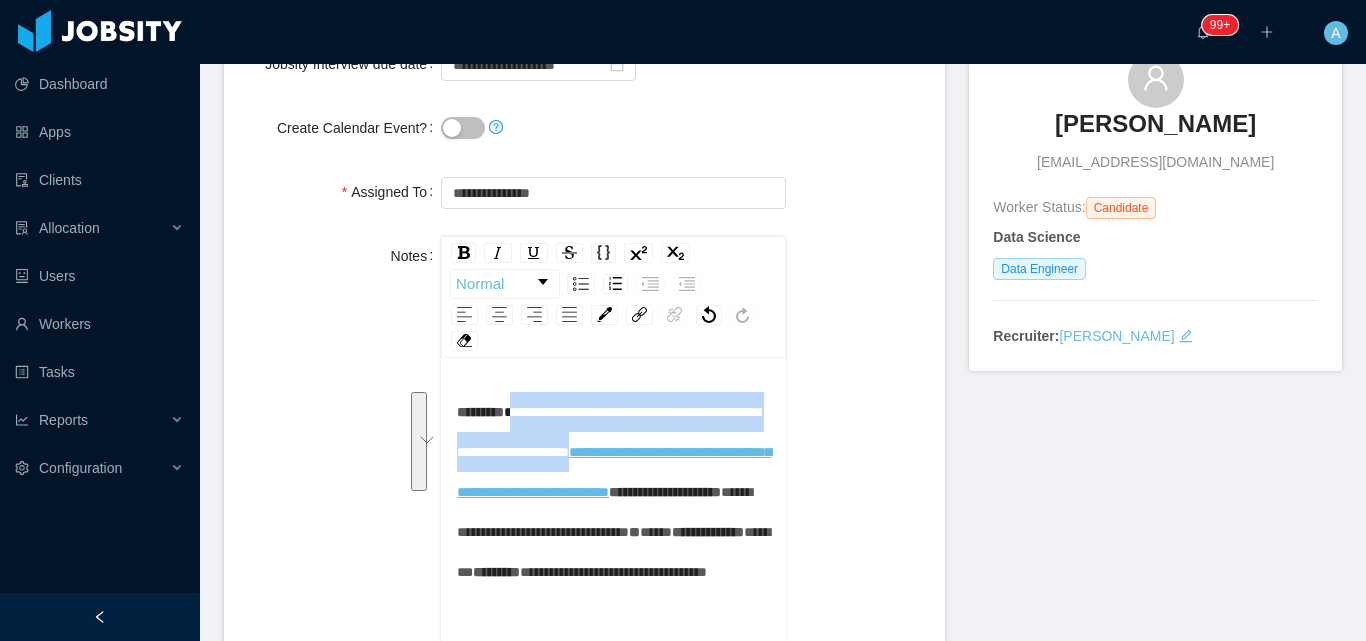 drag, startPoint x: 462, startPoint y: 474, endPoint x: 530, endPoint y: 404, distance: 97.59098 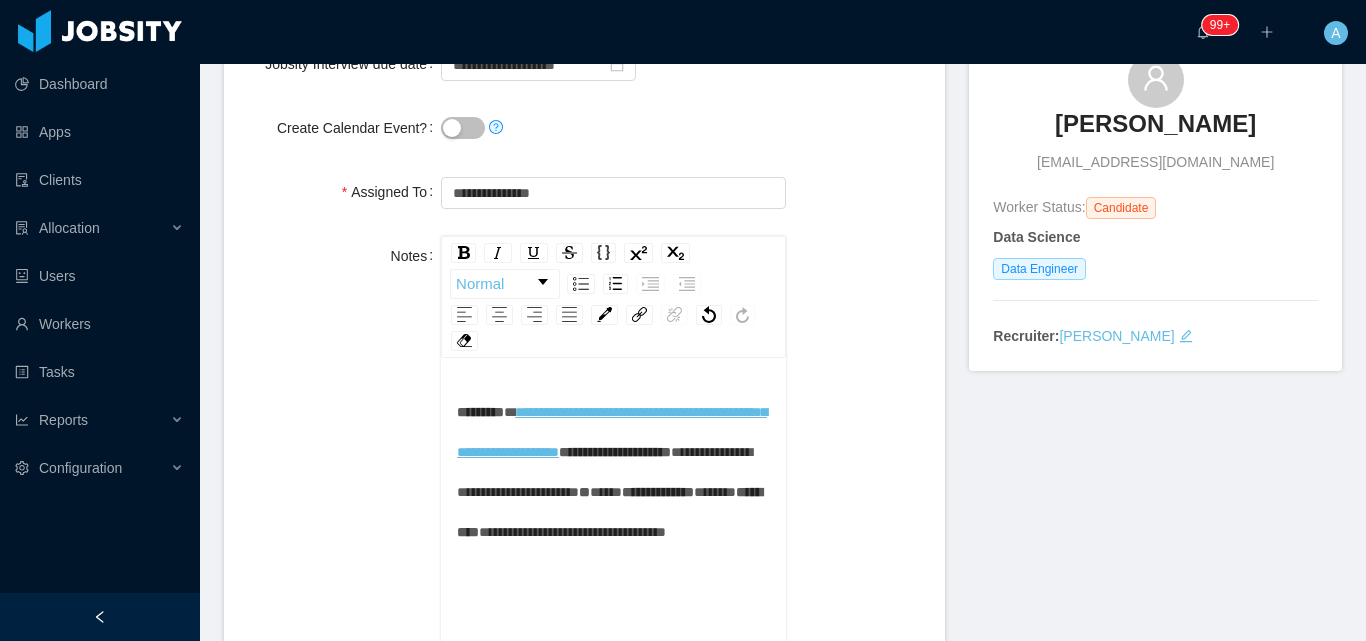 click on "**********" at bounding box center (615, 452) 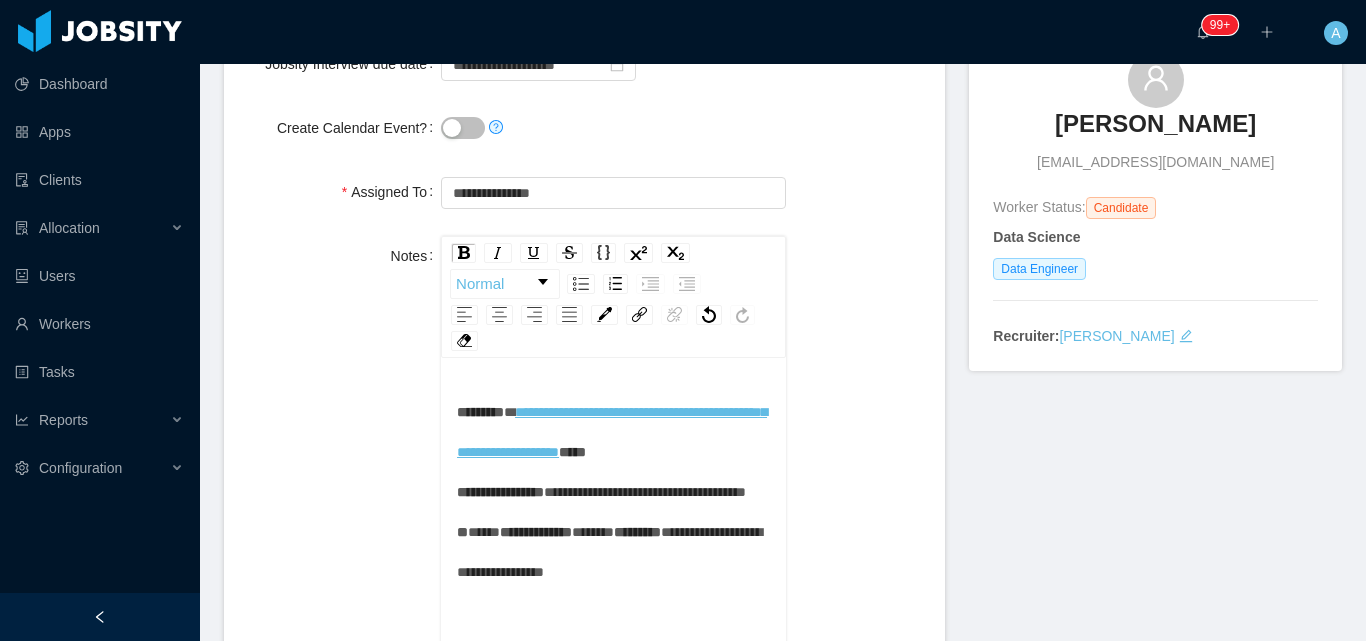 click on "**********" at bounding box center [521, 472] 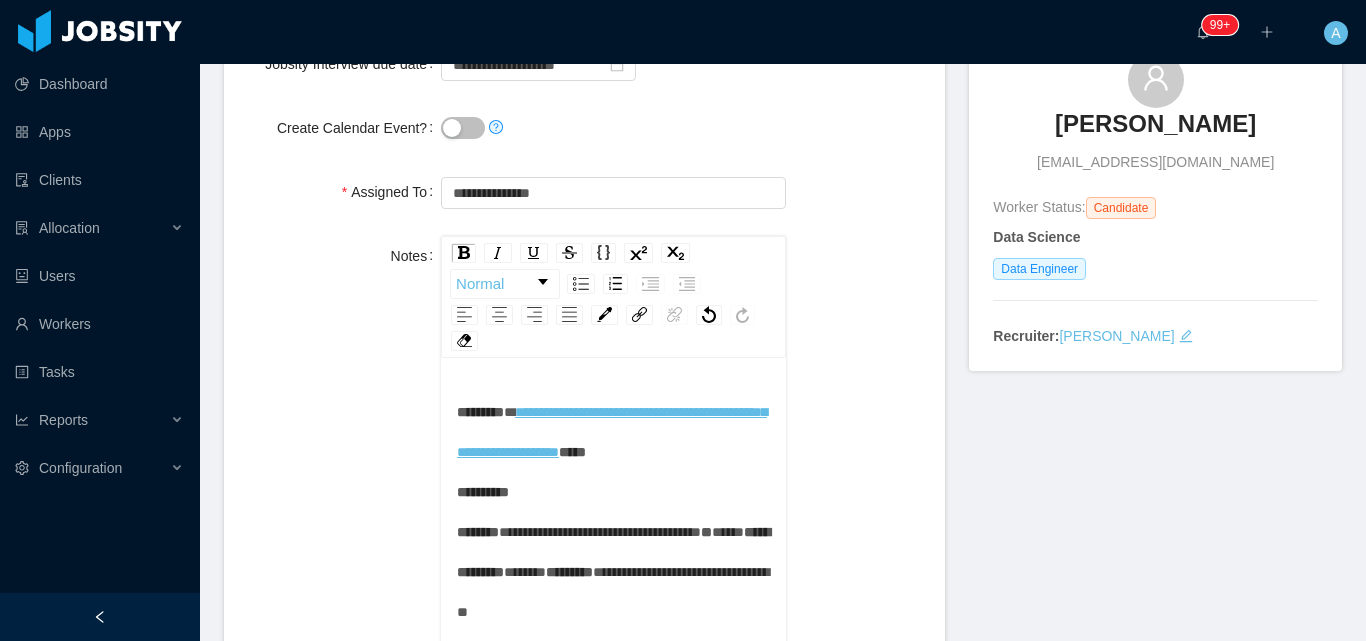 scroll, scrollTop: 44, scrollLeft: 0, axis: vertical 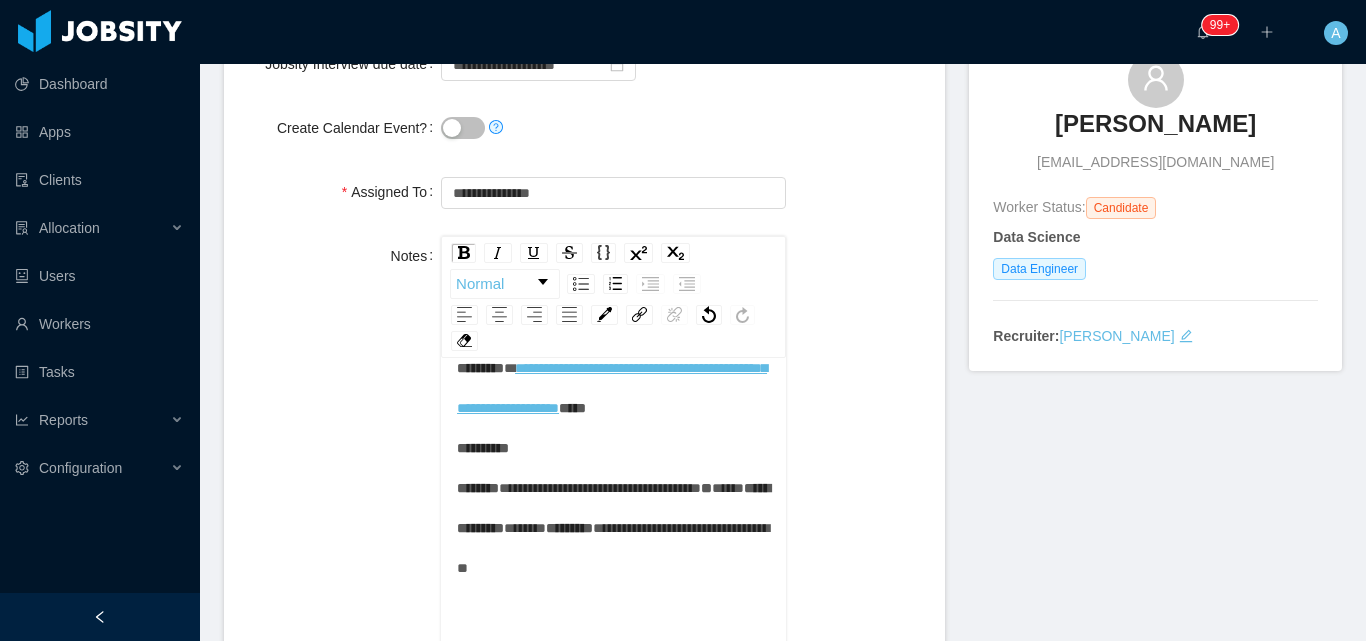 click on "**" at bounding box center [706, 488] 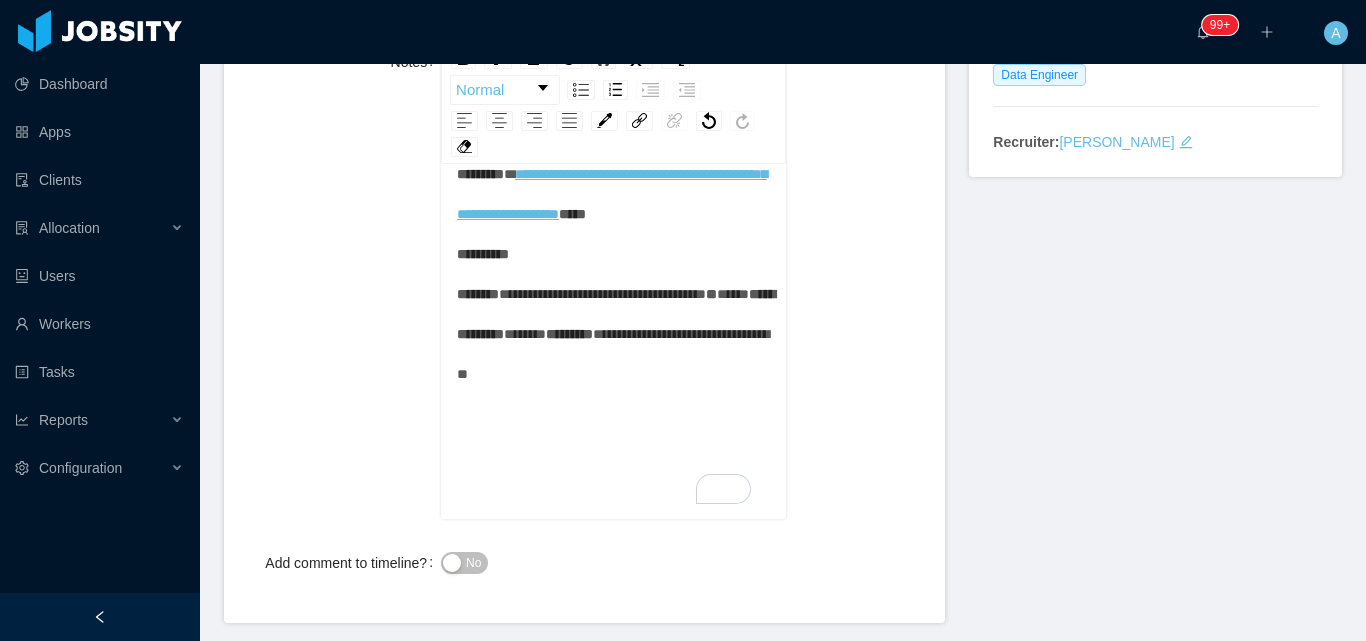 scroll, scrollTop: 400, scrollLeft: 0, axis: vertical 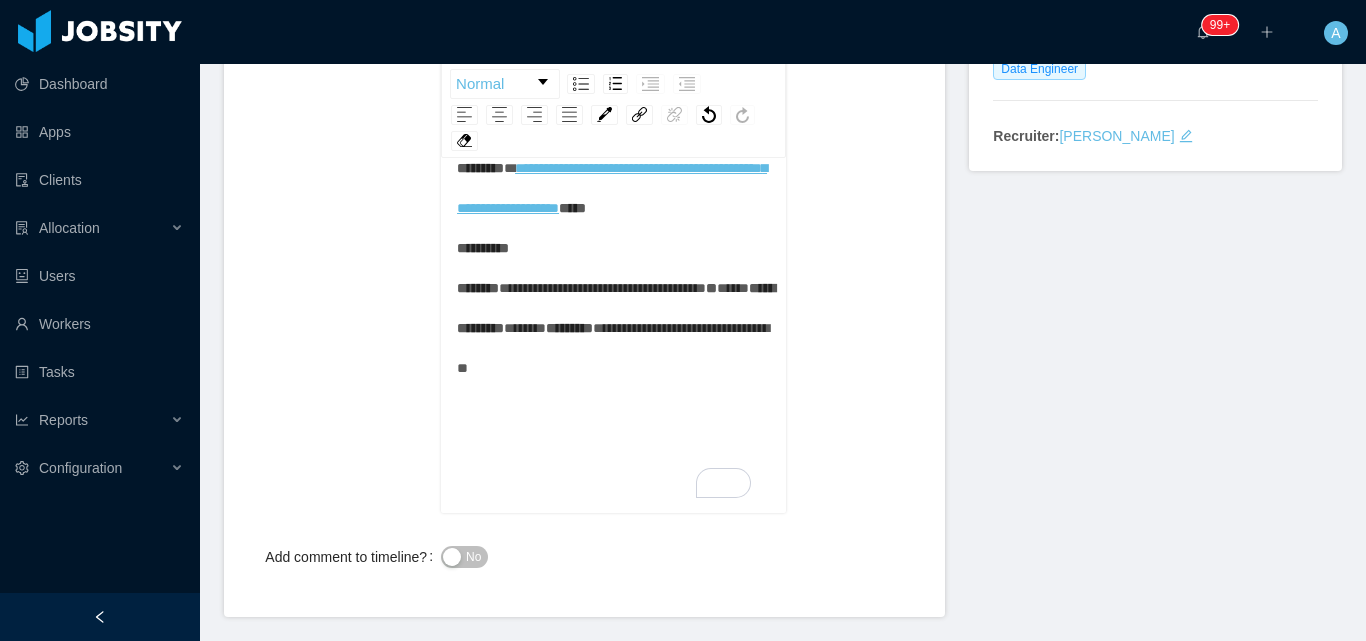 click on "**********" at bounding box center (614, 268) 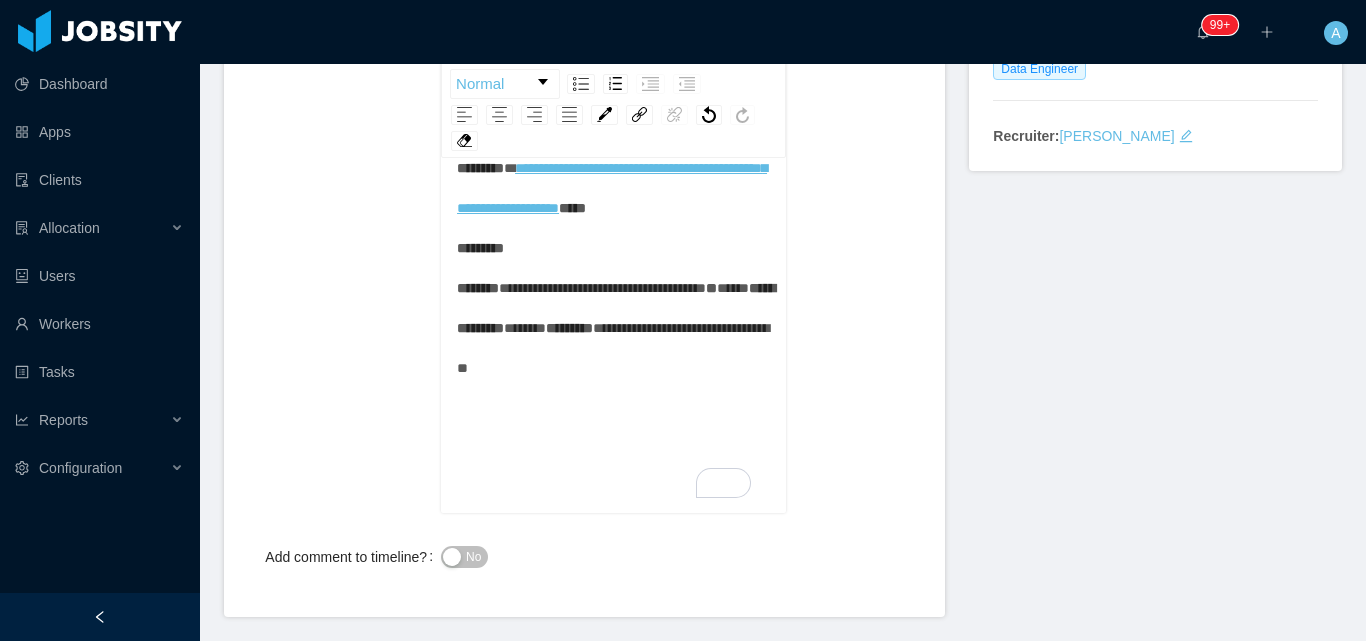 click on "**********" at bounding box center (614, 268) 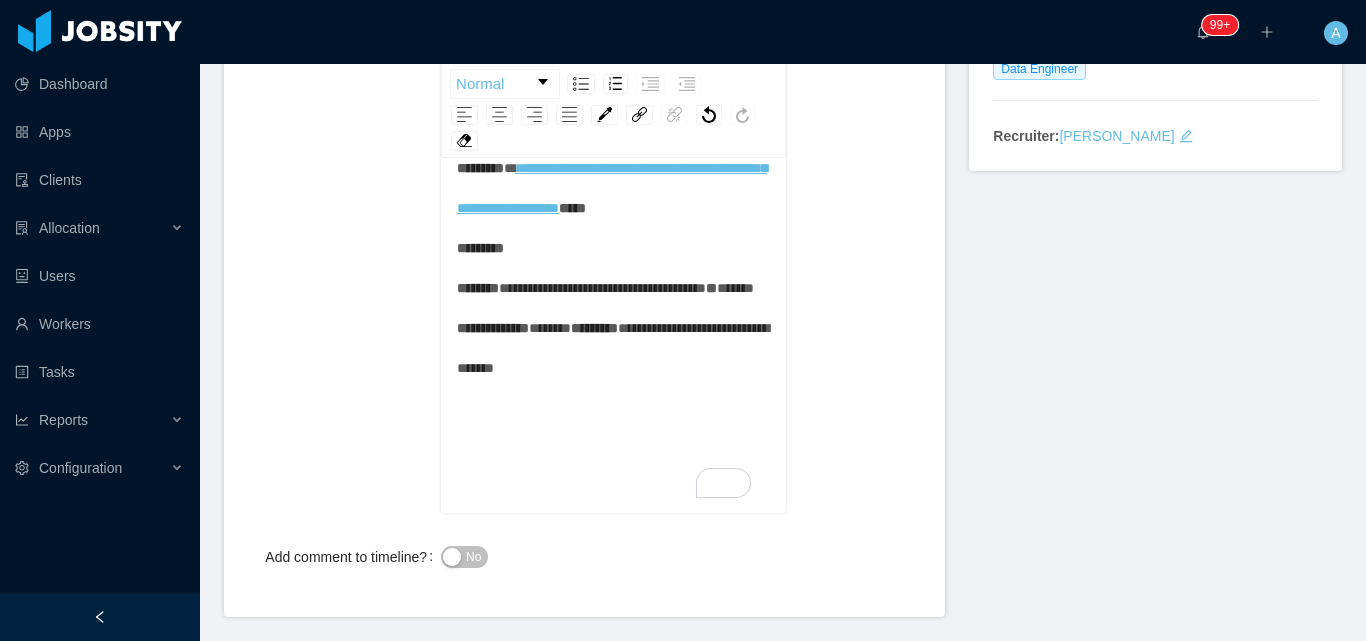 click on "*********" at bounding box center (594, 328) 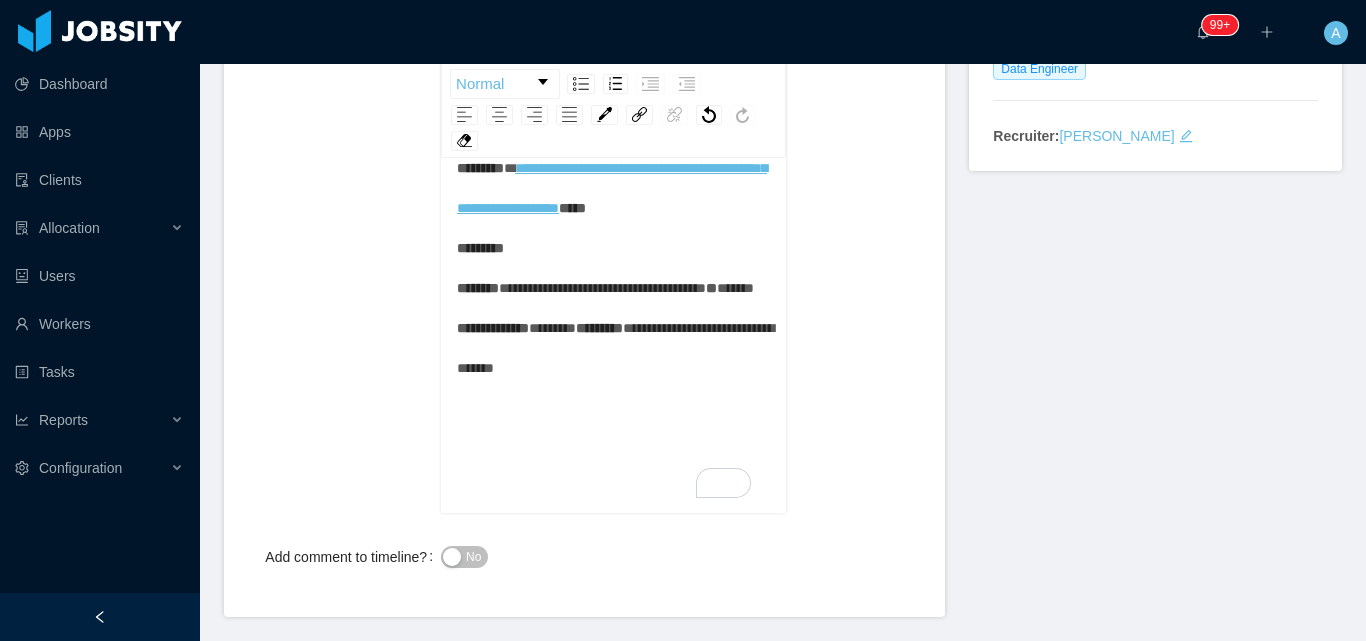 scroll, scrollTop: 0, scrollLeft: 0, axis: both 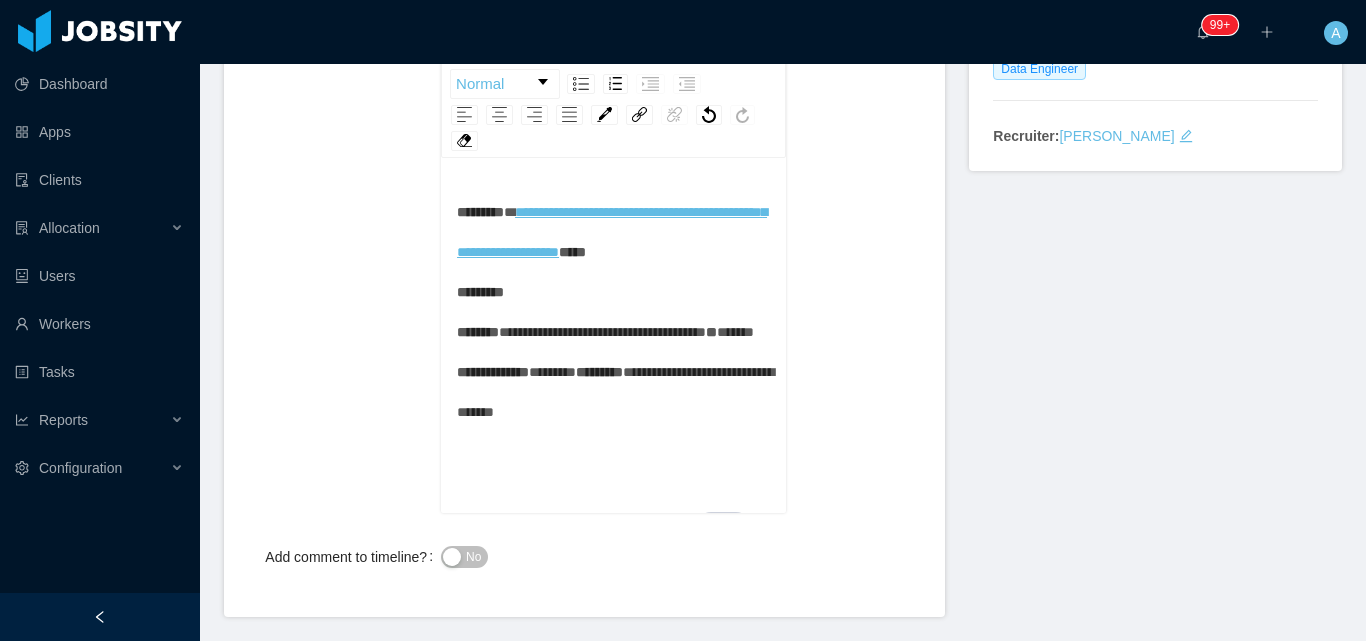 click on "**********" at bounding box center (614, 312) 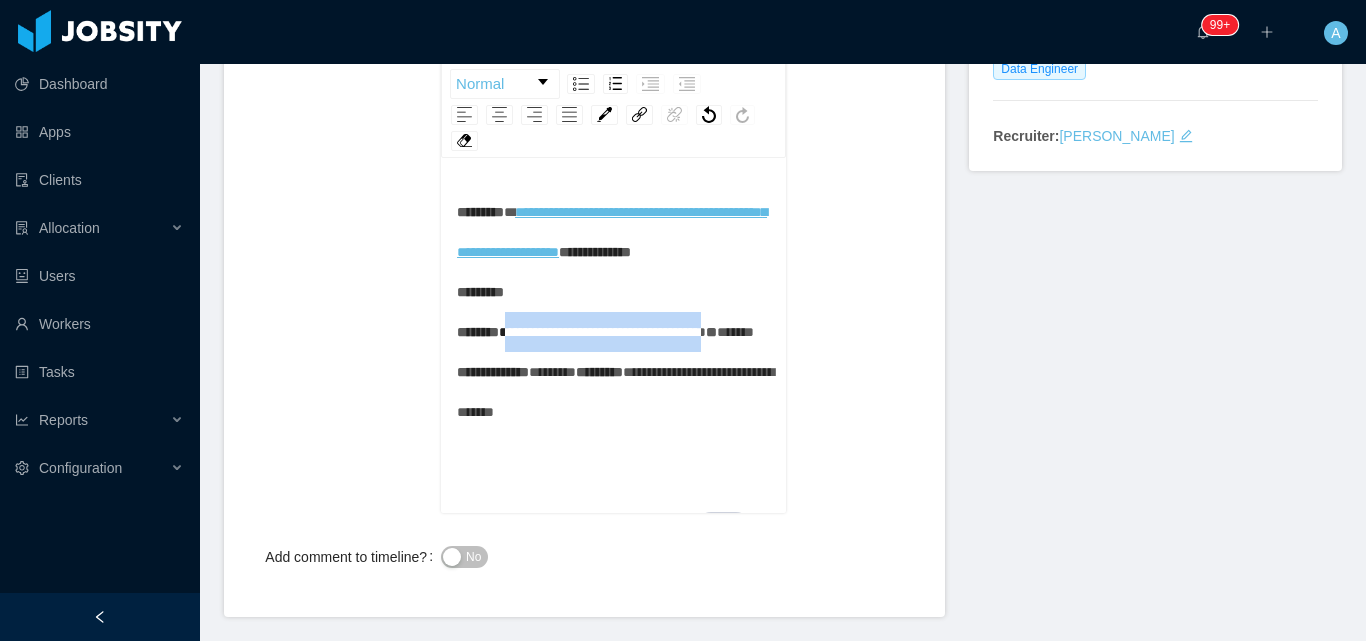 drag, startPoint x: 523, startPoint y: 354, endPoint x: 531, endPoint y: 383, distance: 30.083218 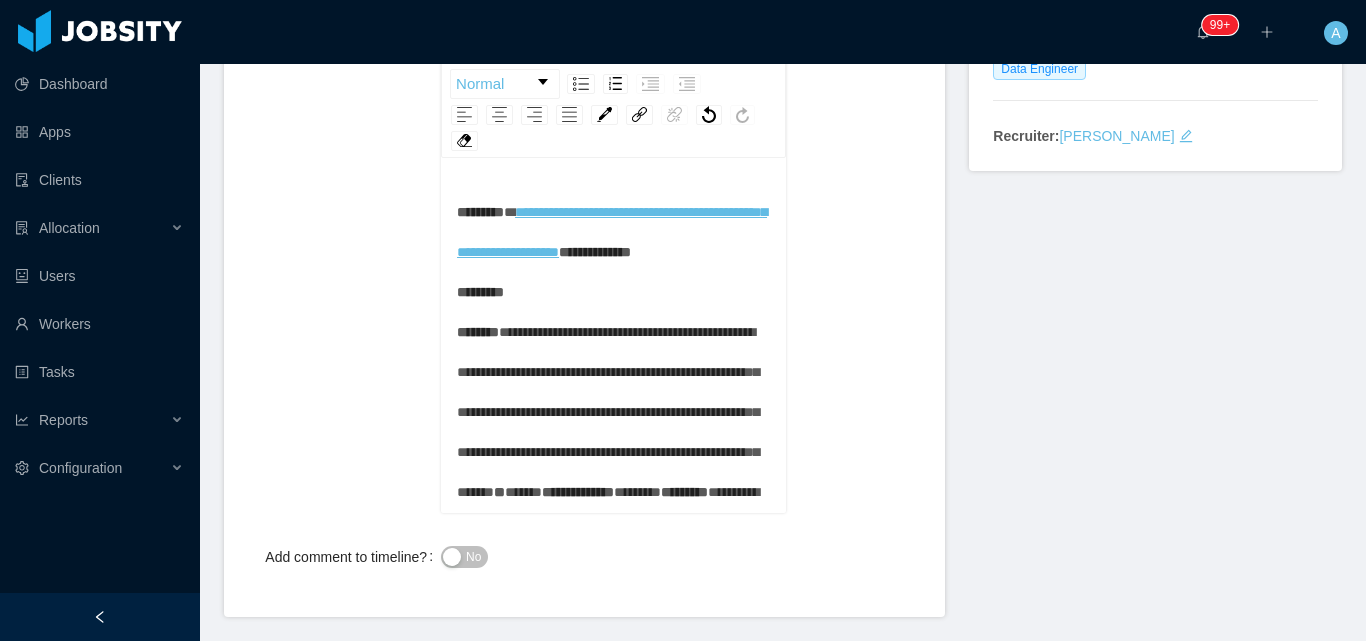 scroll, scrollTop: 69, scrollLeft: 0, axis: vertical 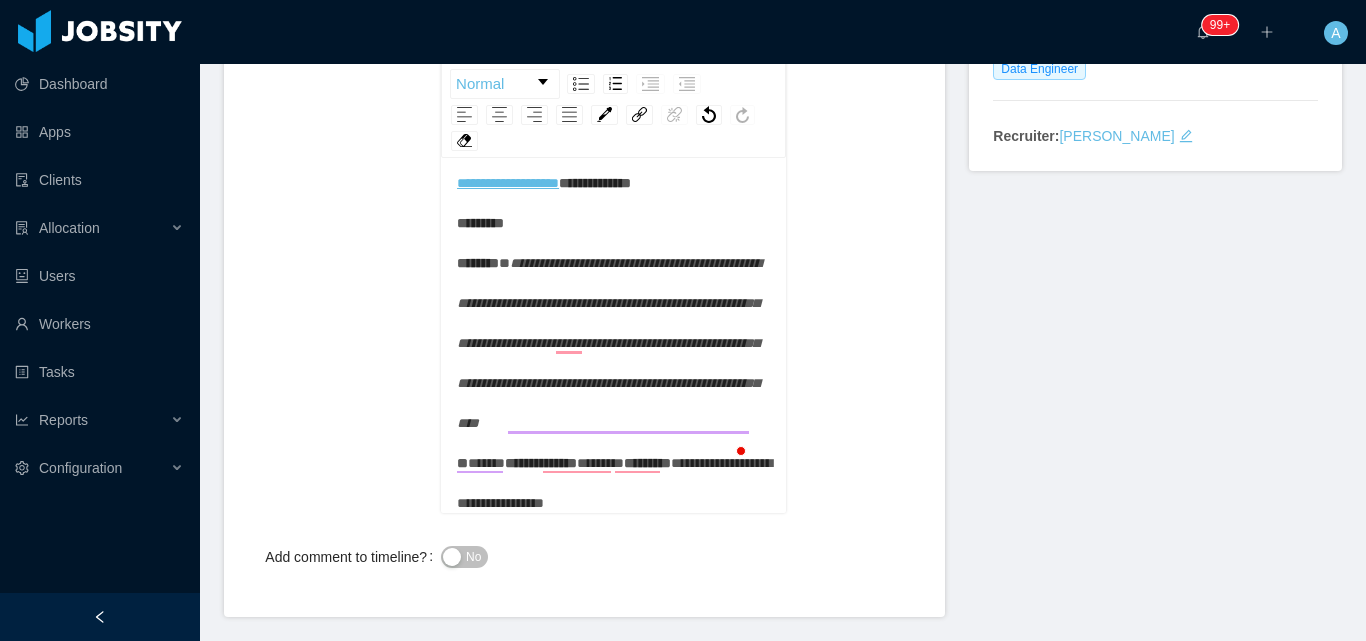click on "**********" at bounding box center [614, 323] 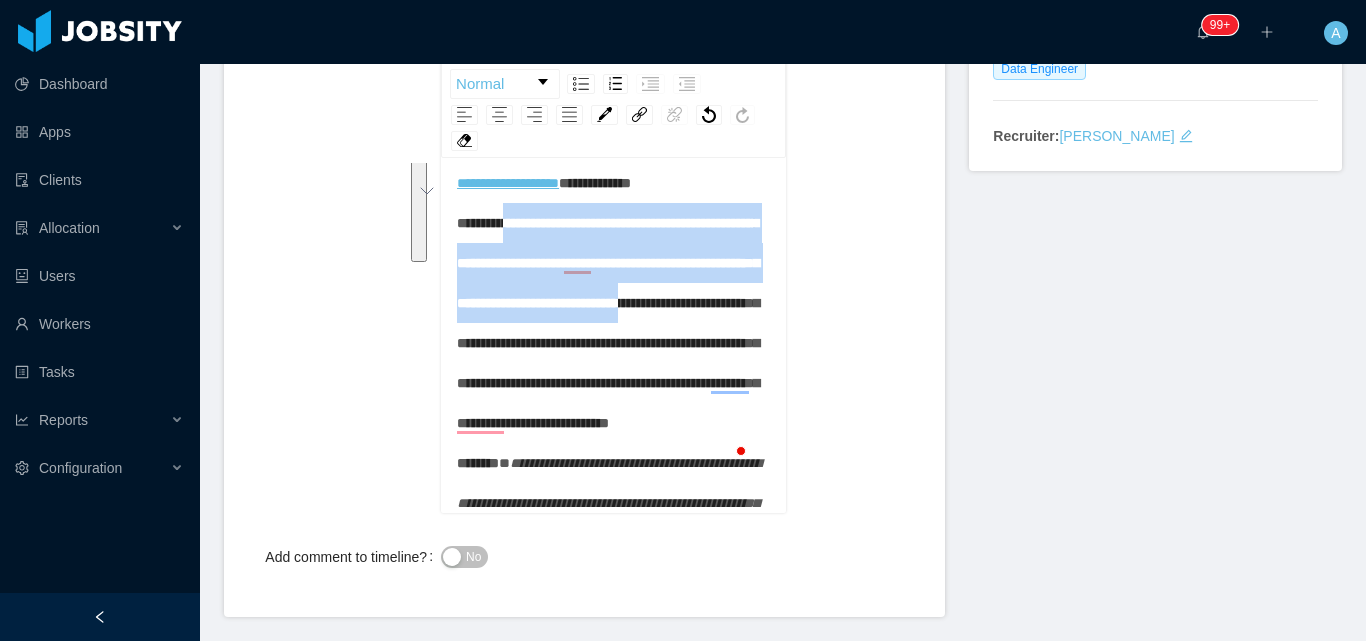 scroll, scrollTop: 169, scrollLeft: 0, axis: vertical 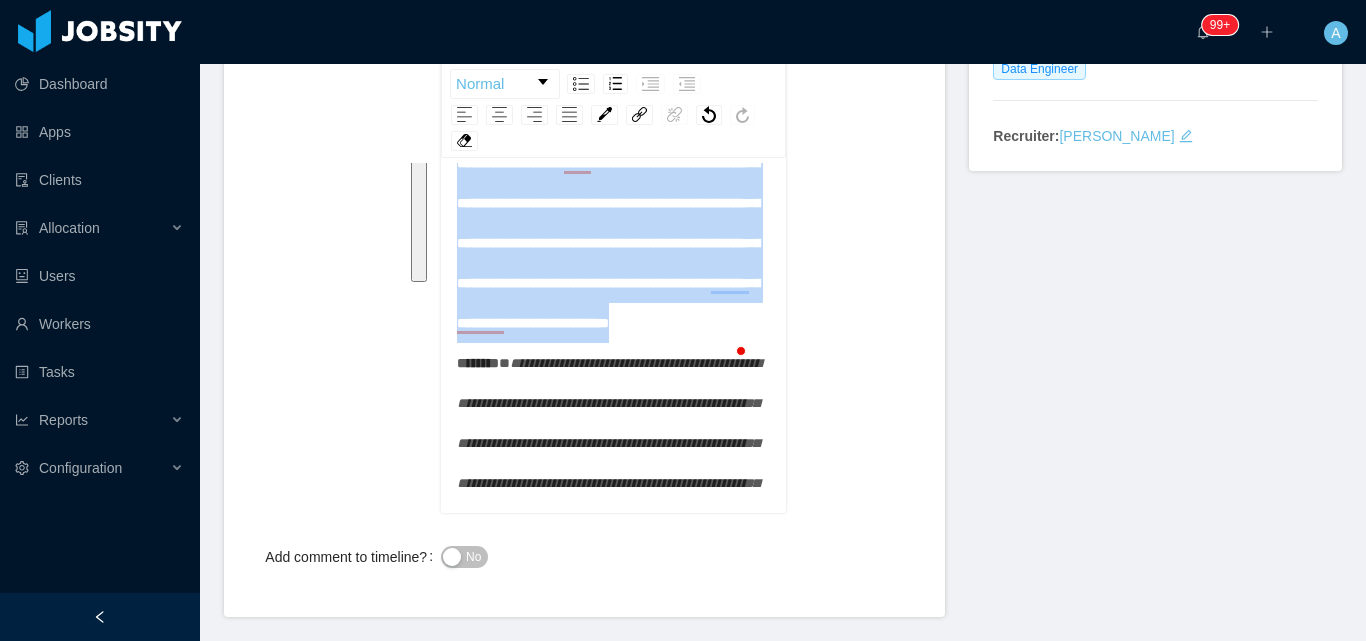 drag, startPoint x: 519, startPoint y: 243, endPoint x: 676, endPoint y: 409, distance: 228.48413 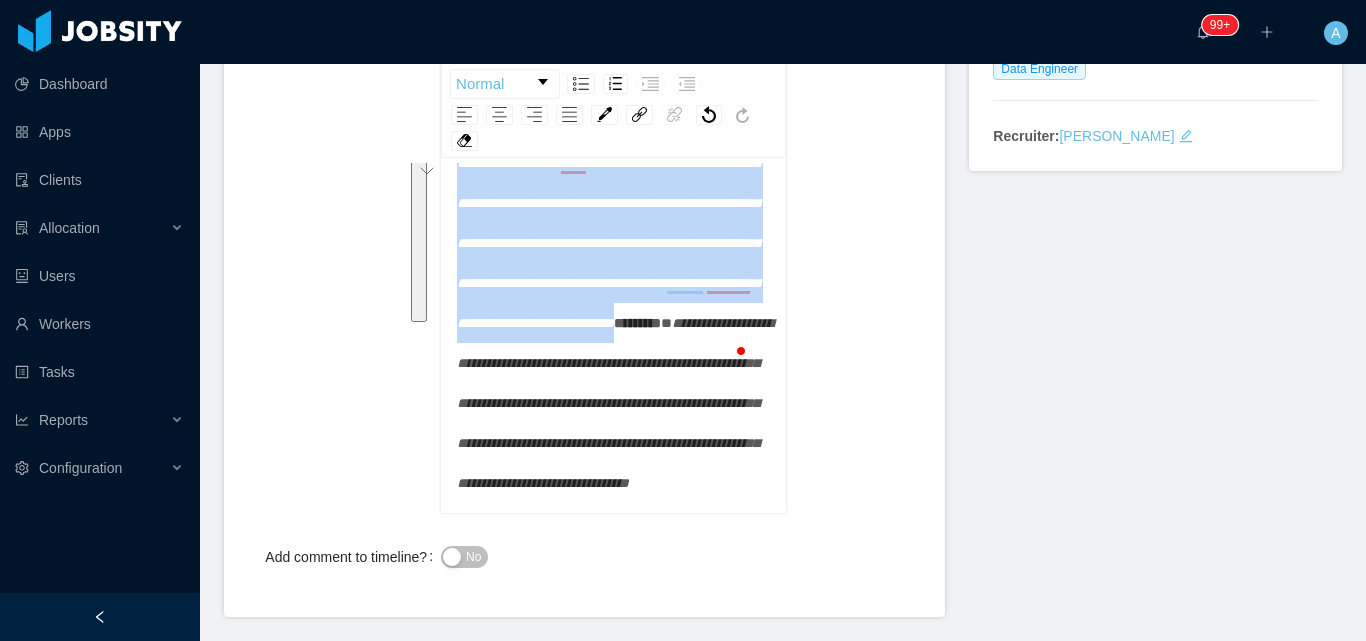 scroll, scrollTop: 98, scrollLeft: 0, axis: vertical 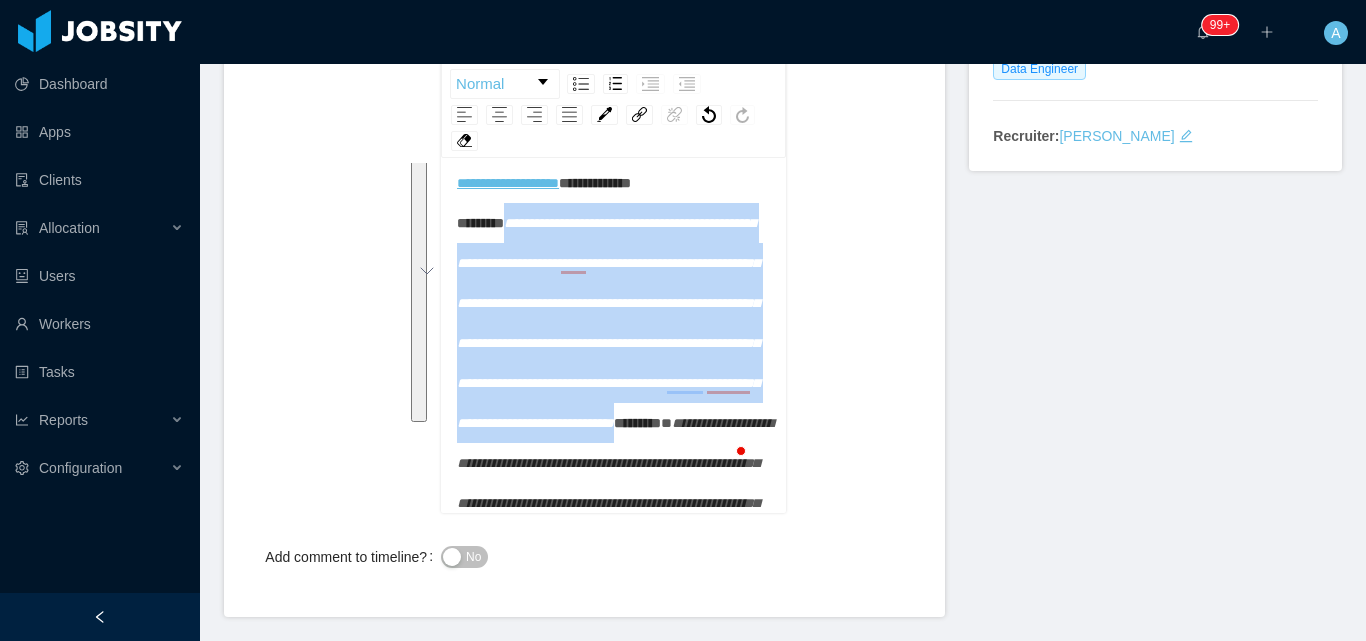 click on "**********" at bounding box center [608, 323] 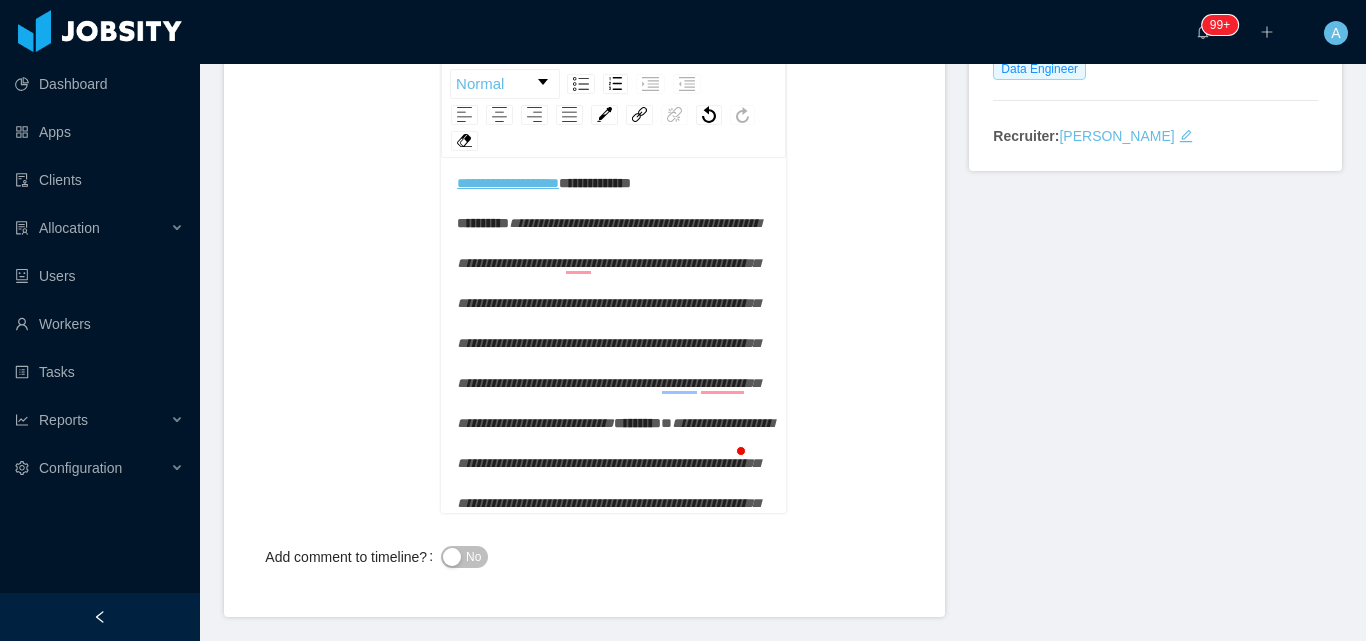 scroll, scrollTop: 235, scrollLeft: 0, axis: vertical 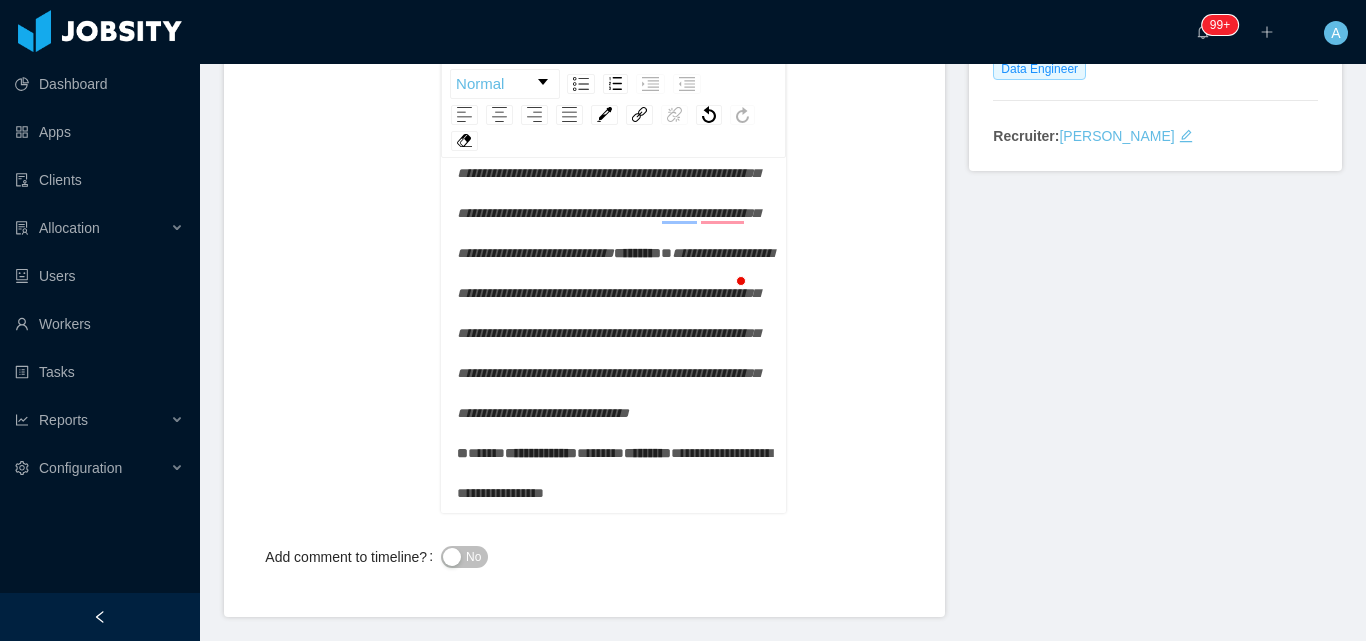 click on "**********" at bounding box center [614, 233] 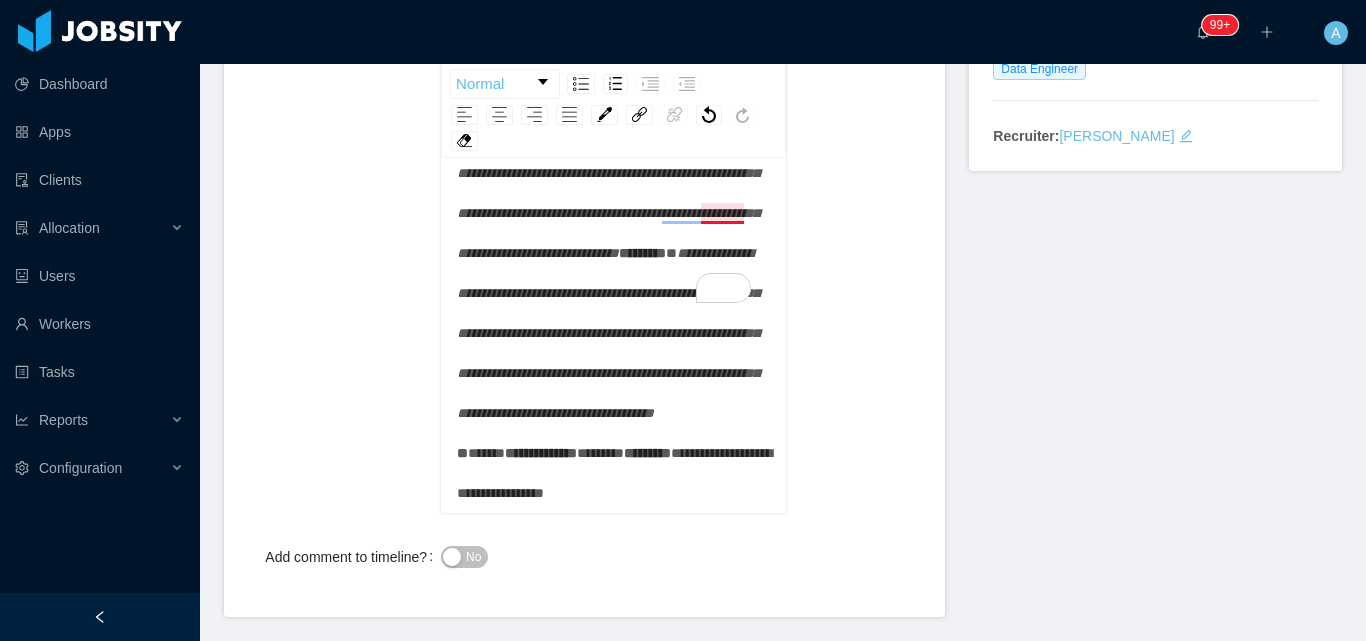 click on "**********" at bounding box center [608, 153] 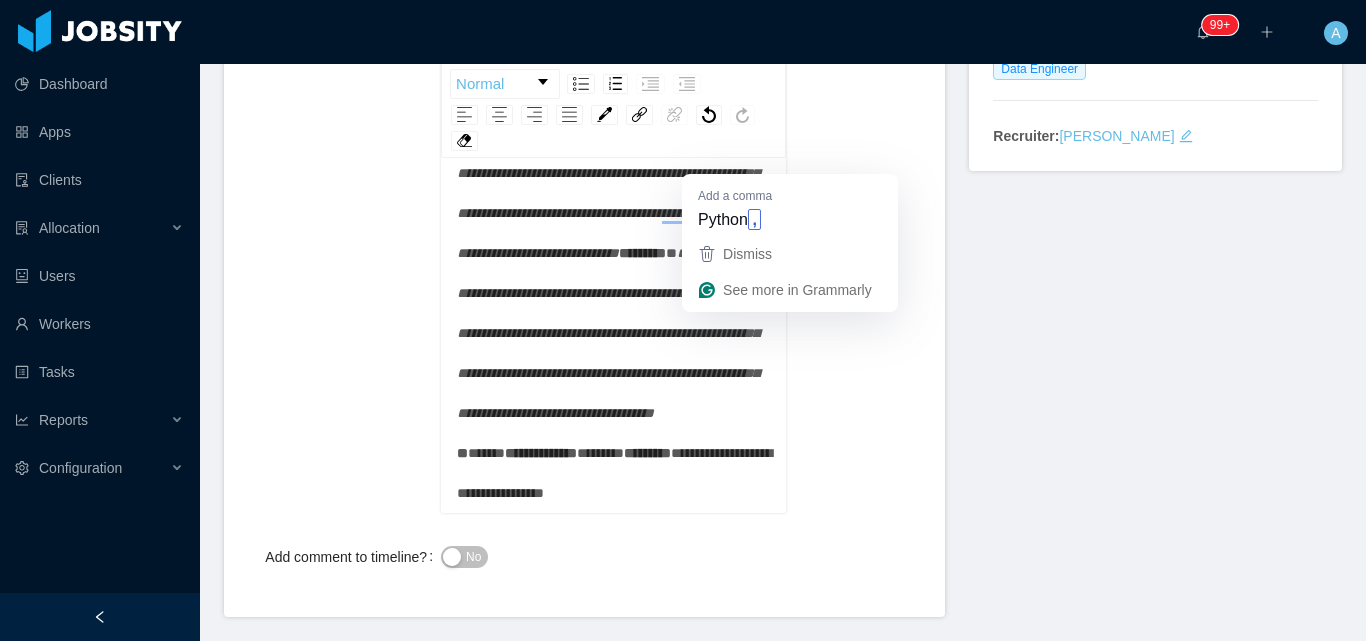 click on "**********" at bounding box center (608, 153) 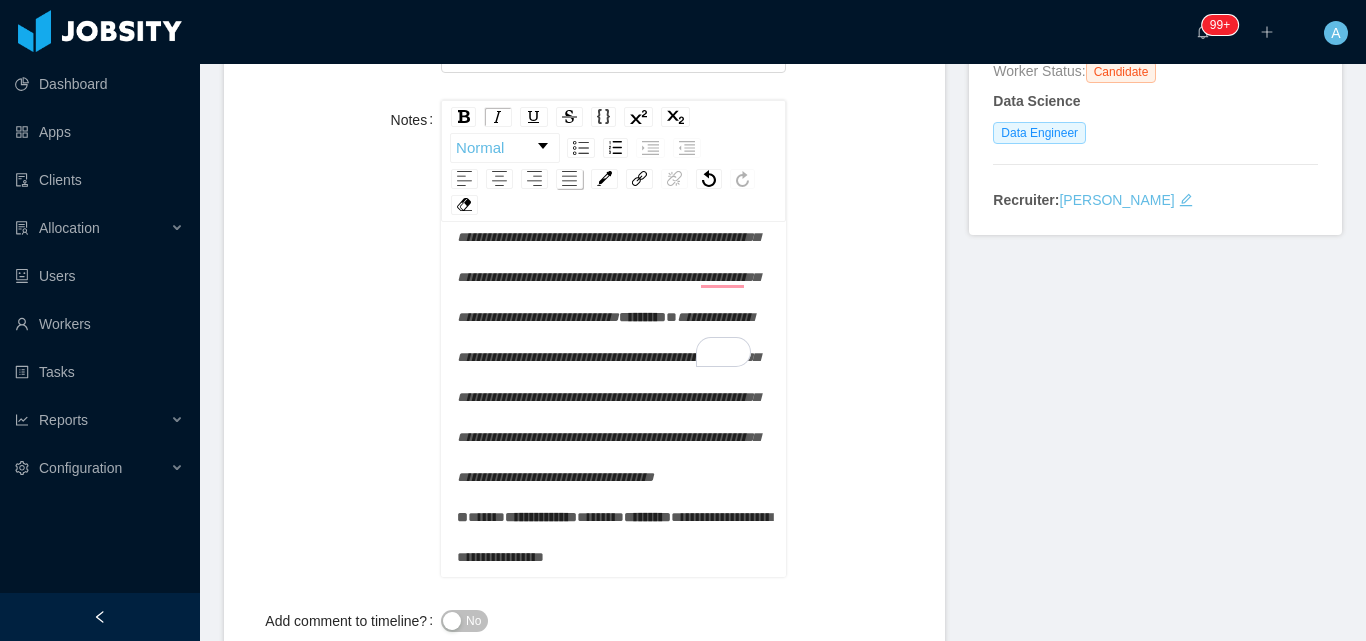 scroll, scrollTop: 300, scrollLeft: 0, axis: vertical 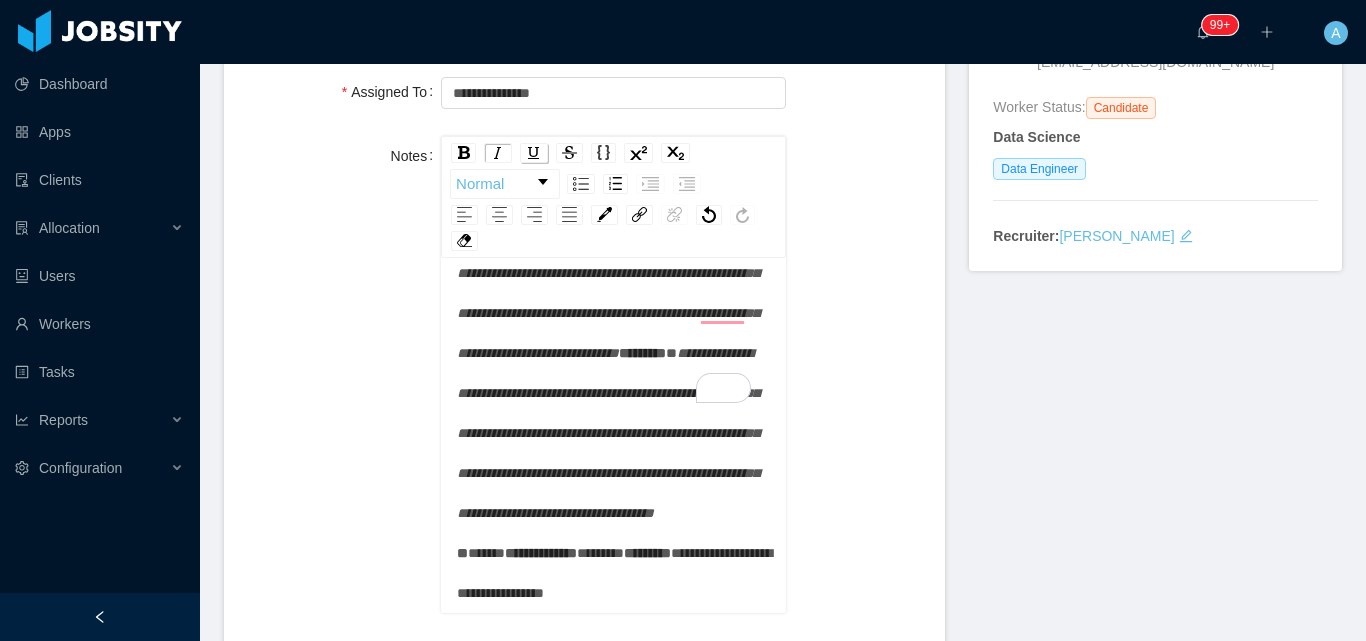 click at bounding box center (534, 153) 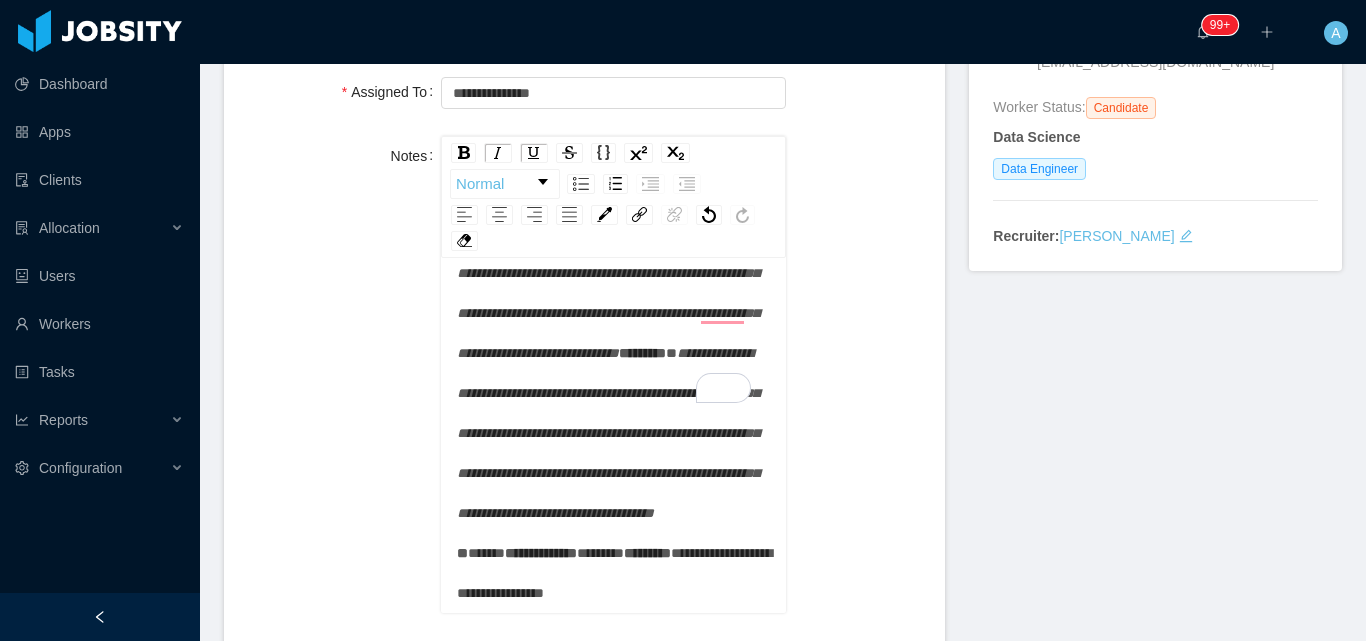 scroll, scrollTop: 169, scrollLeft: 0, axis: vertical 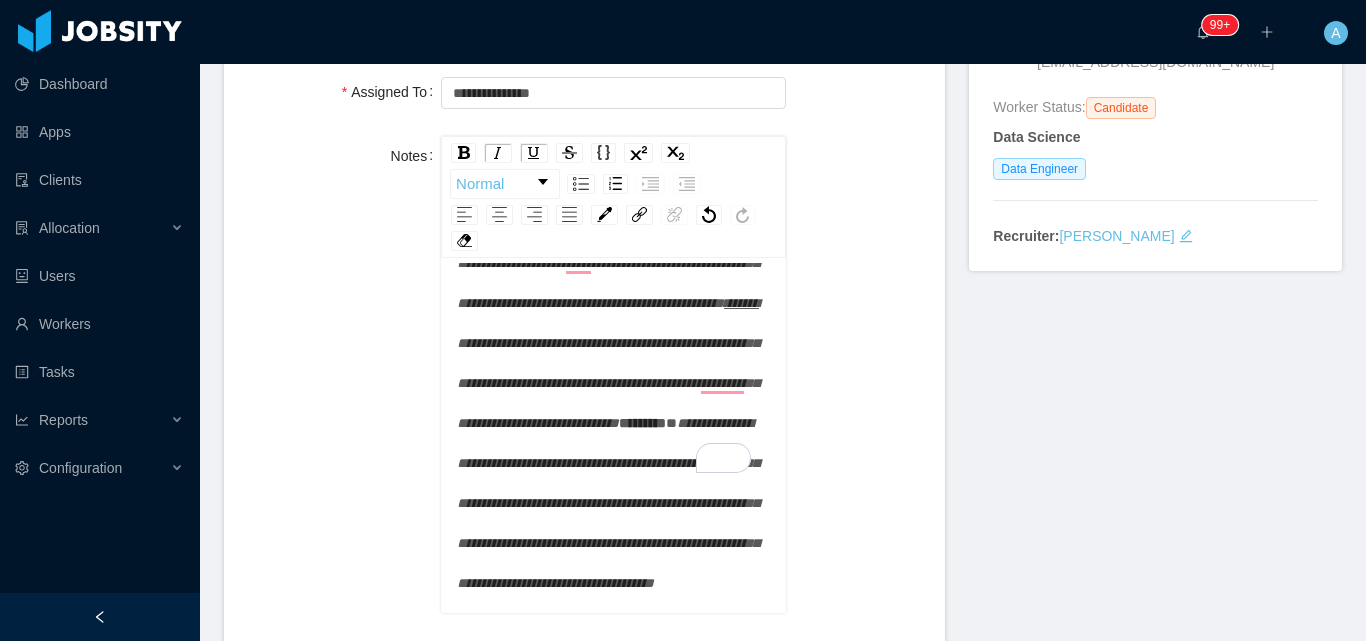 click on "**********" at bounding box center (608, 263) 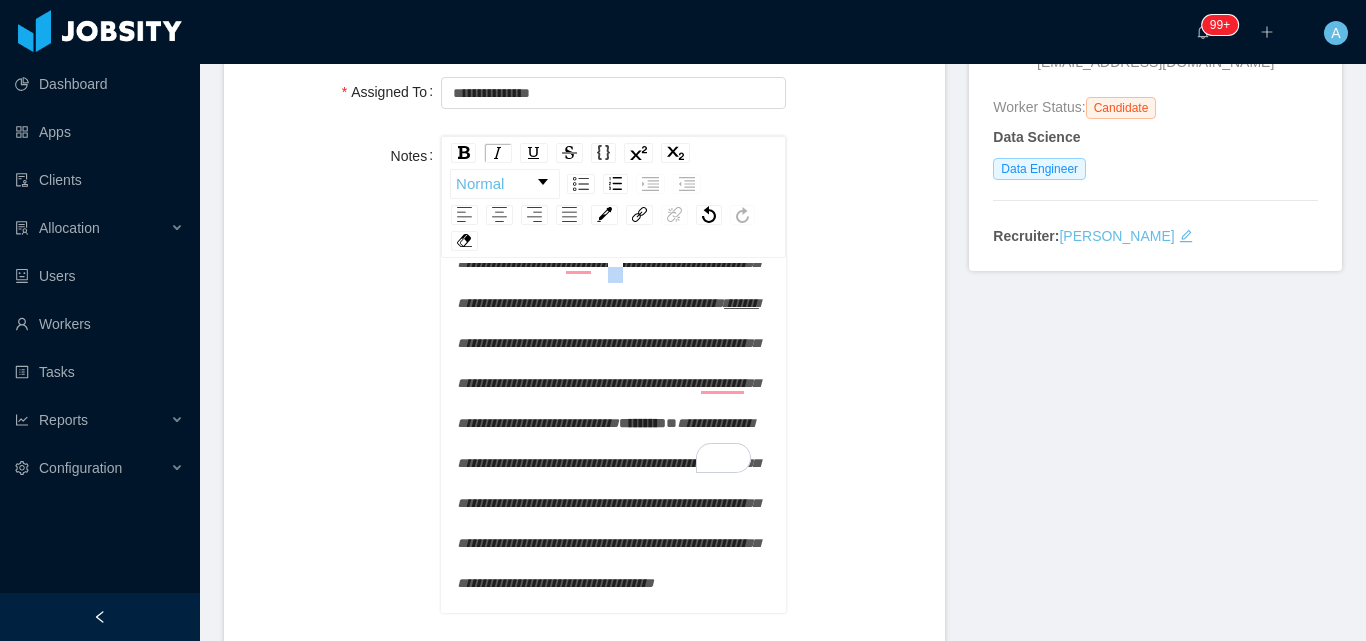click on "**********" at bounding box center [608, 263] 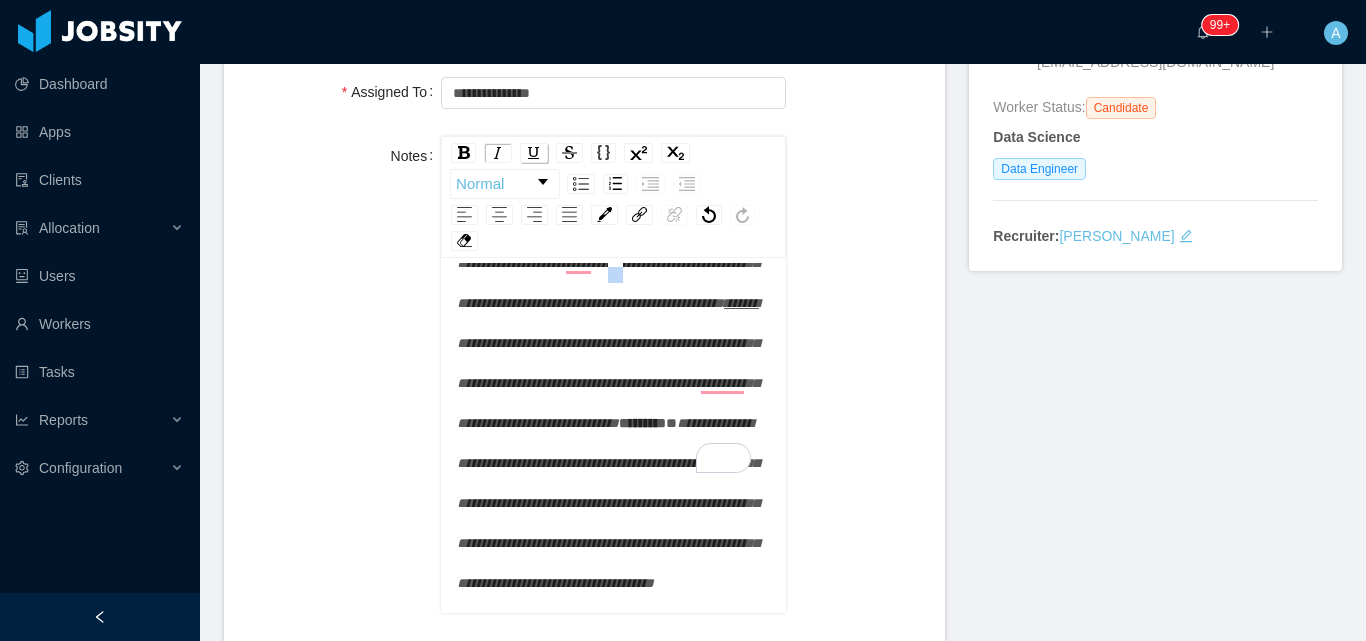 click at bounding box center (534, 153) 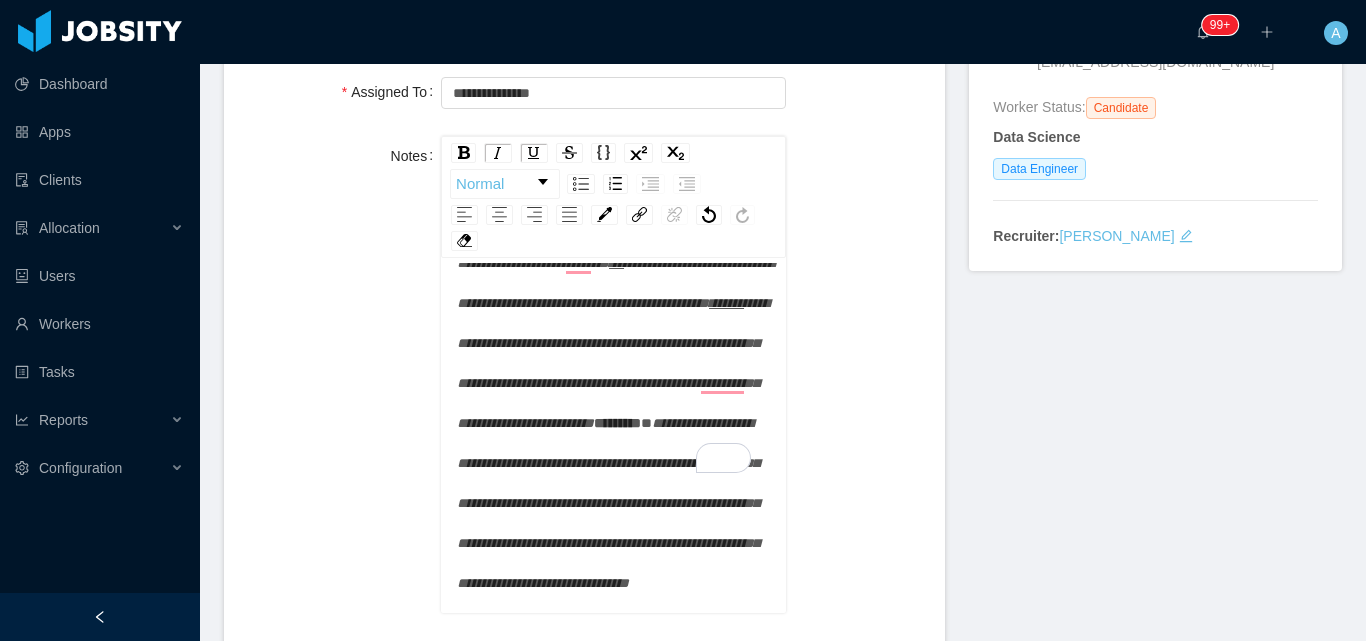 click on "**********" at bounding box center [615, 283] 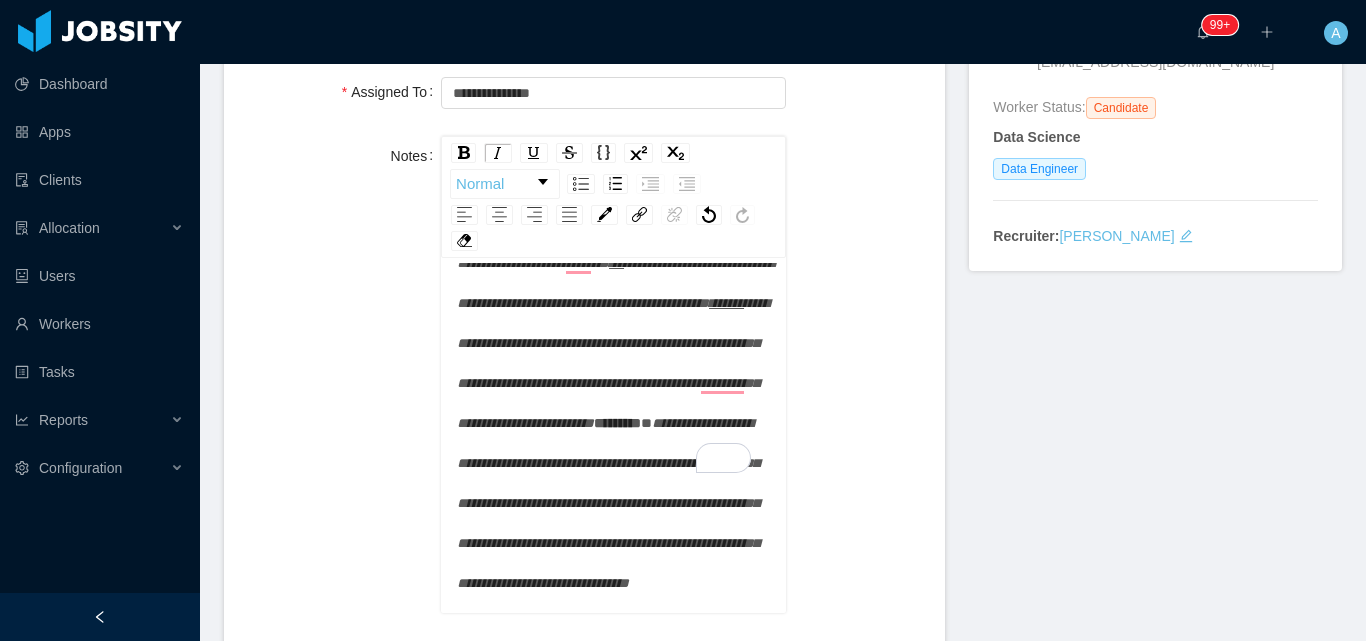 scroll, scrollTop: 336, scrollLeft: 0, axis: vertical 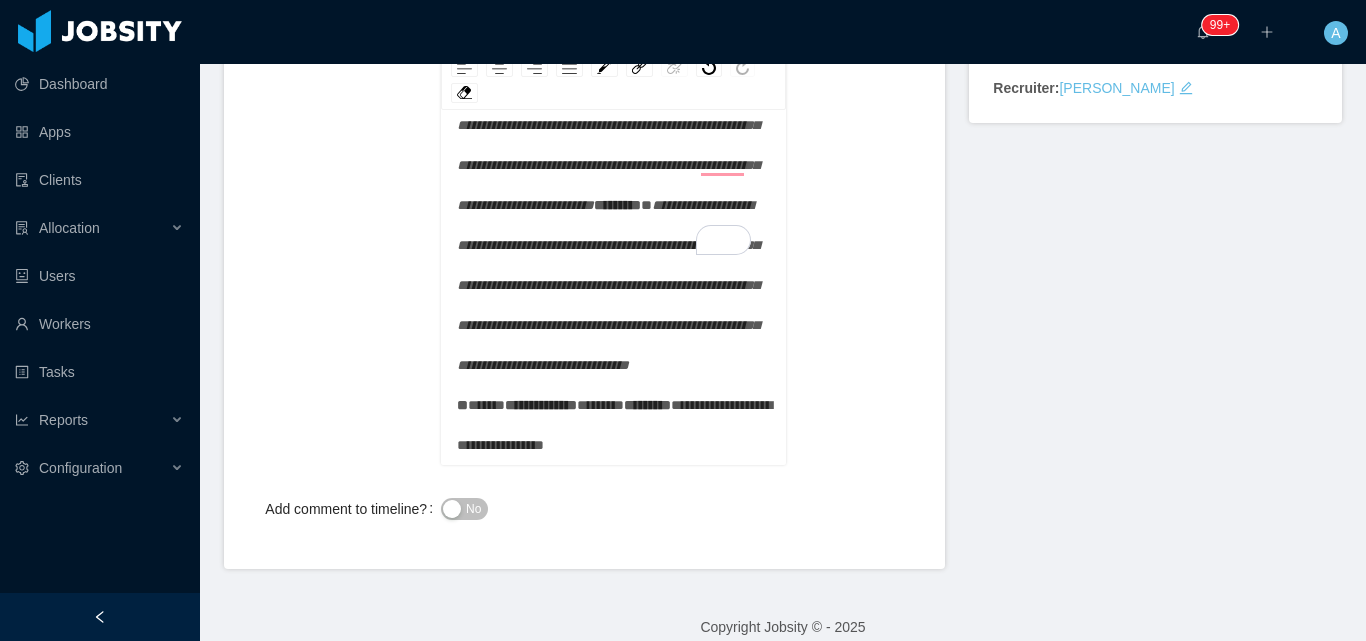 click on "No" at bounding box center [613, 509] 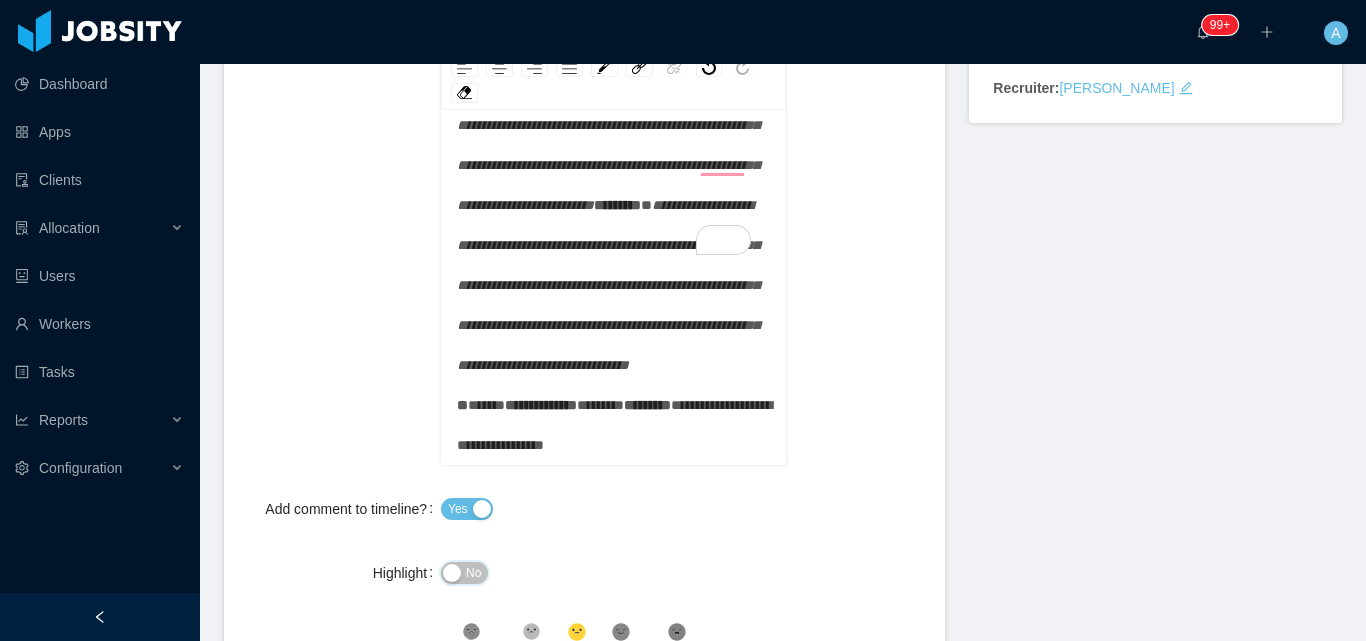 drag, startPoint x: 465, startPoint y: 555, endPoint x: 448, endPoint y: 486, distance: 71.063354 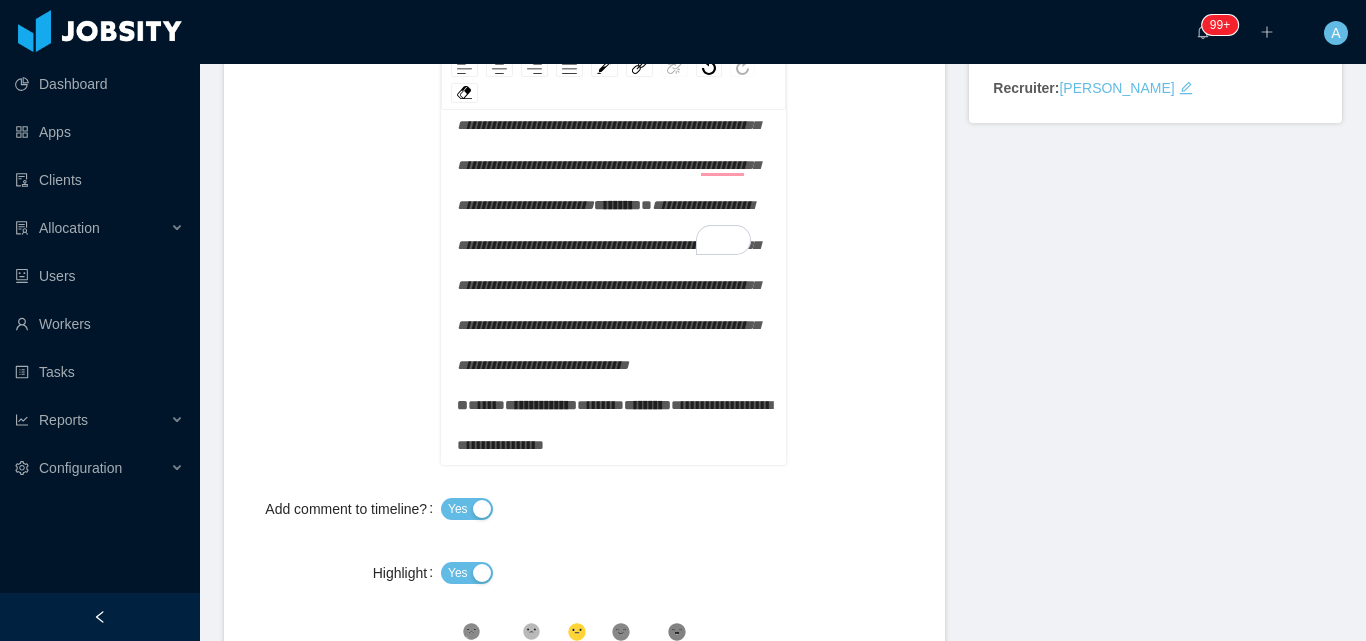 click on "**********" at bounding box center [584, 226] 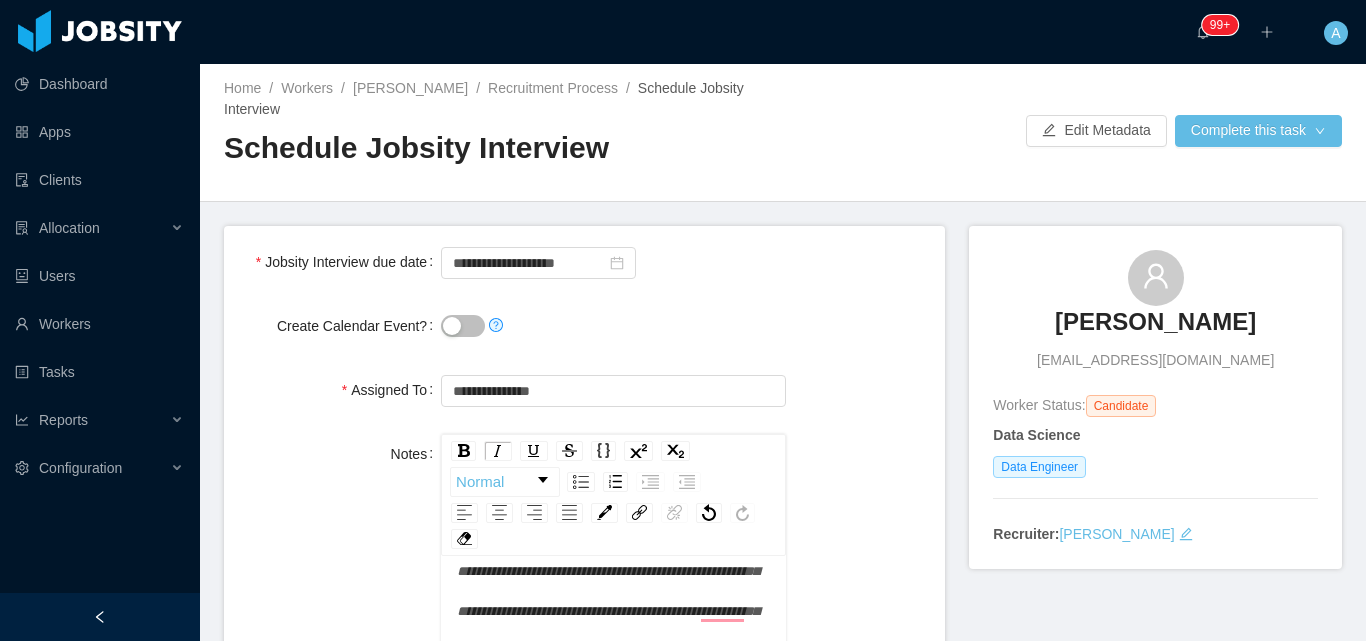 scroll, scrollTop: 0, scrollLeft: 0, axis: both 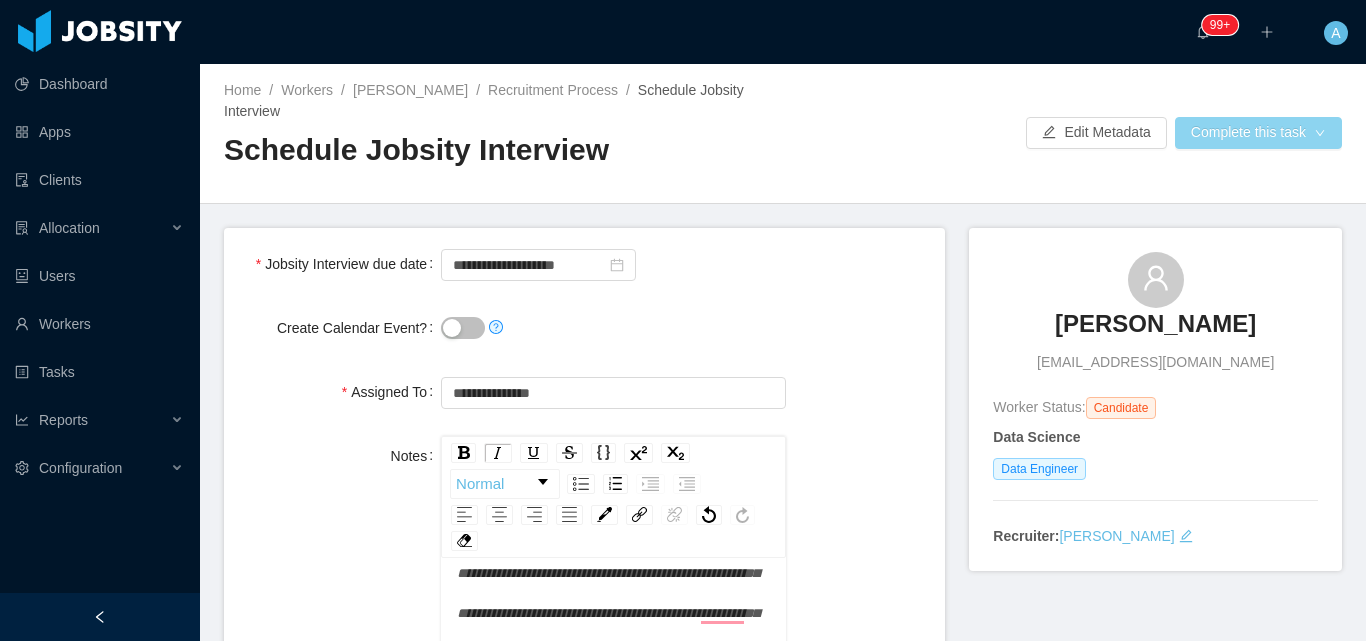 click on "Complete this task" at bounding box center (1258, 133) 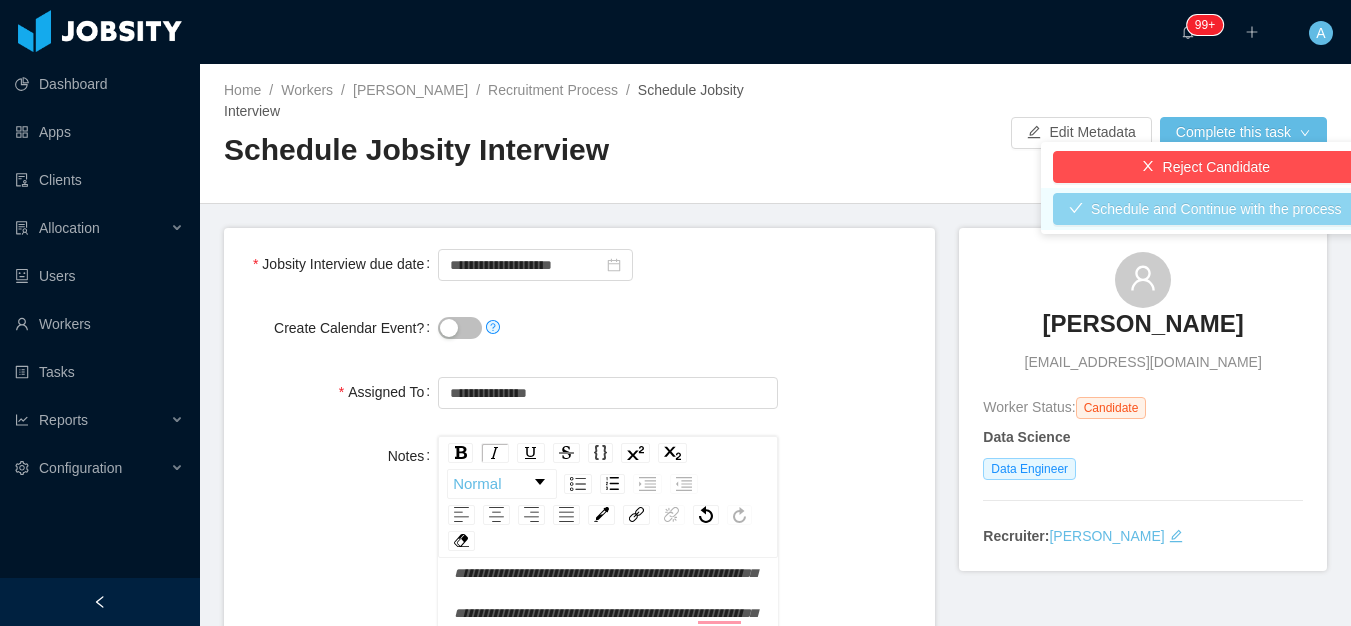 click on "Schedule and Continue with the process" at bounding box center (1205, 209) 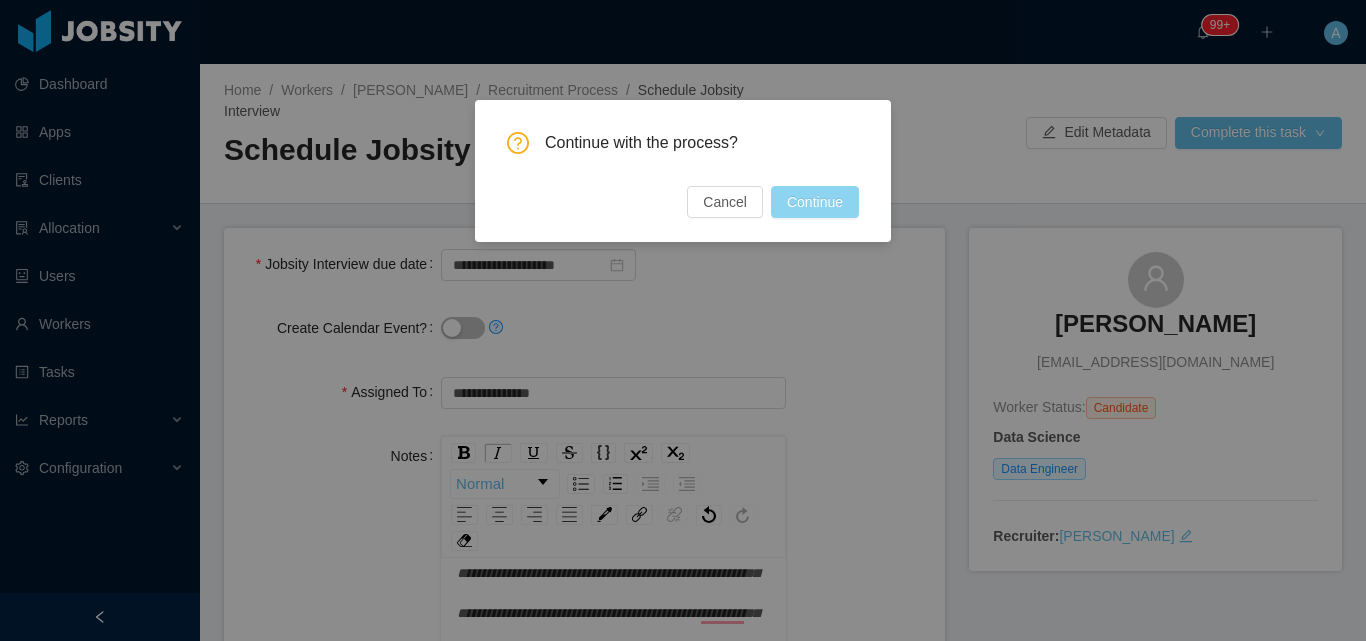 click on "Continue" at bounding box center [815, 202] 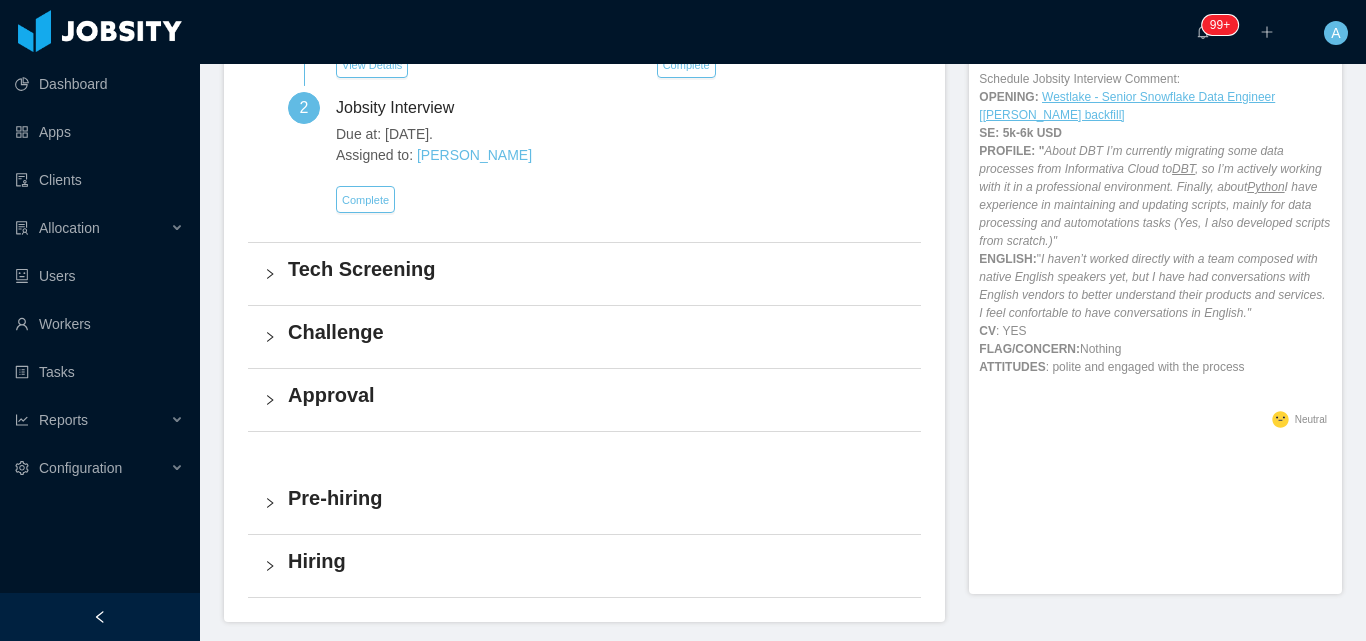 scroll, scrollTop: 500, scrollLeft: 0, axis: vertical 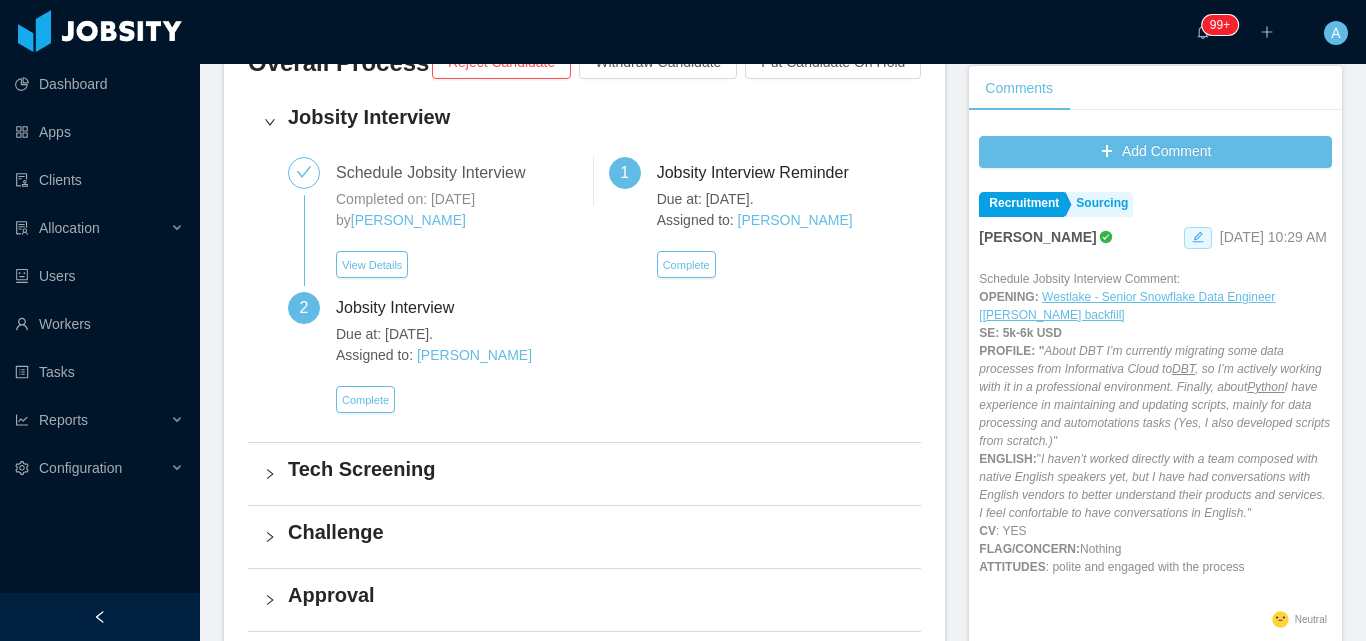 click at bounding box center [1198, 238] 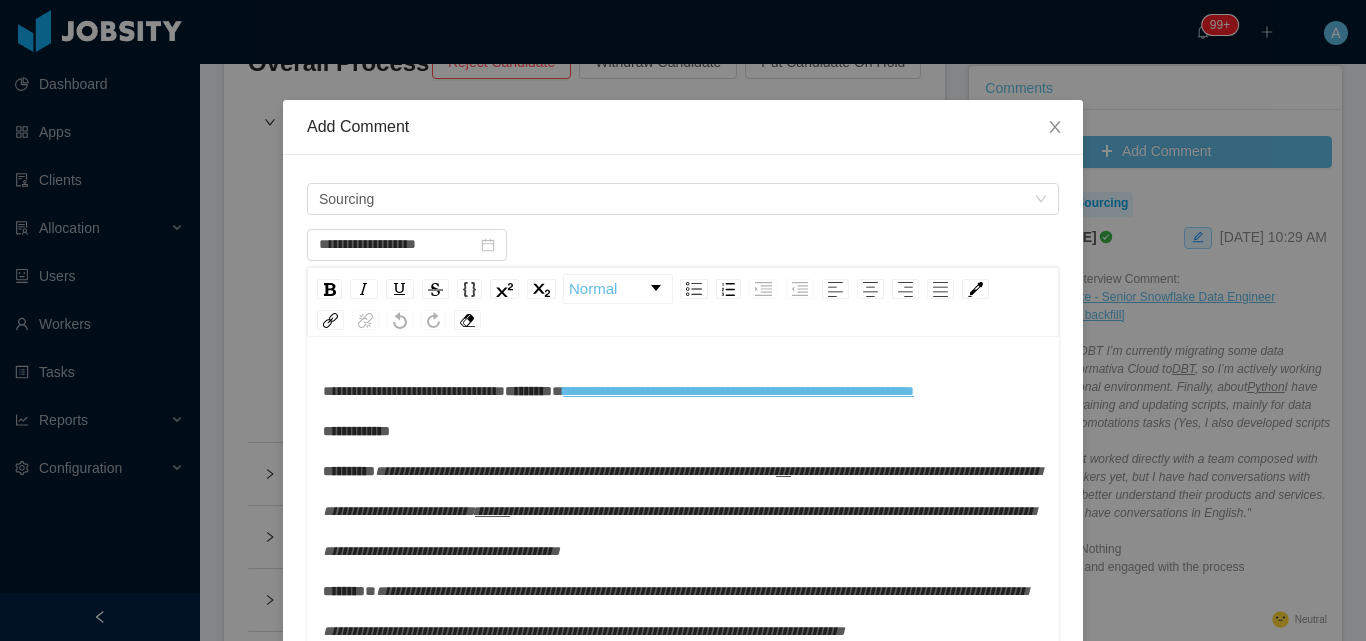 click on "**********" at bounding box center [683, 531] 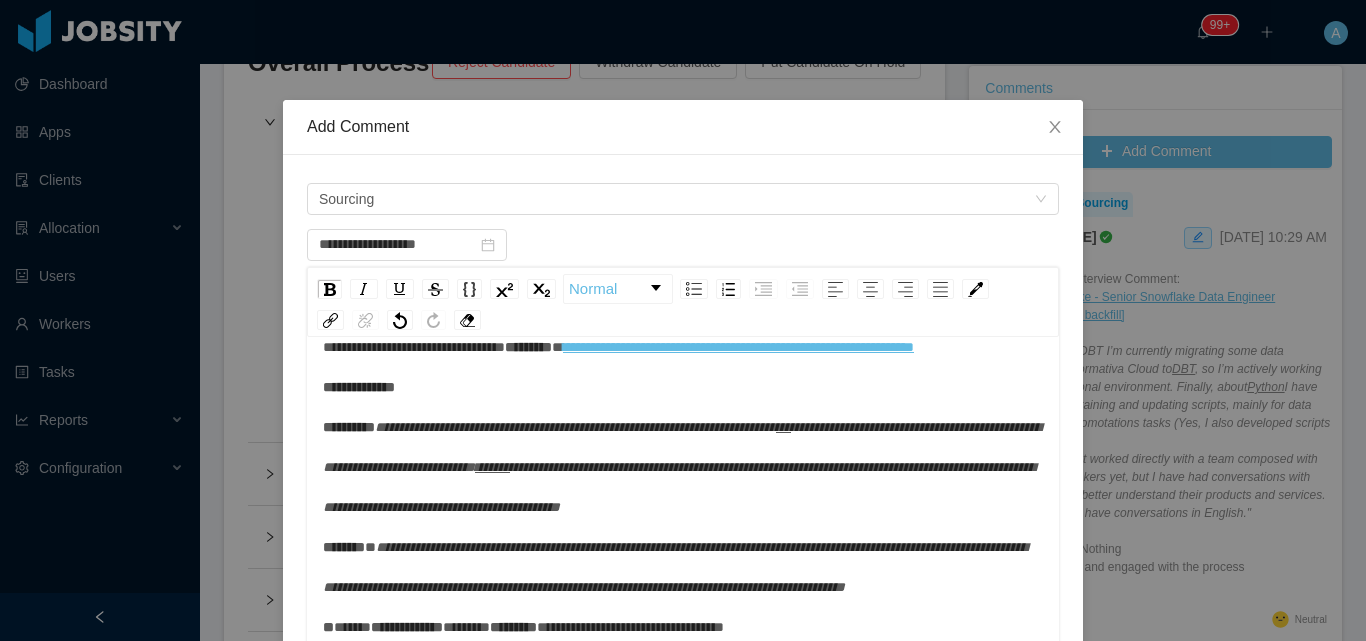 scroll, scrollTop: 199, scrollLeft: 0, axis: vertical 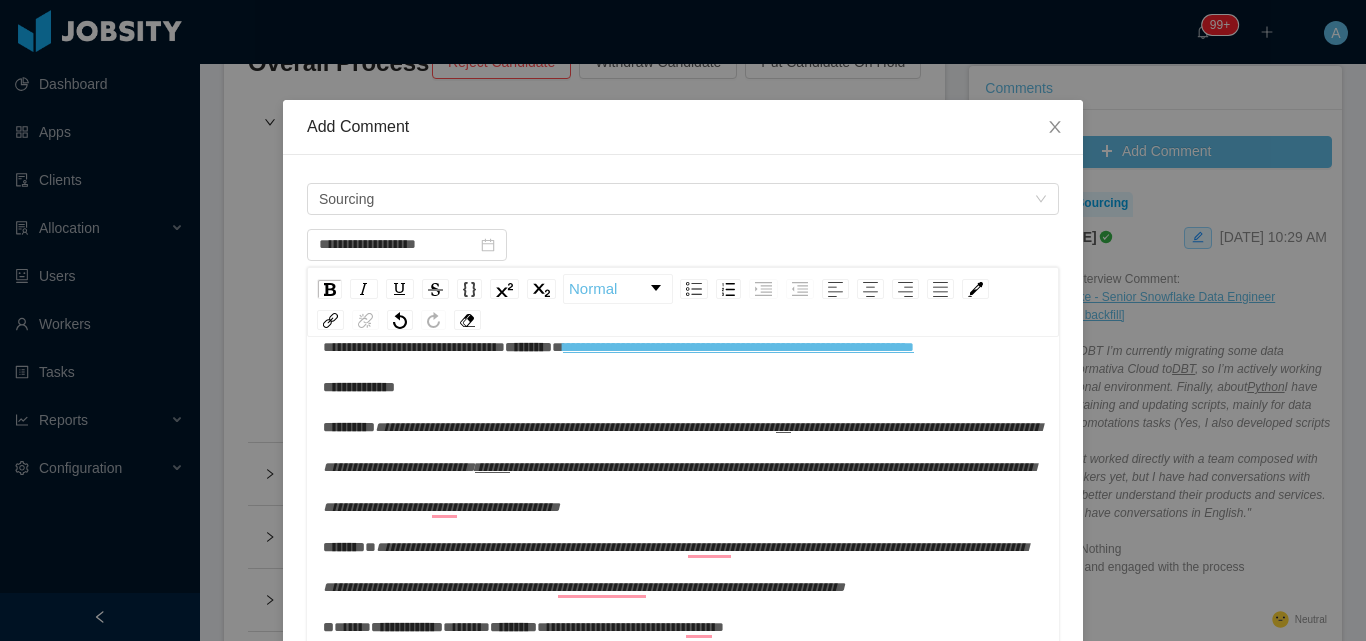 click on "**********" at bounding box center (683, 487) 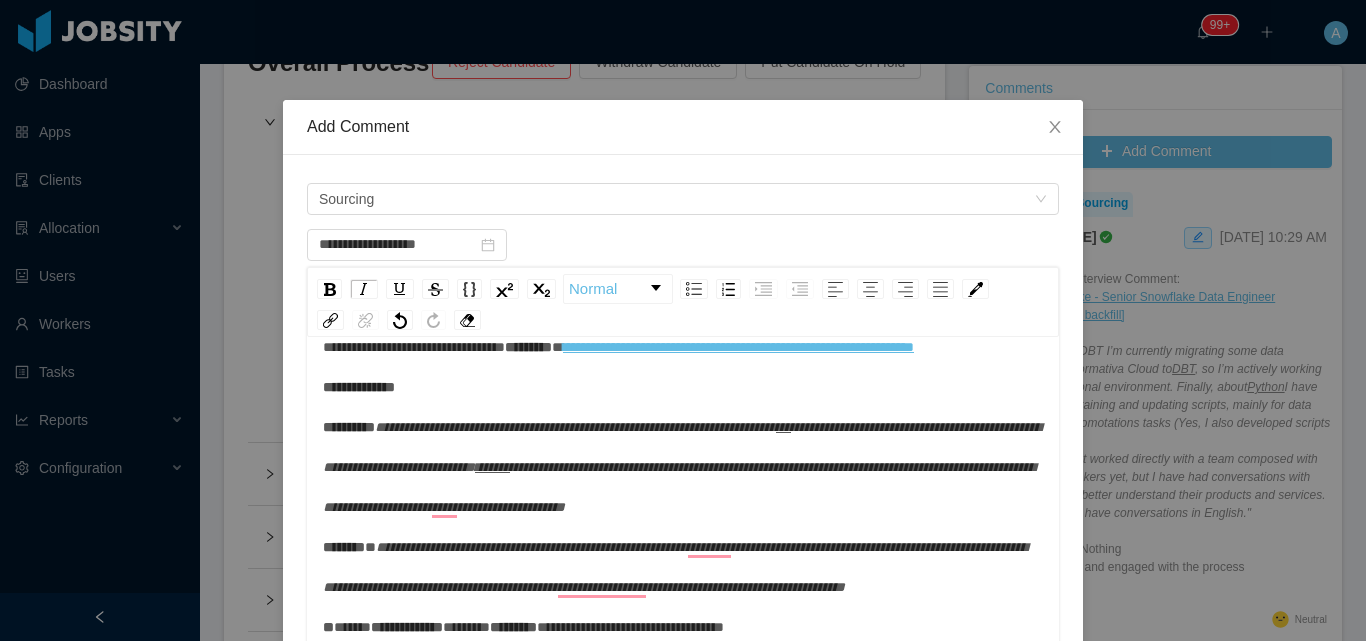 scroll, scrollTop: 239, scrollLeft: 0, axis: vertical 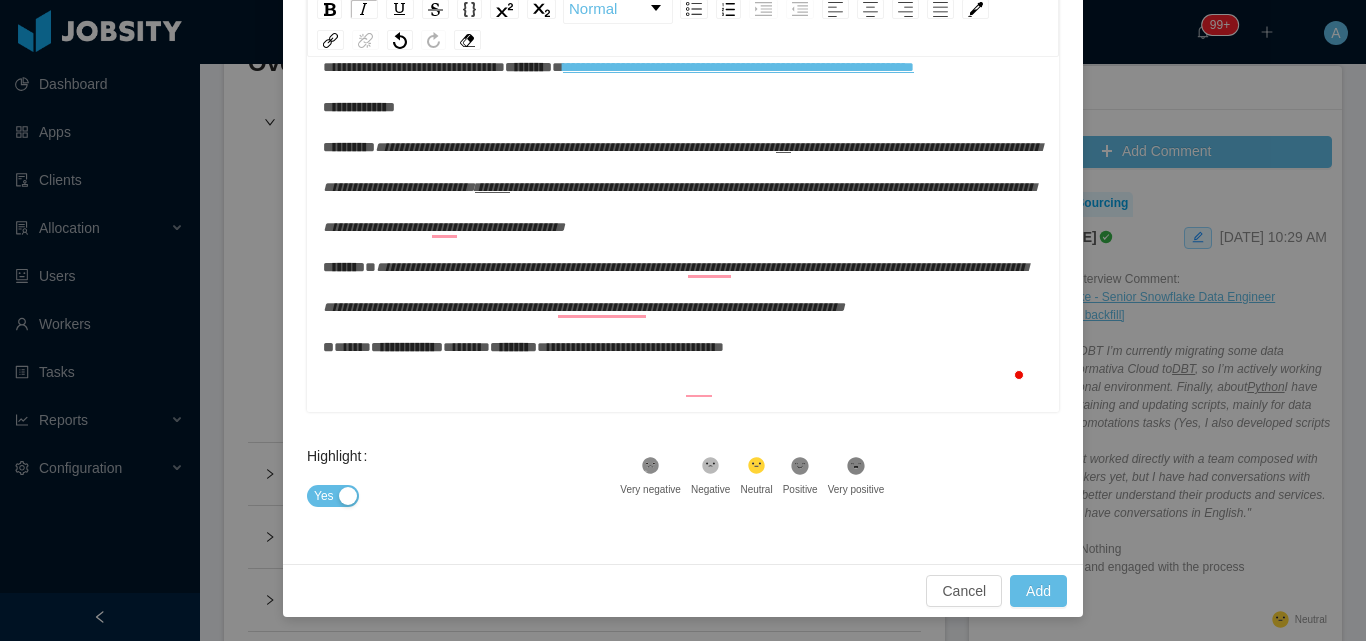 click on "Cancel Add" at bounding box center (683, 590) 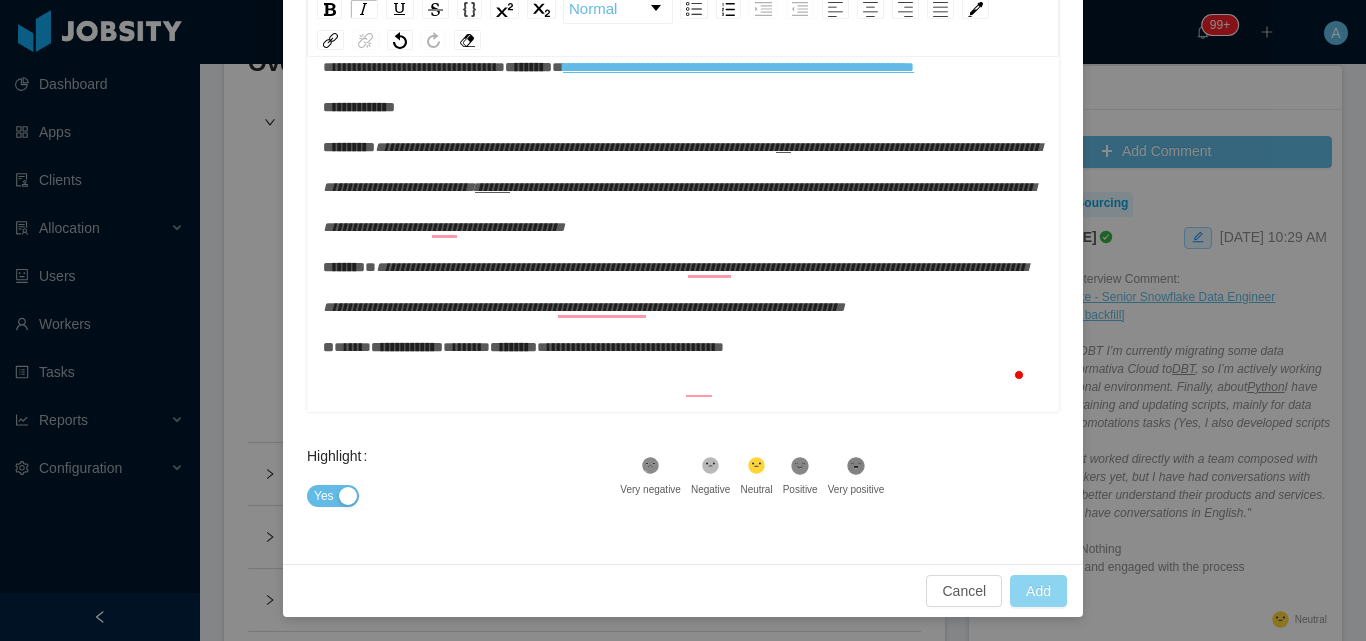 click on "Add" at bounding box center (1038, 591) 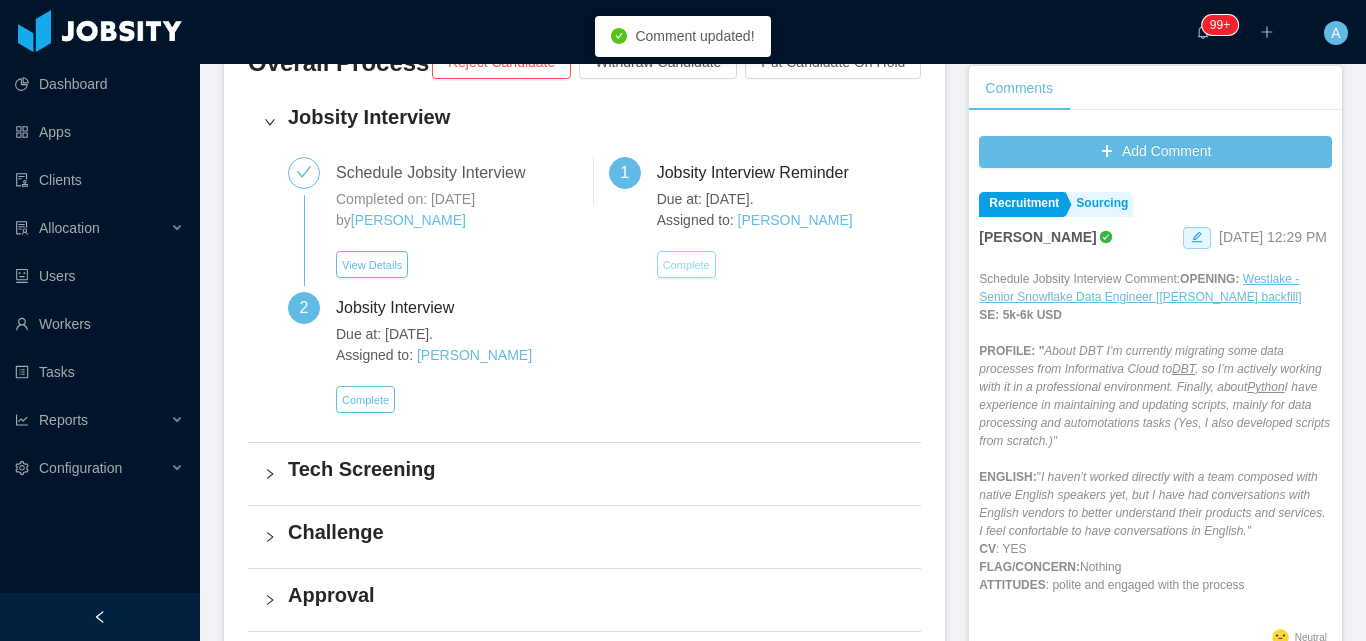 click on "Complete" at bounding box center [686, 264] 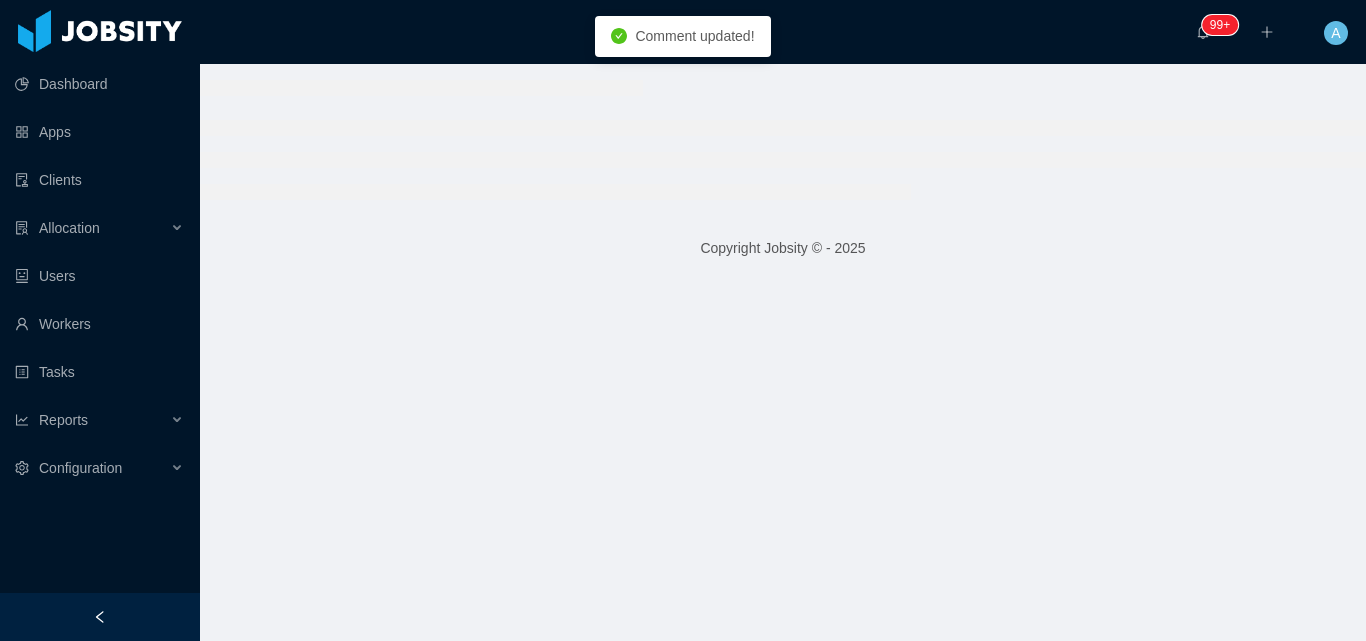 scroll, scrollTop: 0, scrollLeft: 0, axis: both 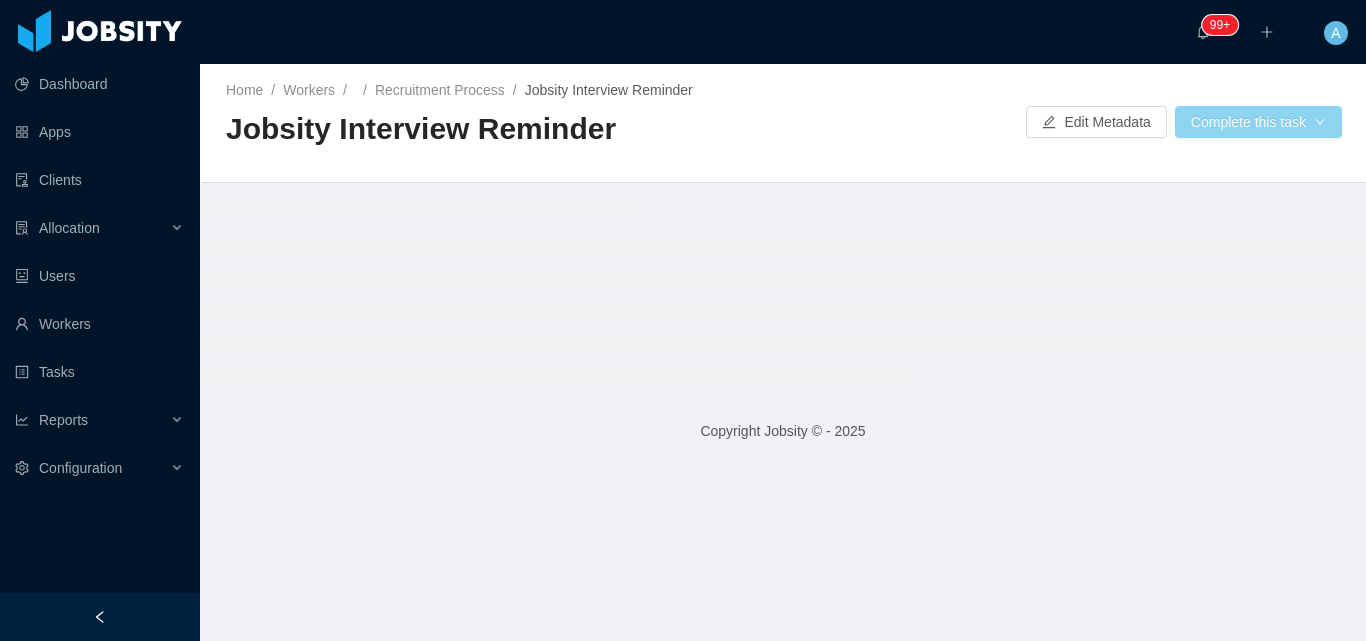 click on "Complete this task" at bounding box center (1258, 122) 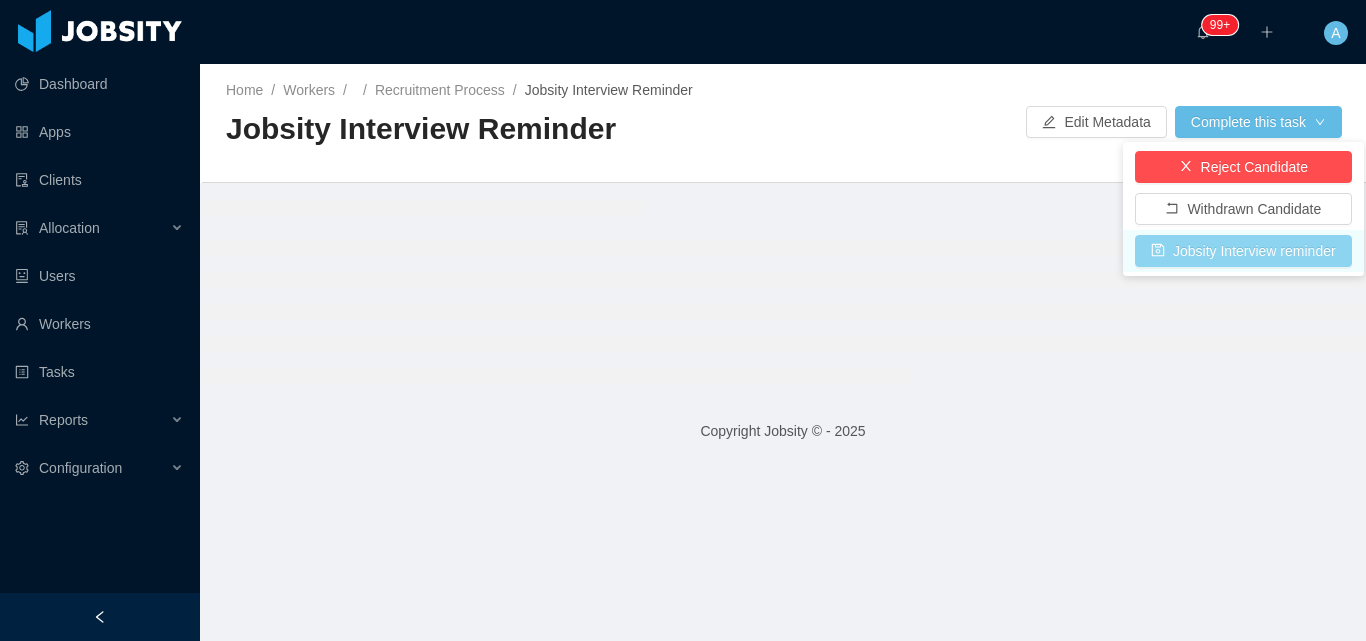 click on "Jobsity Interview reminder" at bounding box center (1243, 251) 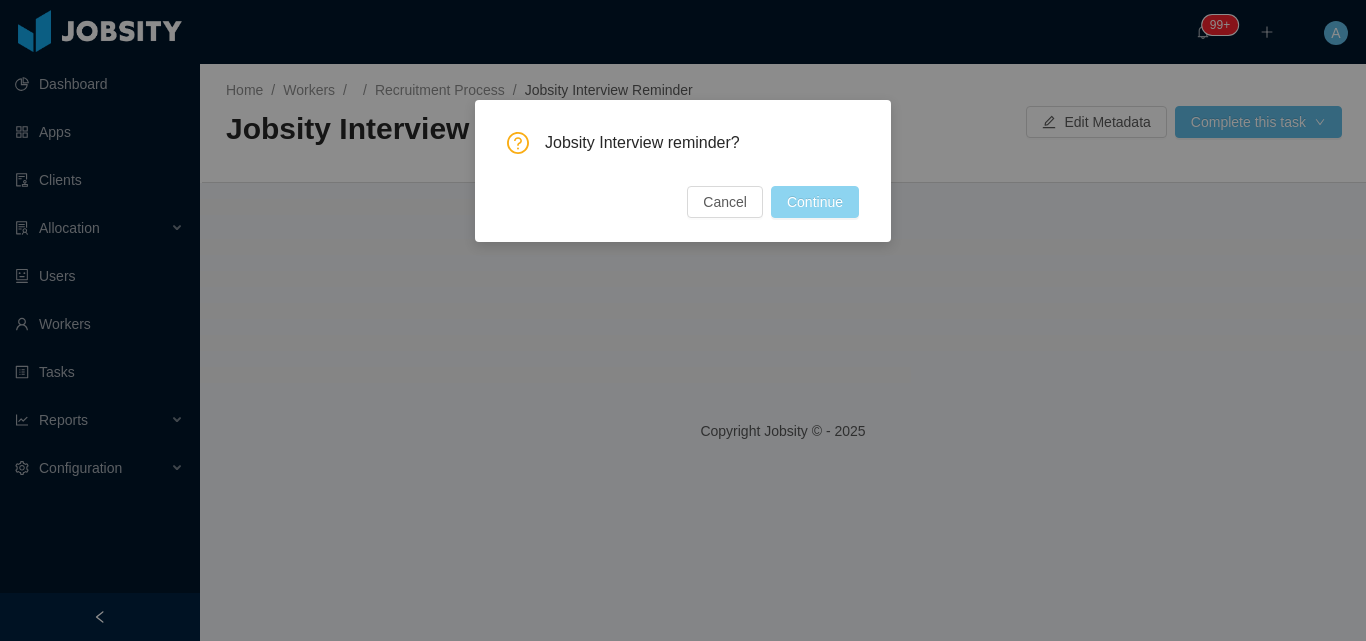 click on "Continue" at bounding box center [815, 202] 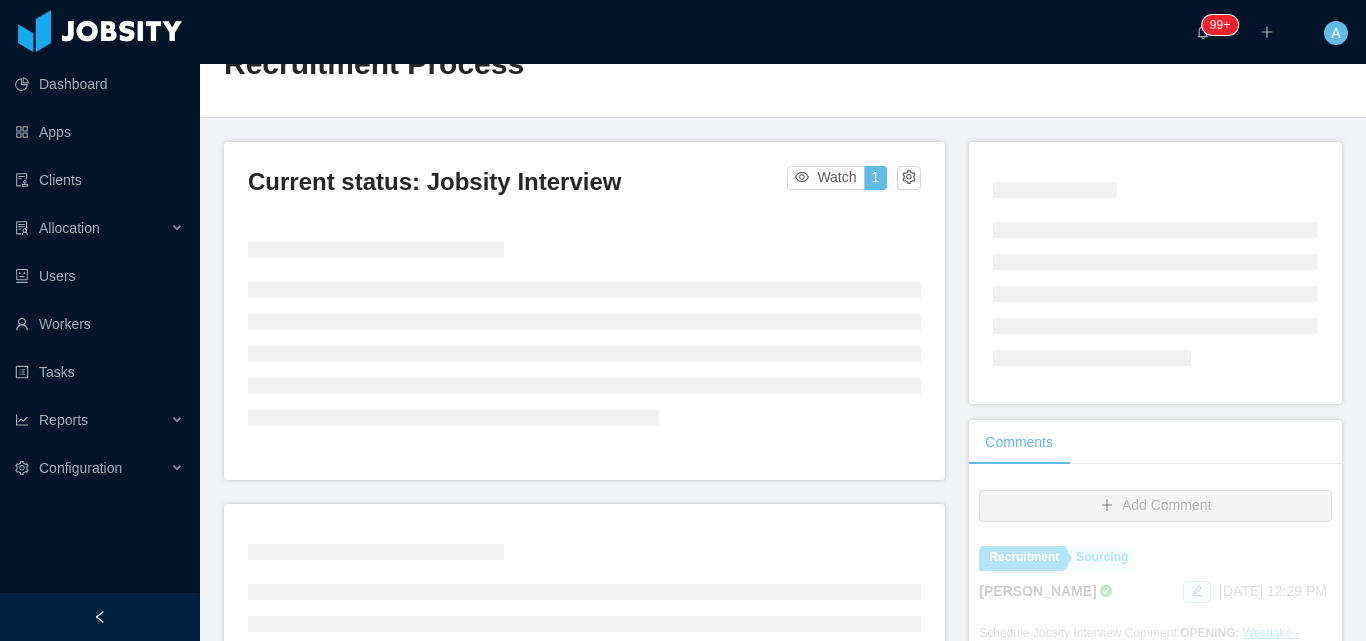 scroll, scrollTop: 100, scrollLeft: 0, axis: vertical 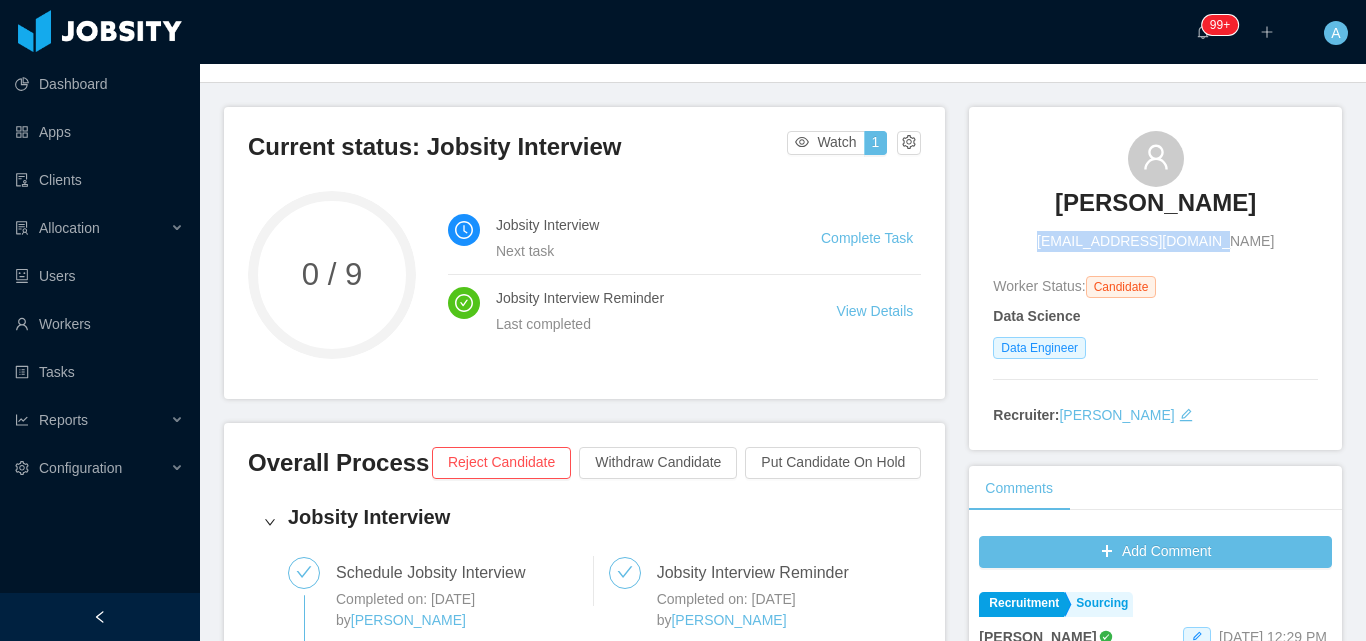 drag, startPoint x: 1060, startPoint y: 240, endPoint x: 1225, endPoint y: 246, distance: 165.10905 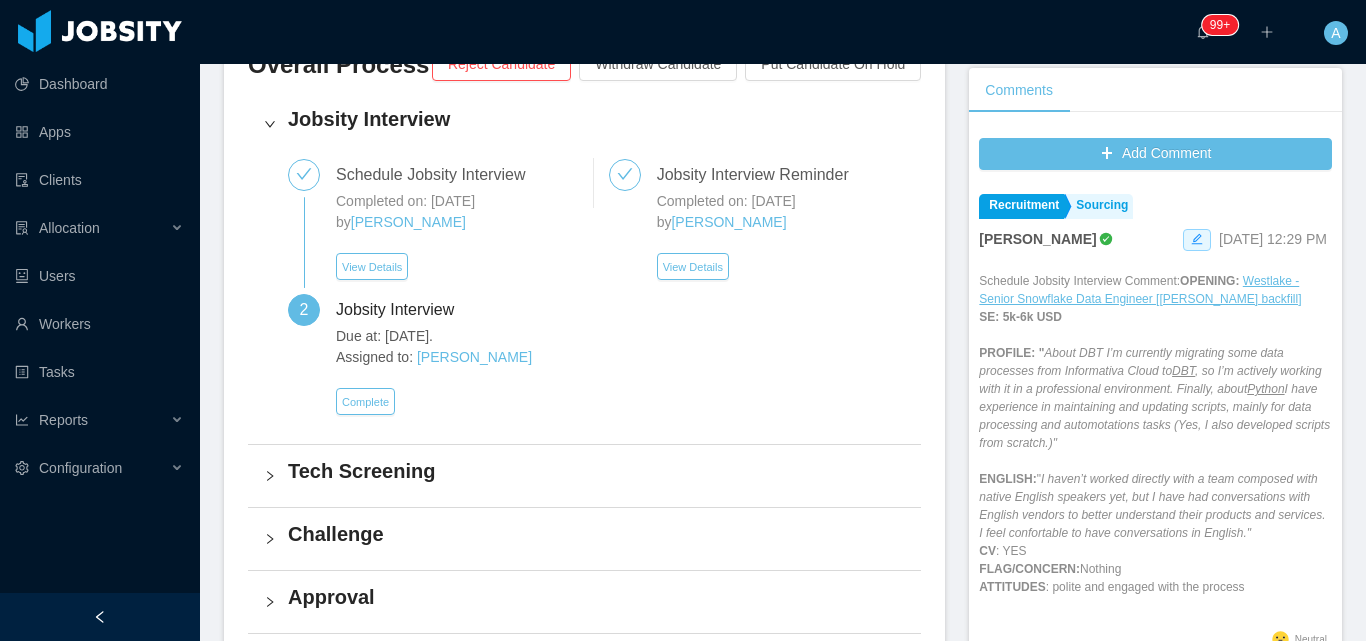 scroll, scrollTop: 500, scrollLeft: 0, axis: vertical 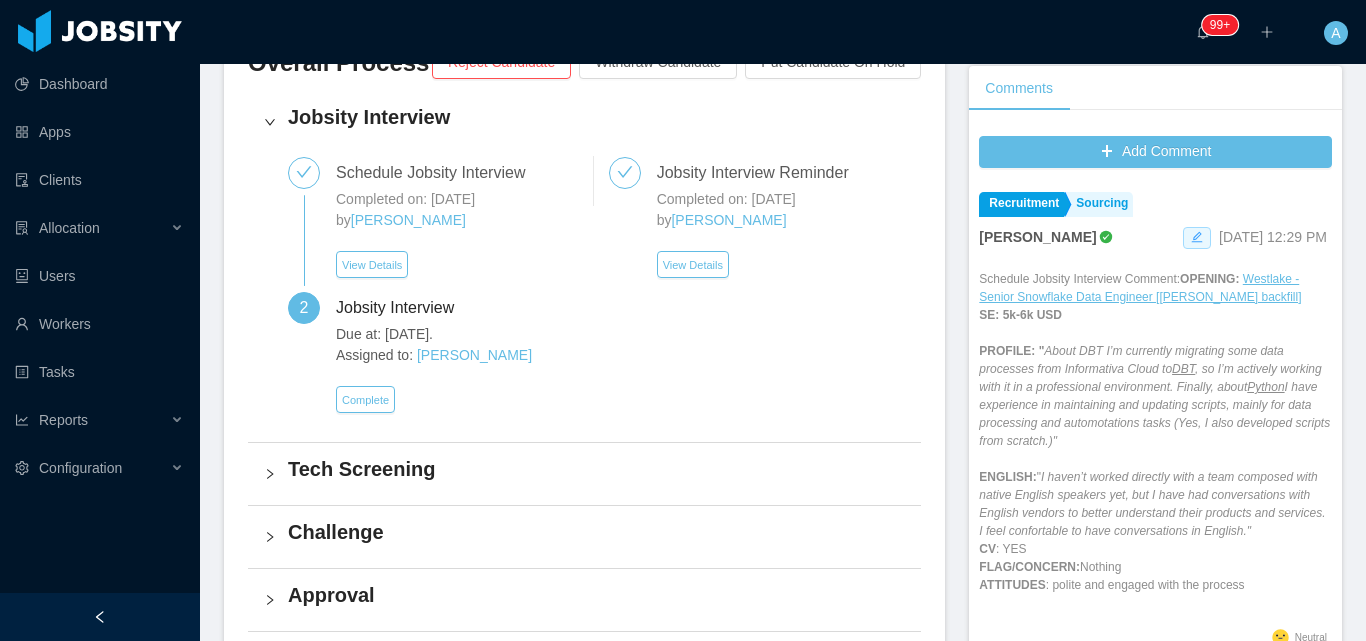 click 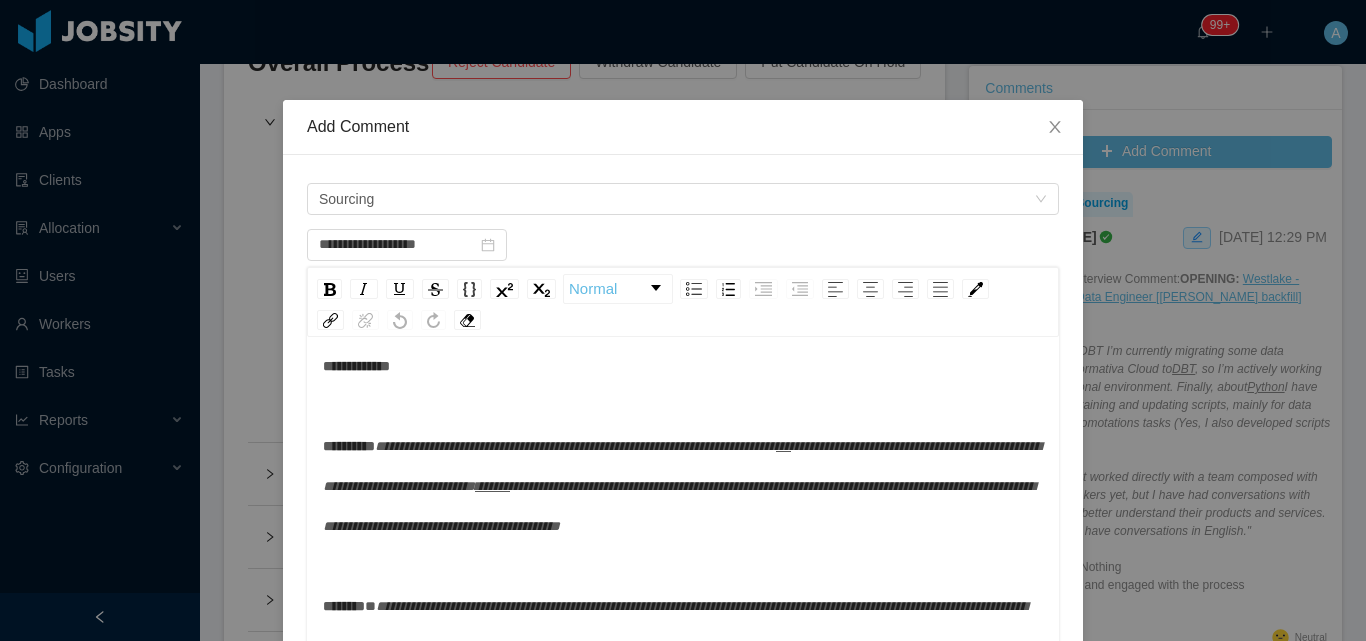 scroll, scrollTop: 100, scrollLeft: 0, axis: vertical 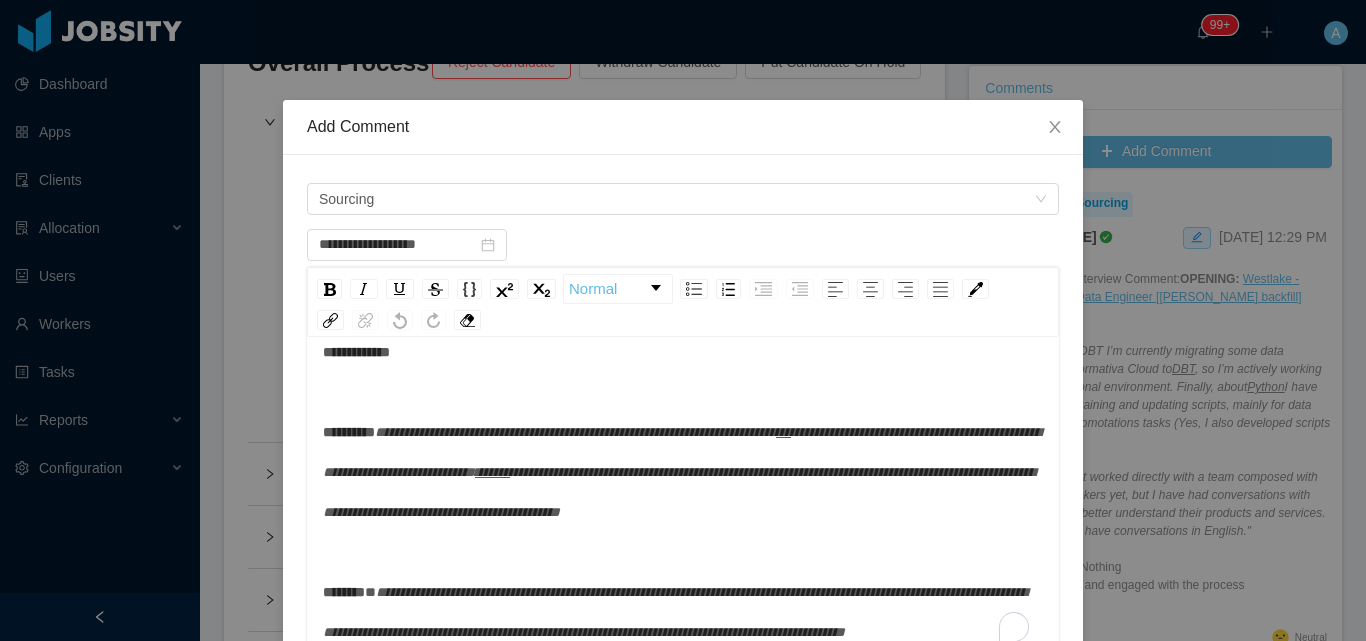 click on "**********" at bounding box center (356, 352) 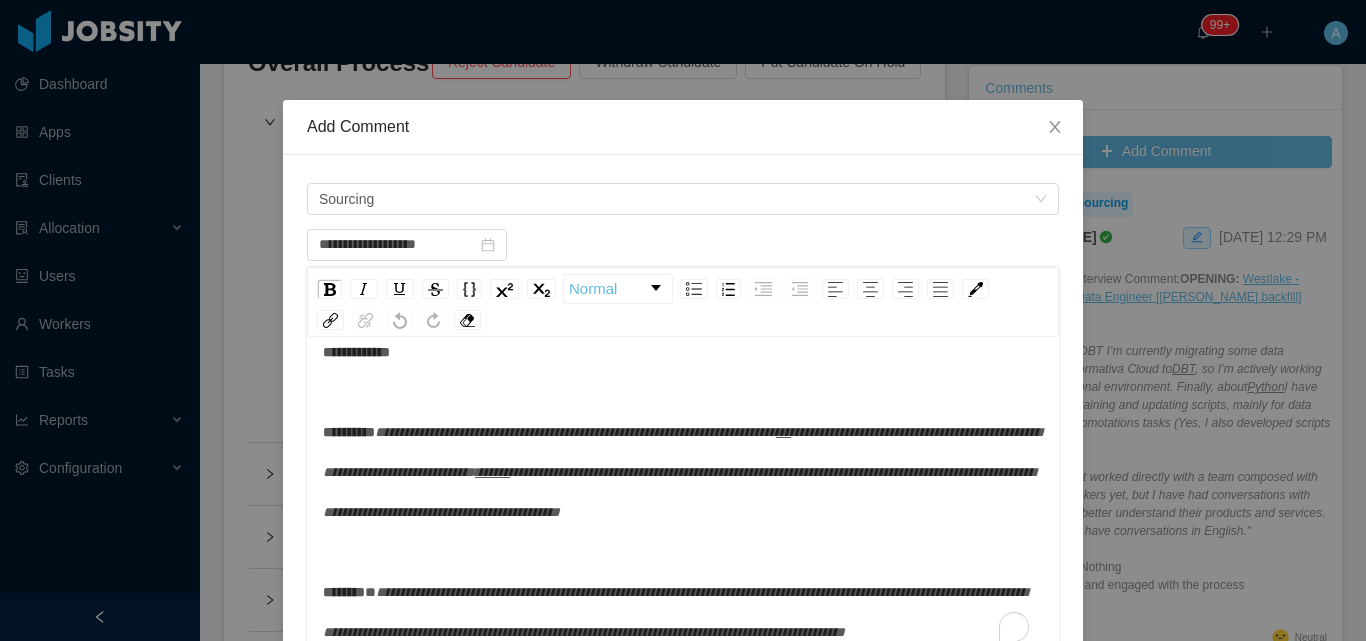 click on "**********" at bounding box center [683, 492] 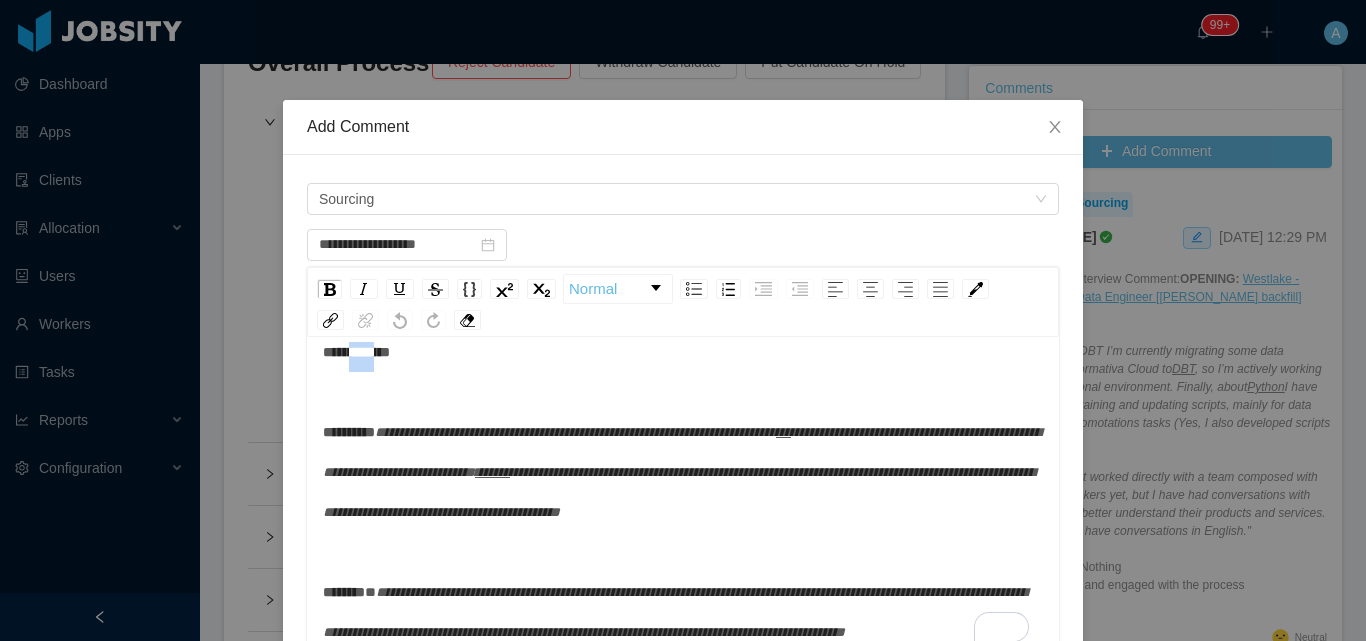 drag, startPoint x: 378, startPoint y: 372, endPoint x: 343, endPoint y: 377, distance: 35.35534 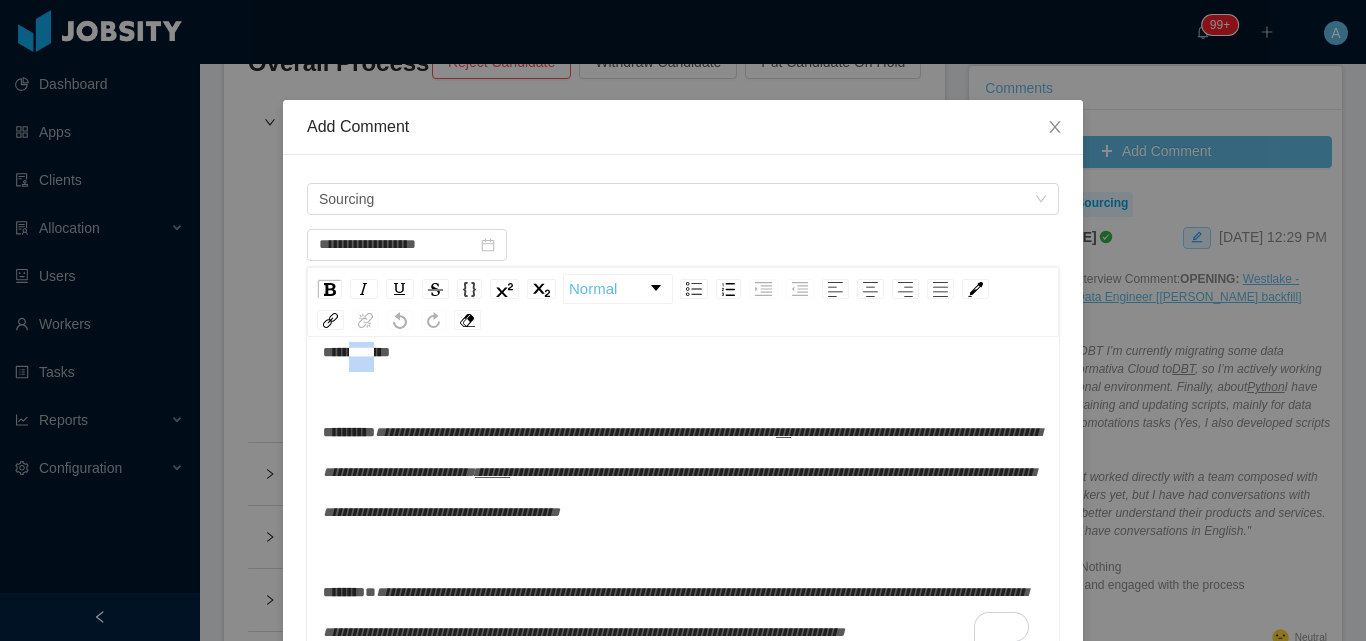 click on "**********" at bounding box center (356, 352) 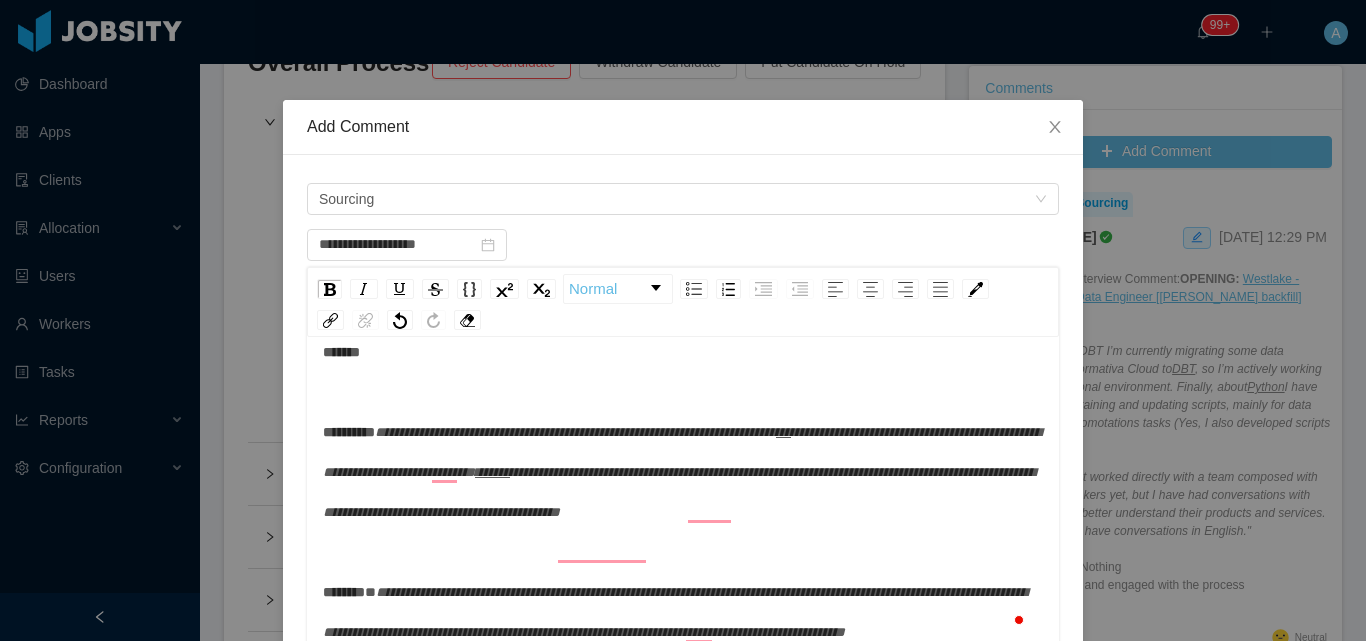 scroll, scrollTop: 100, scrollLeft: 0, axis: vertical 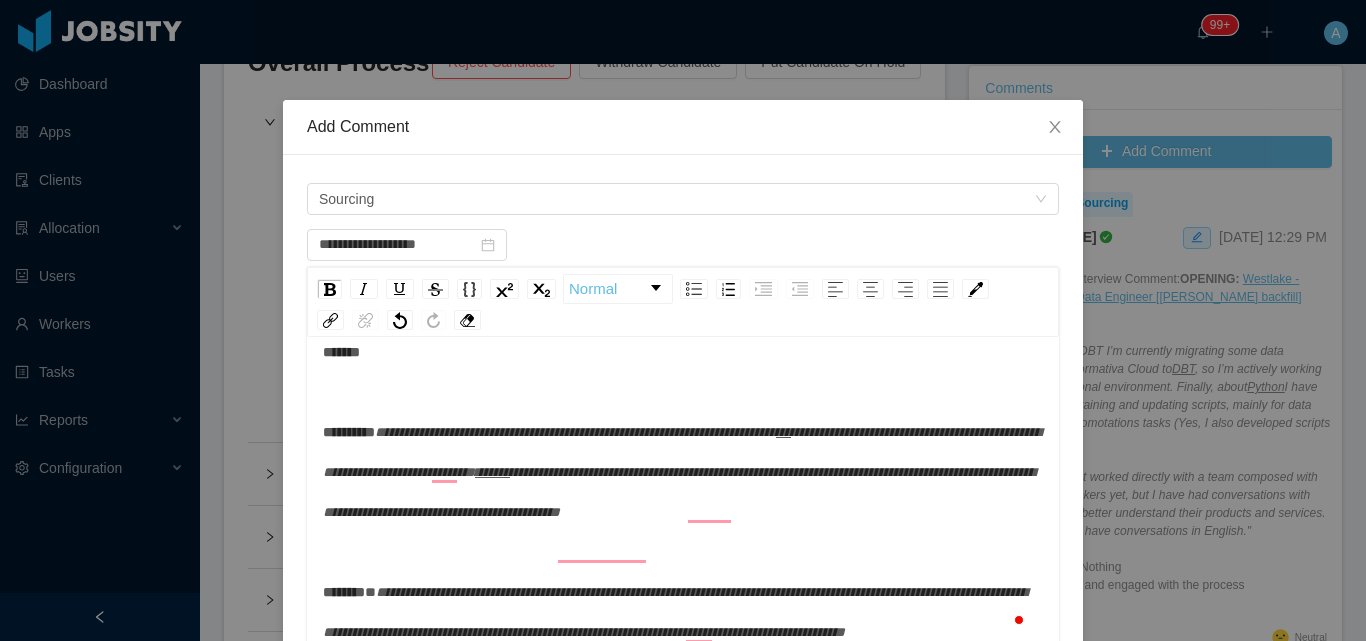 type 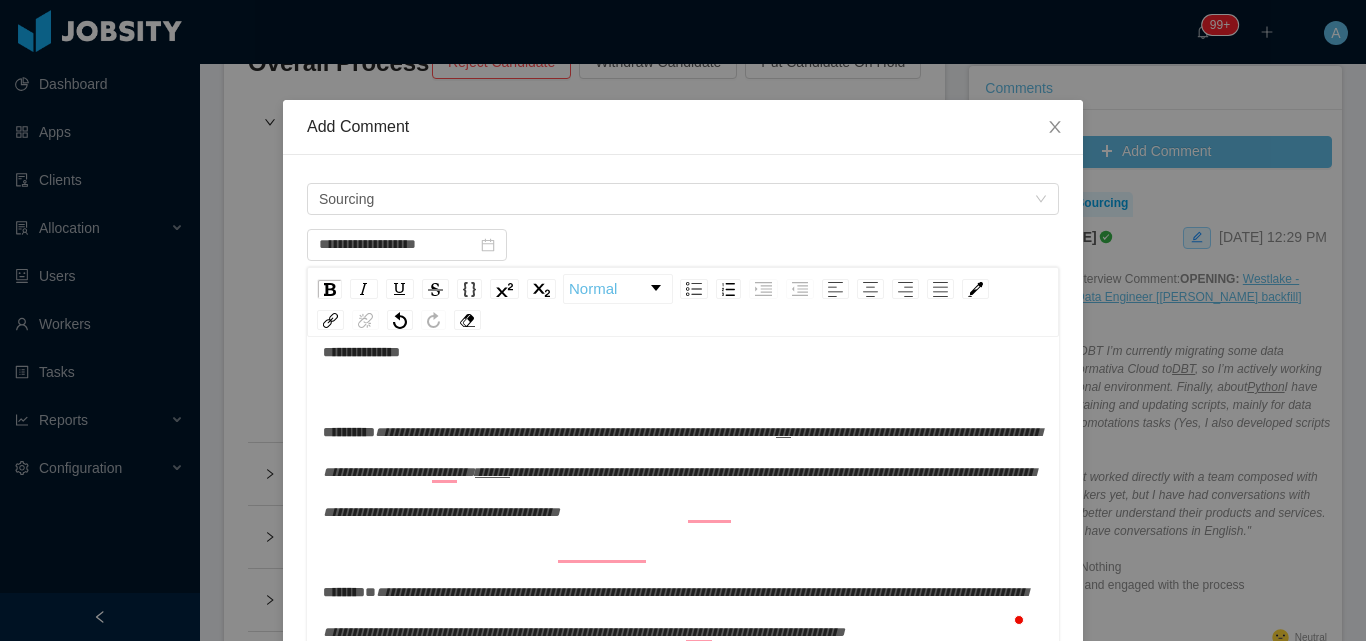 click on "**********" at bounding box center (683, 492) 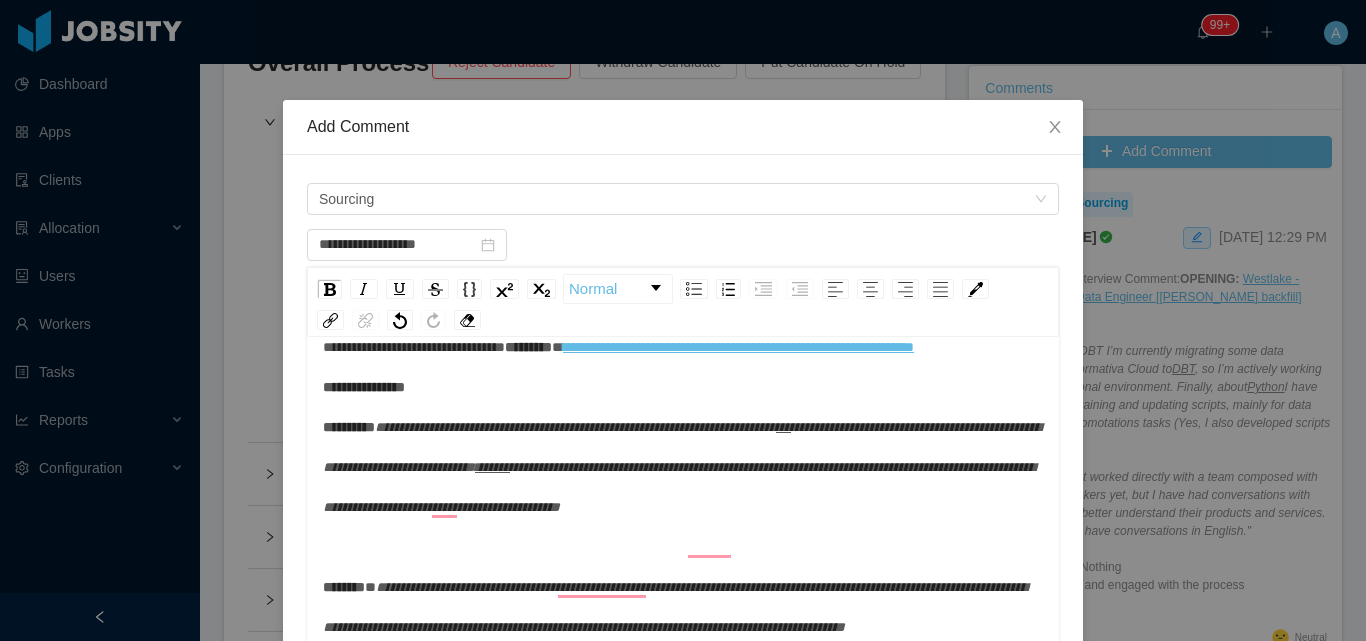 scroll, scrollTop: 166, scrollLeft: 0, axis: vertical 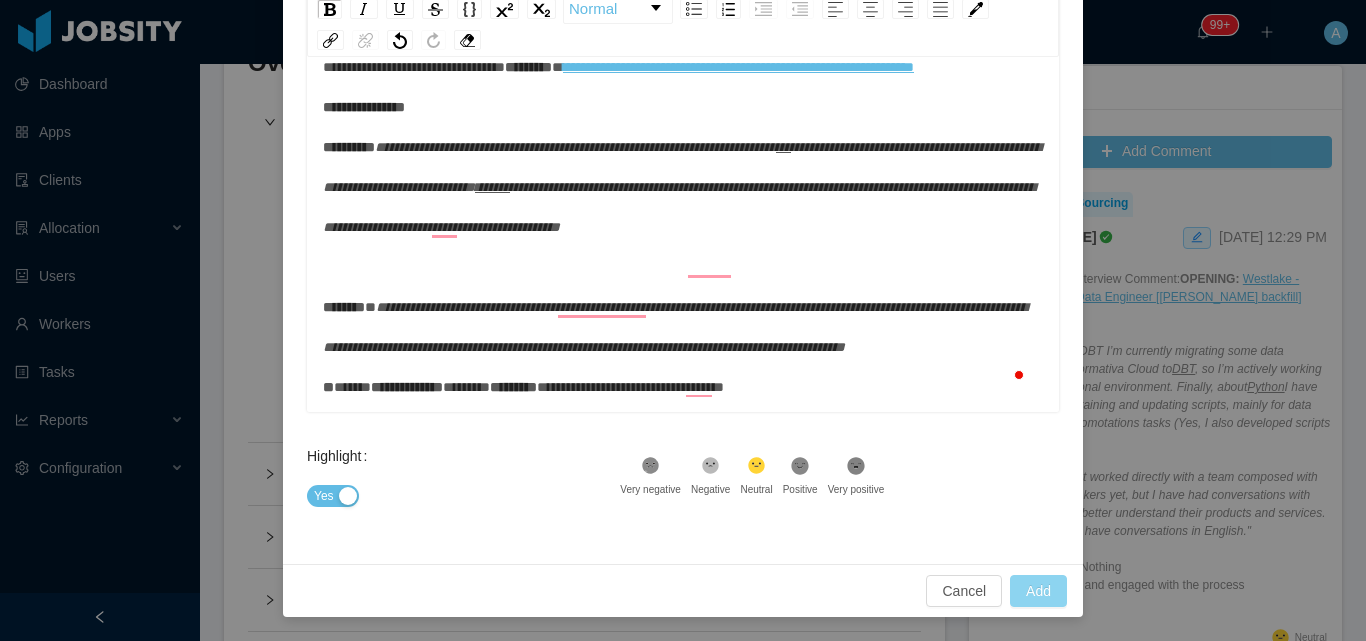 click on "Add" at bounding box center (1038, 591) 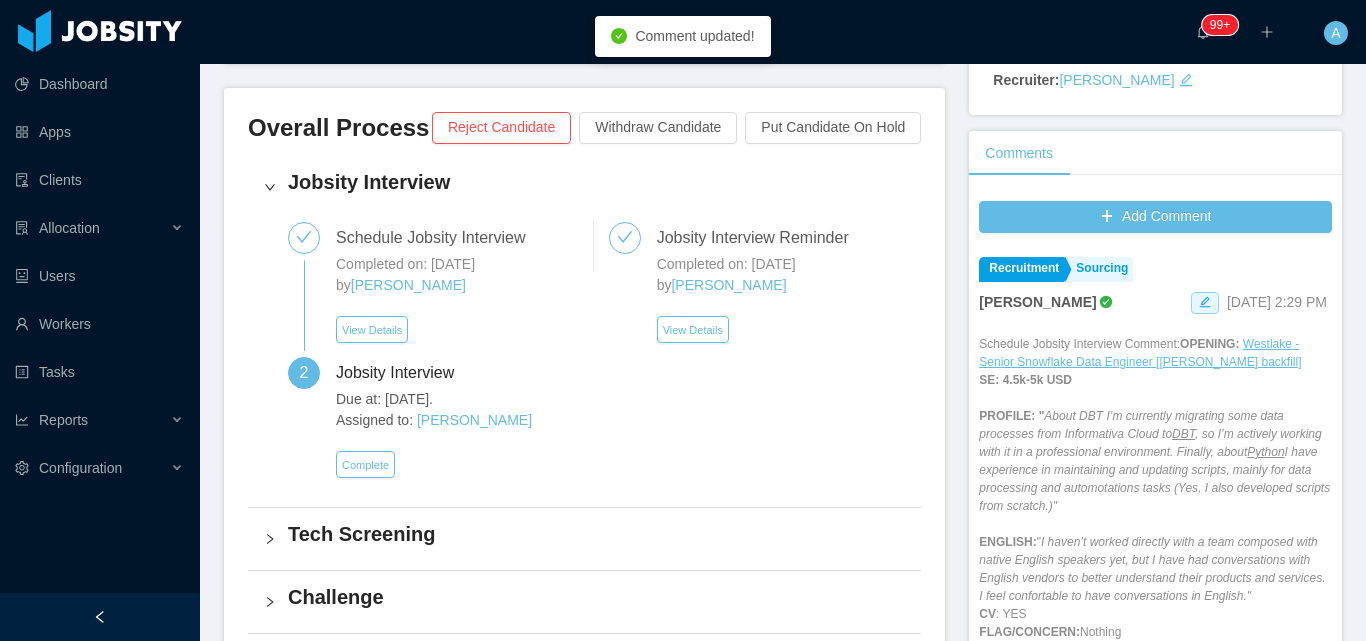 scroll, scrollTop: 400, scrollLeft: 0, axis: vertical 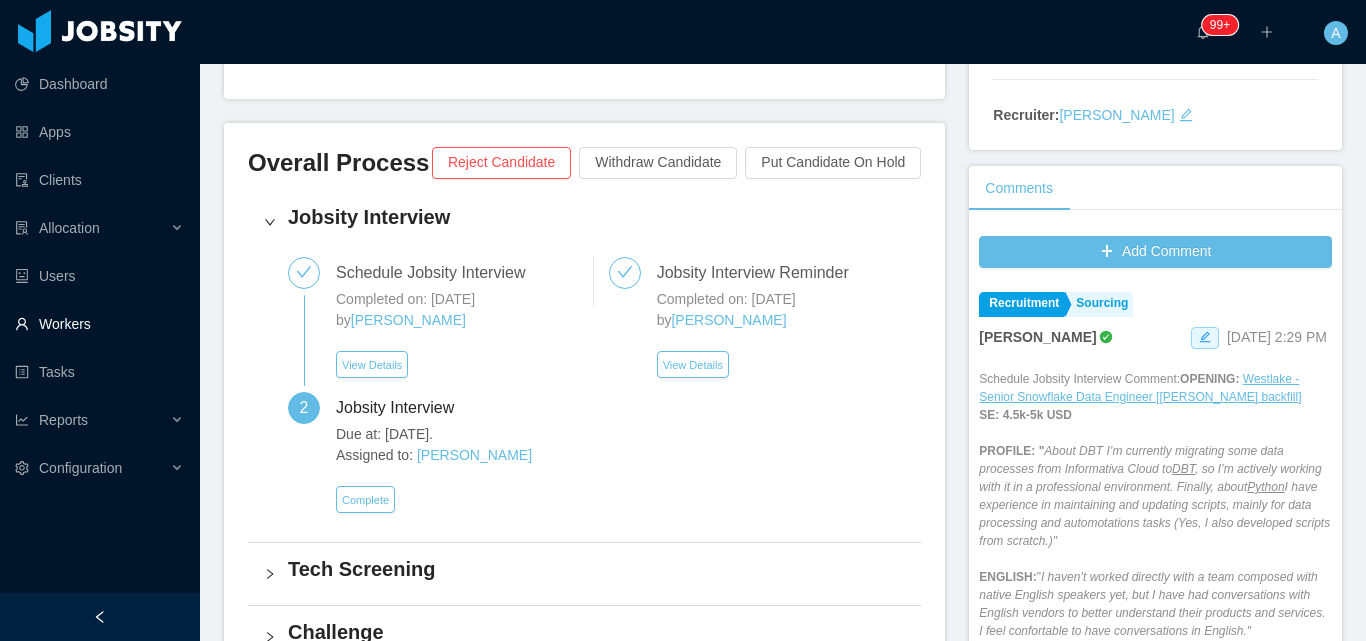 click on "Workers" at bounding box center [99, 324] 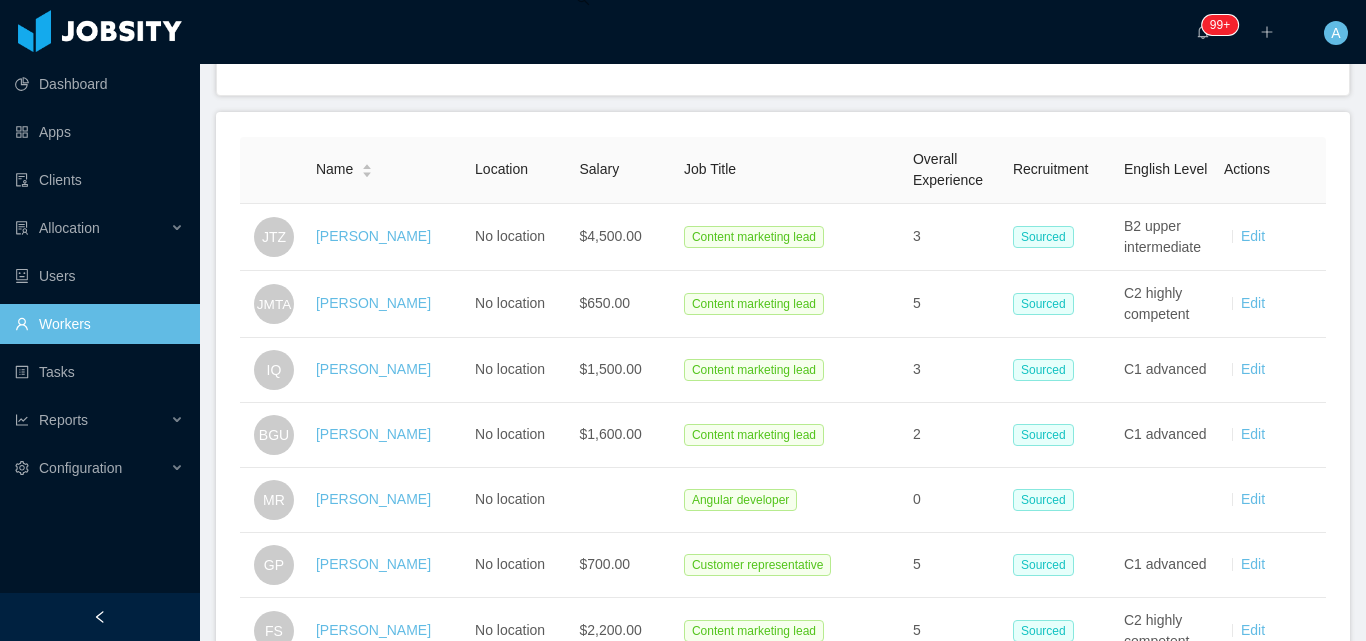 scroll, scrollTop: 0, scrollLeft: 0, axis: both 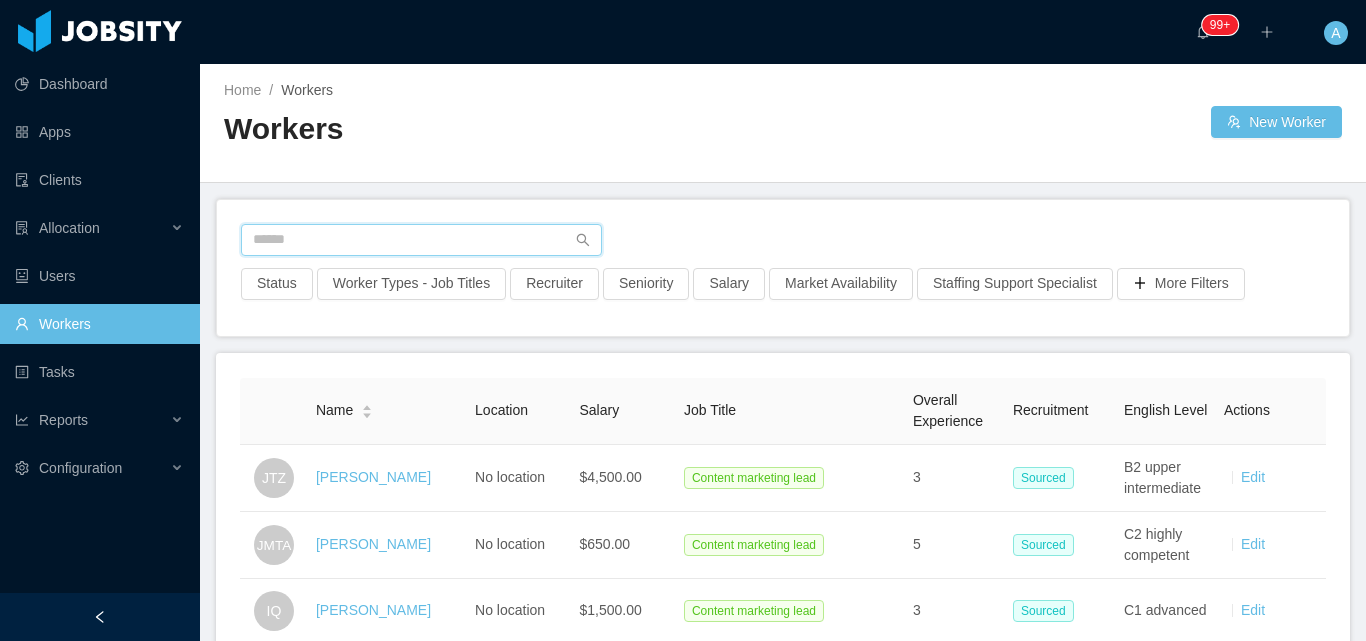 click at bounding box center (421, 240) 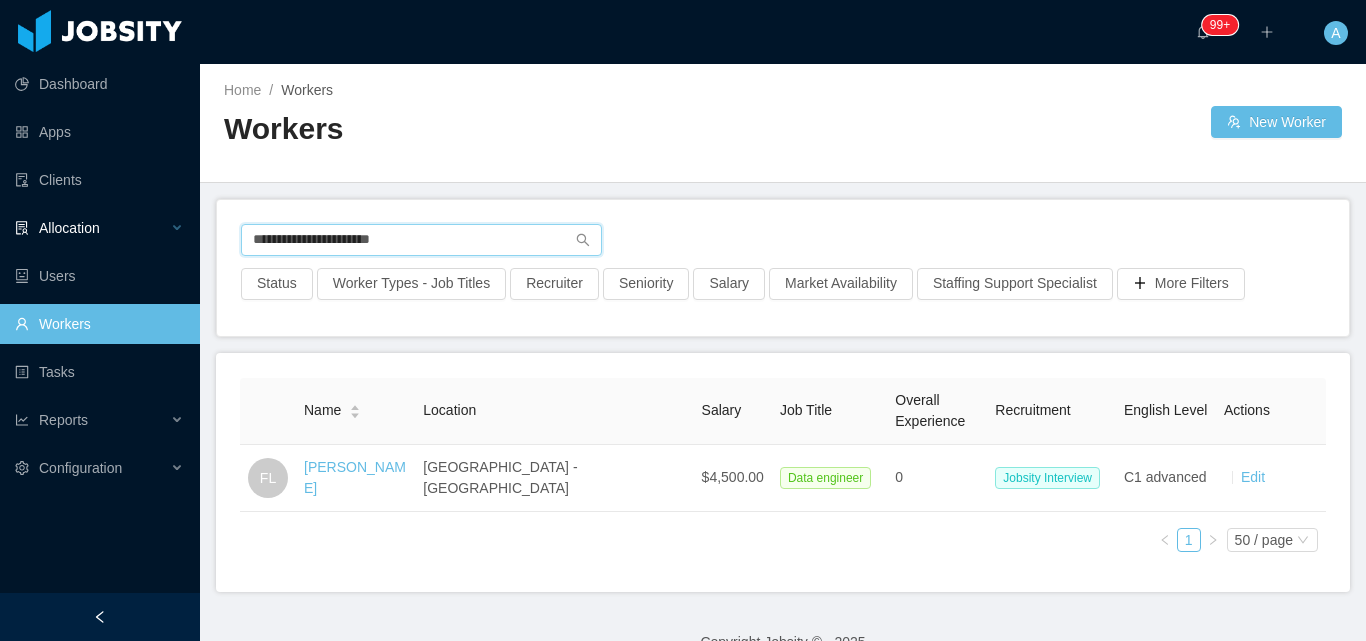 drag, startPoint x: 461, startPoint y: 240, endPoint x: 0, endPoint y: 235, distance: 461.0271 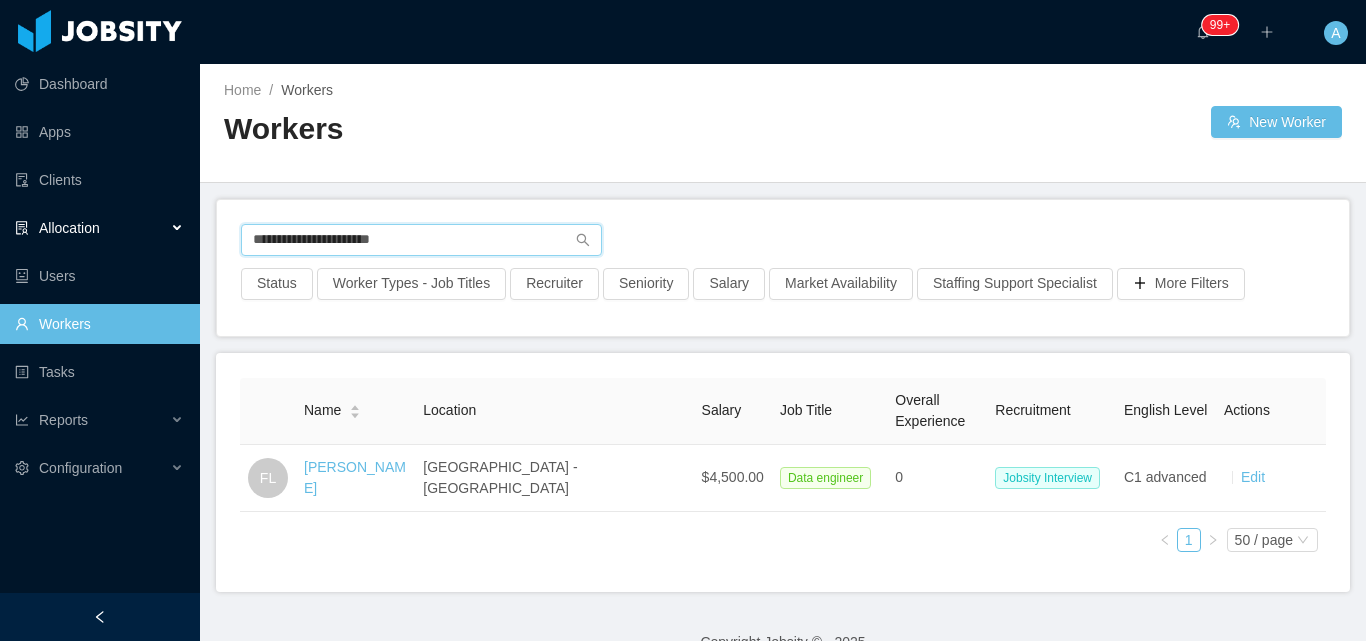 paste on "**********" 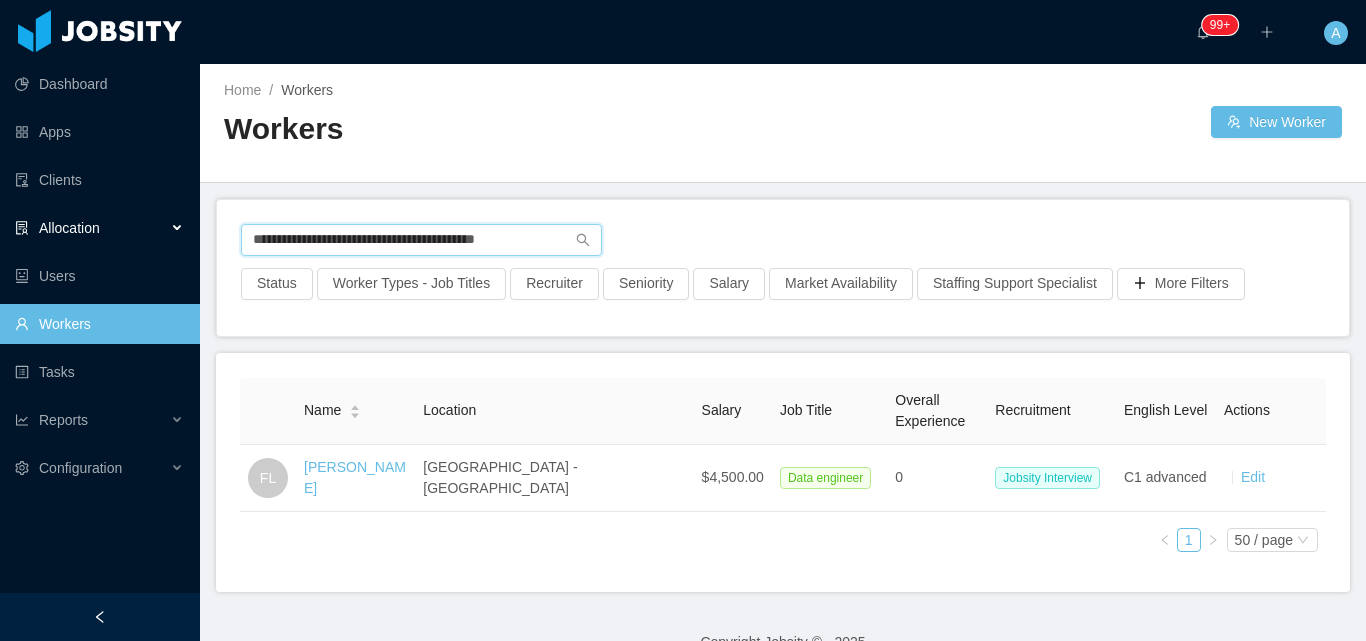 type on "**********" 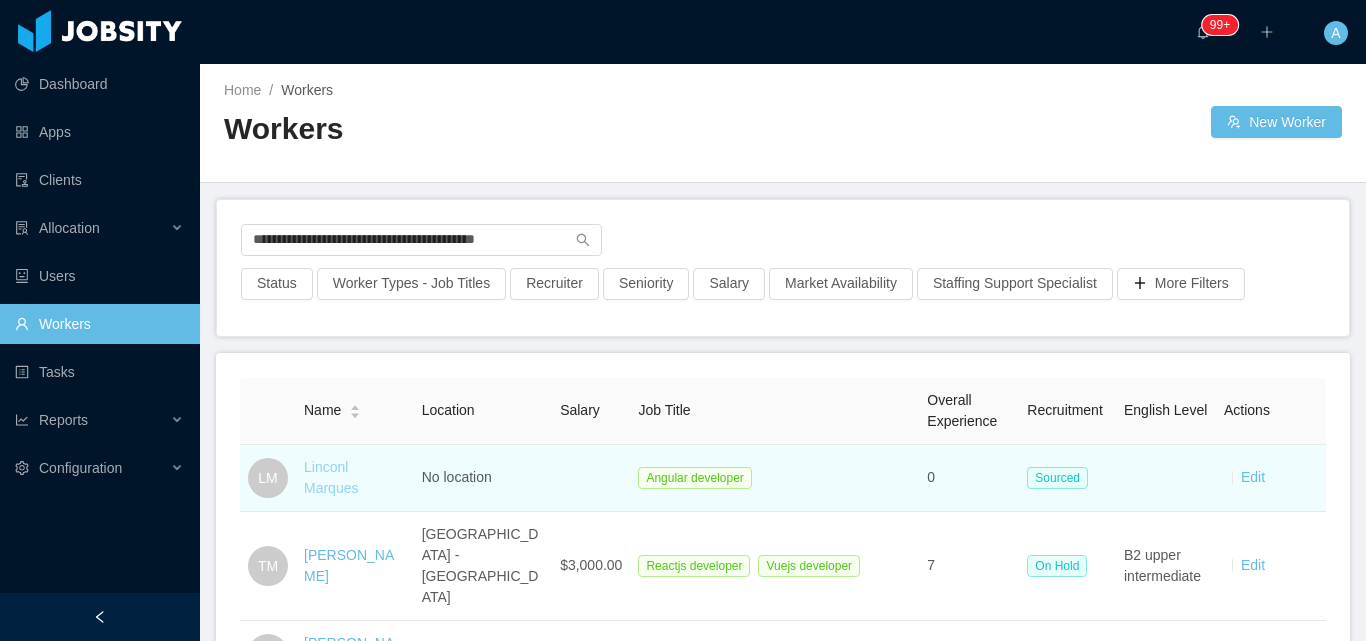 click on "Linconl Marques" at bounding box center [331, 477] 